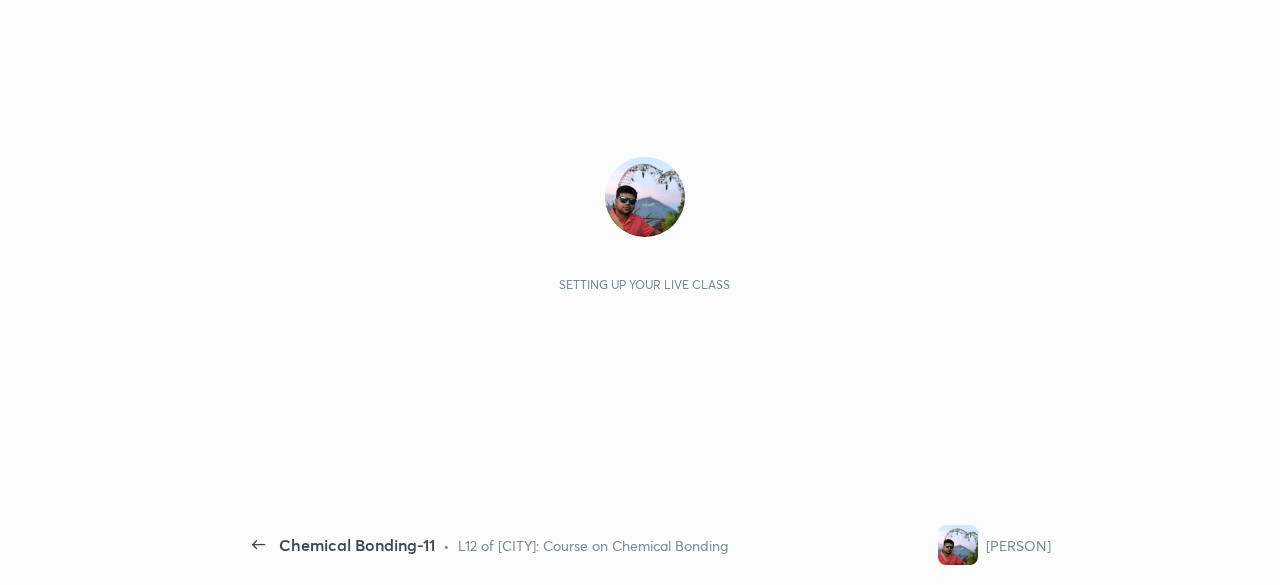 scroll, scrollTop: 0, scrollLeft: 0, axis: both 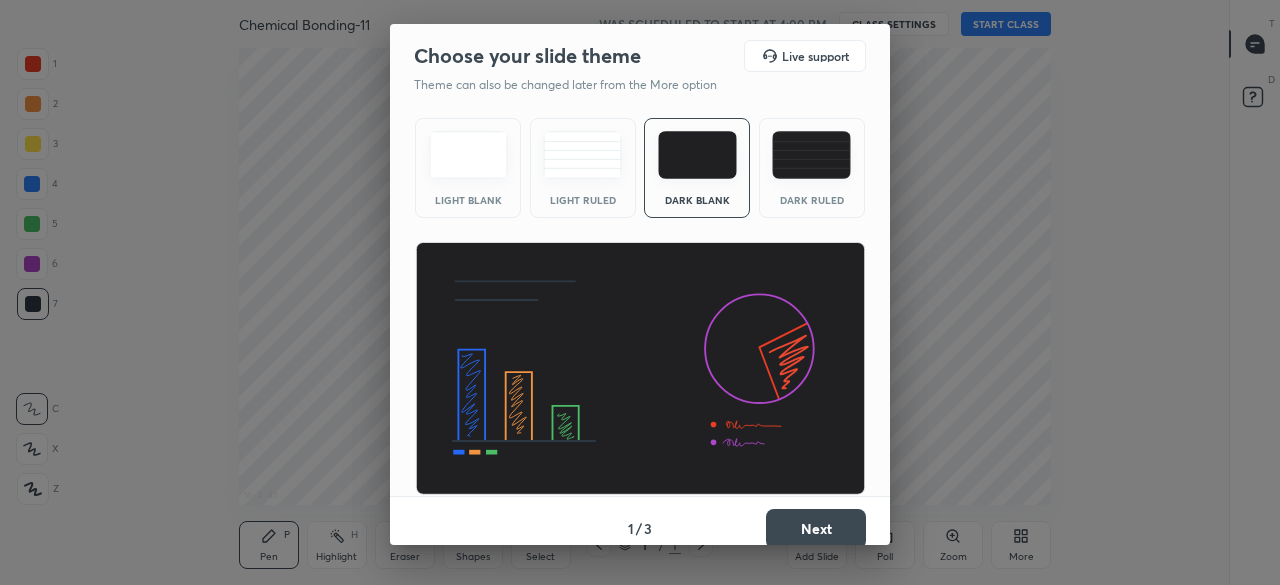 click on "Next" at bounding box center (816, 529) 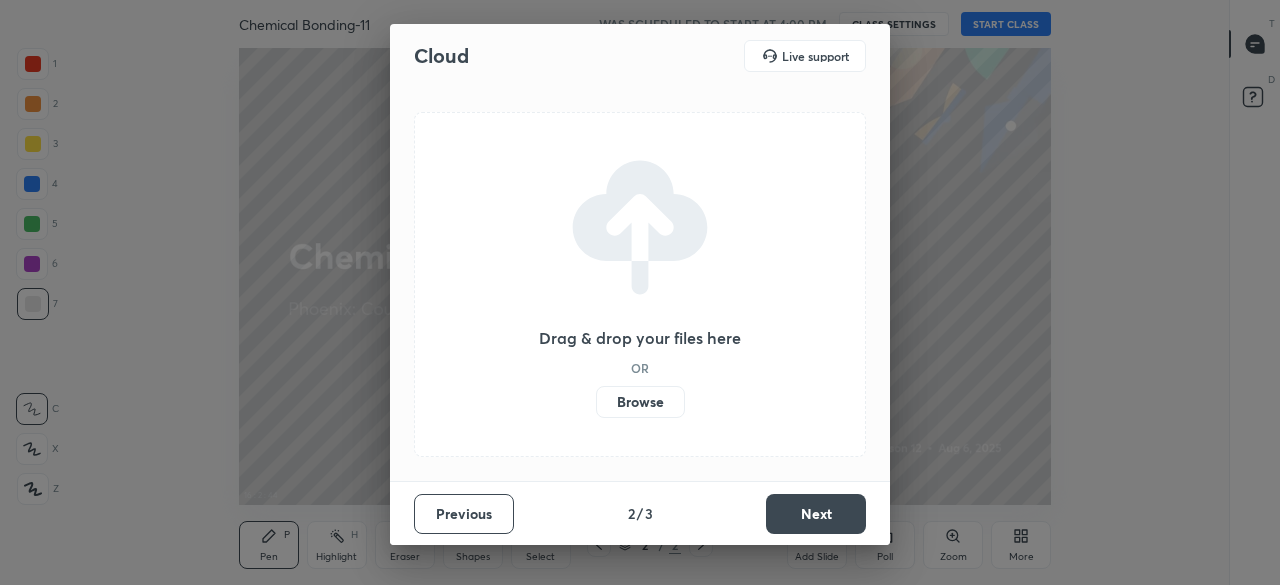 click on "Browse" at bounding box center [640, 402] 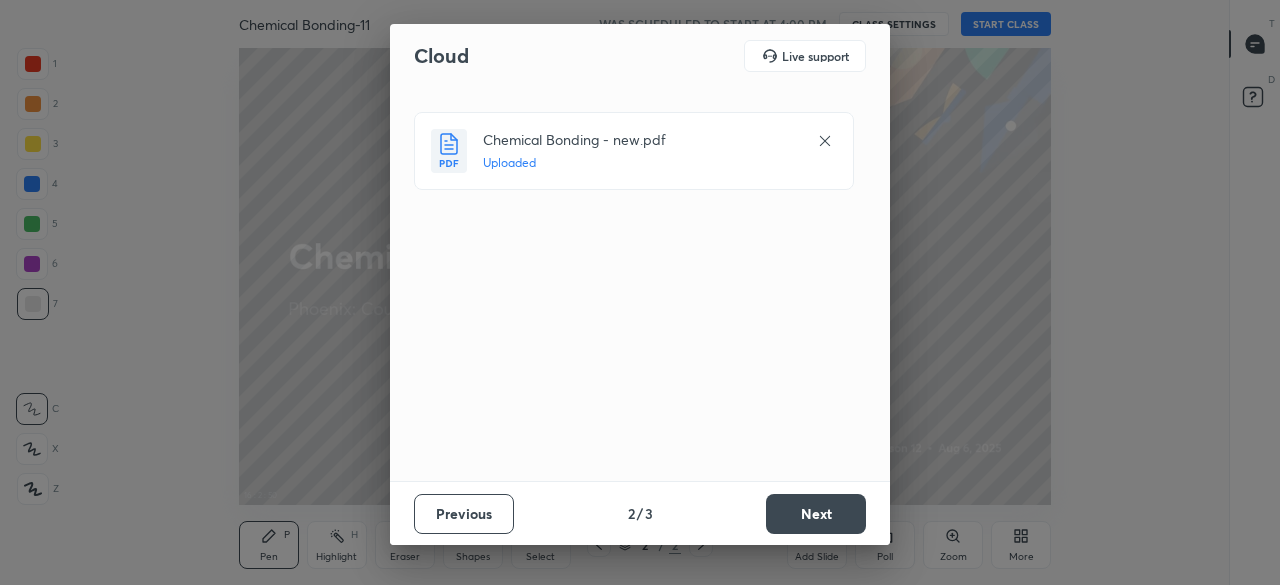click on "Next" at bounding box center (816, 514) 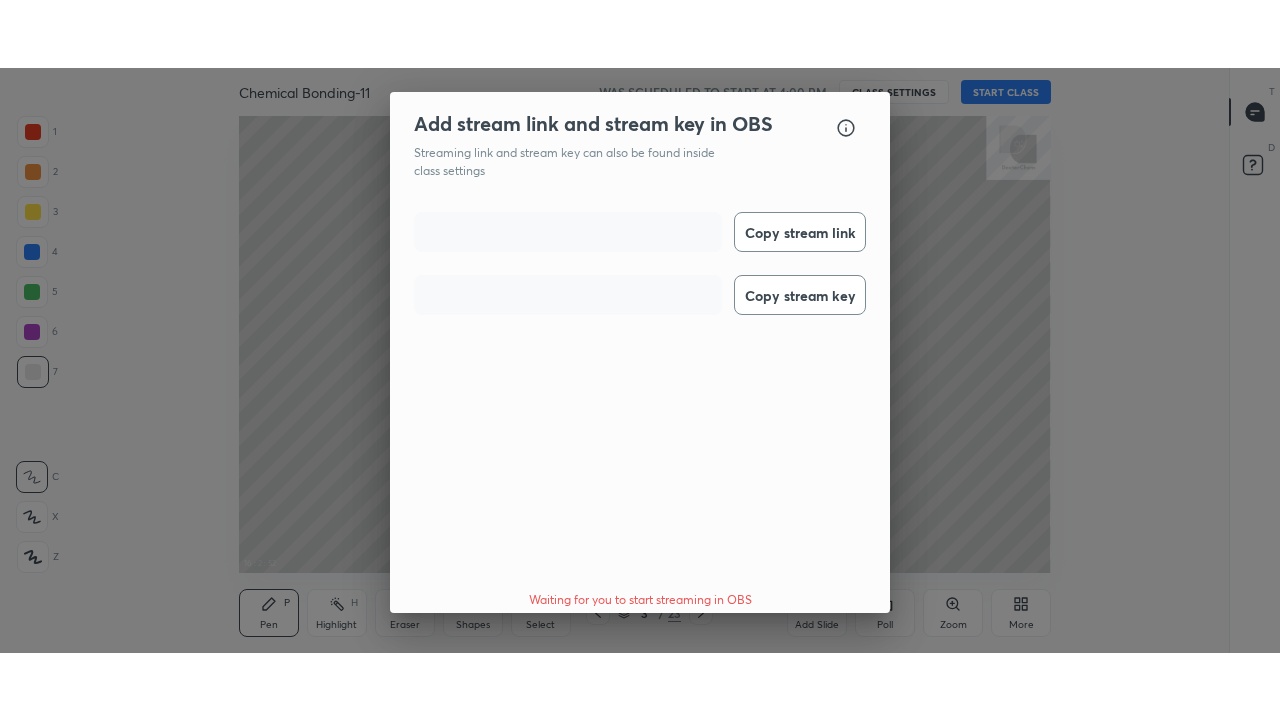 scroll, scrollTop: 72, scrollLeft: 0, axis: vertical 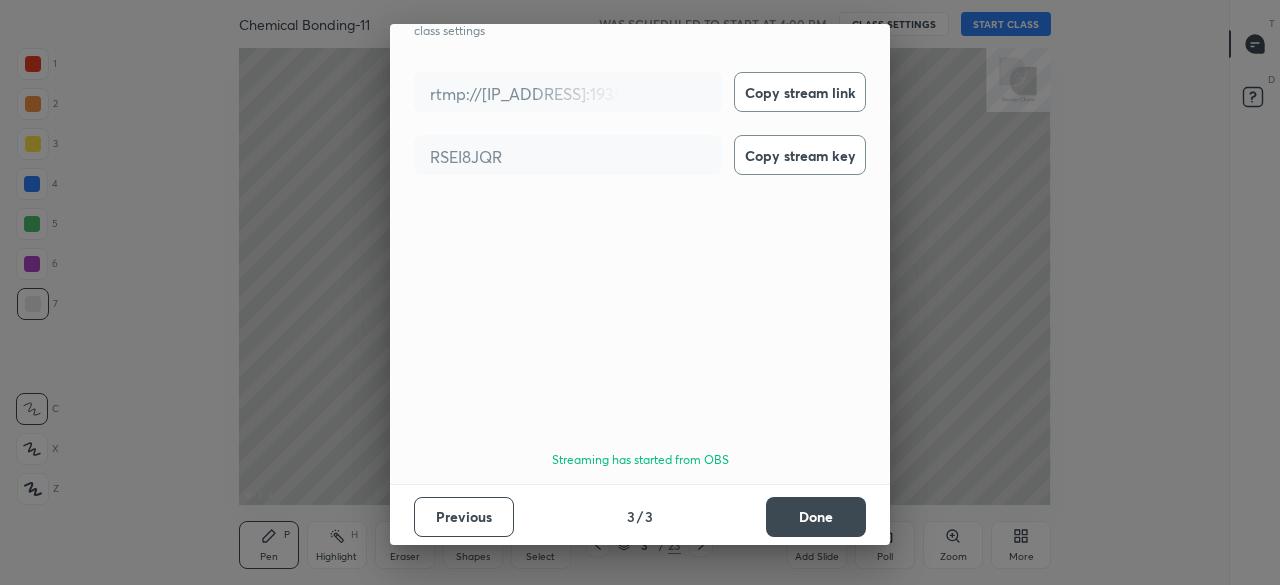 click on "Done" at bounding box center (816, 517) 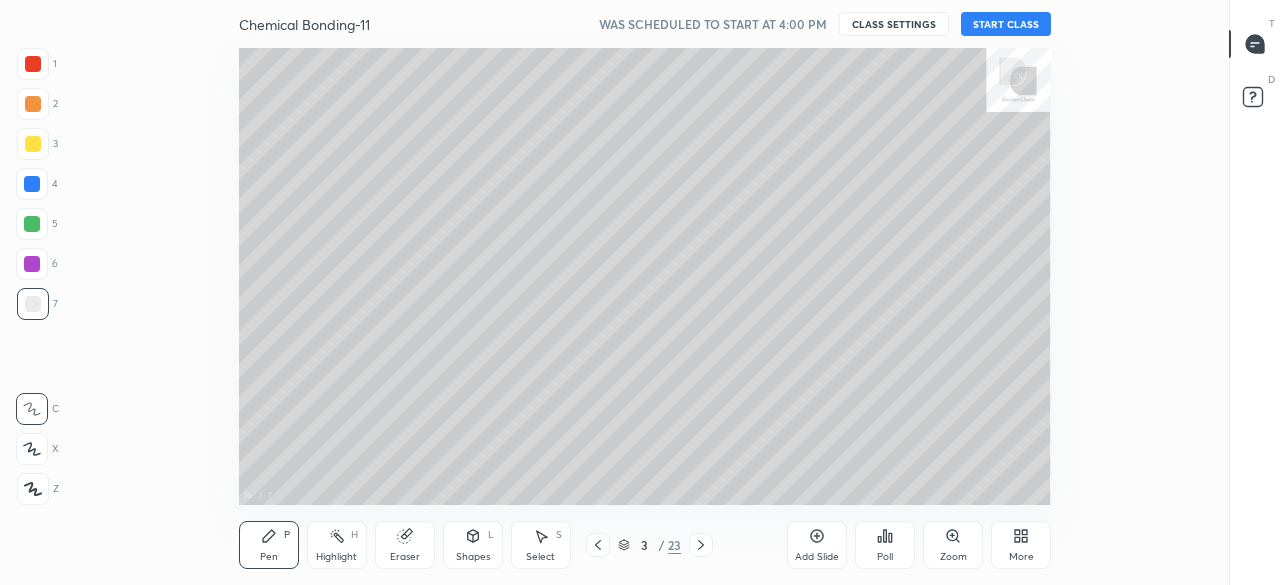 click on "START CLASS" at bounding box center (1006, 24) 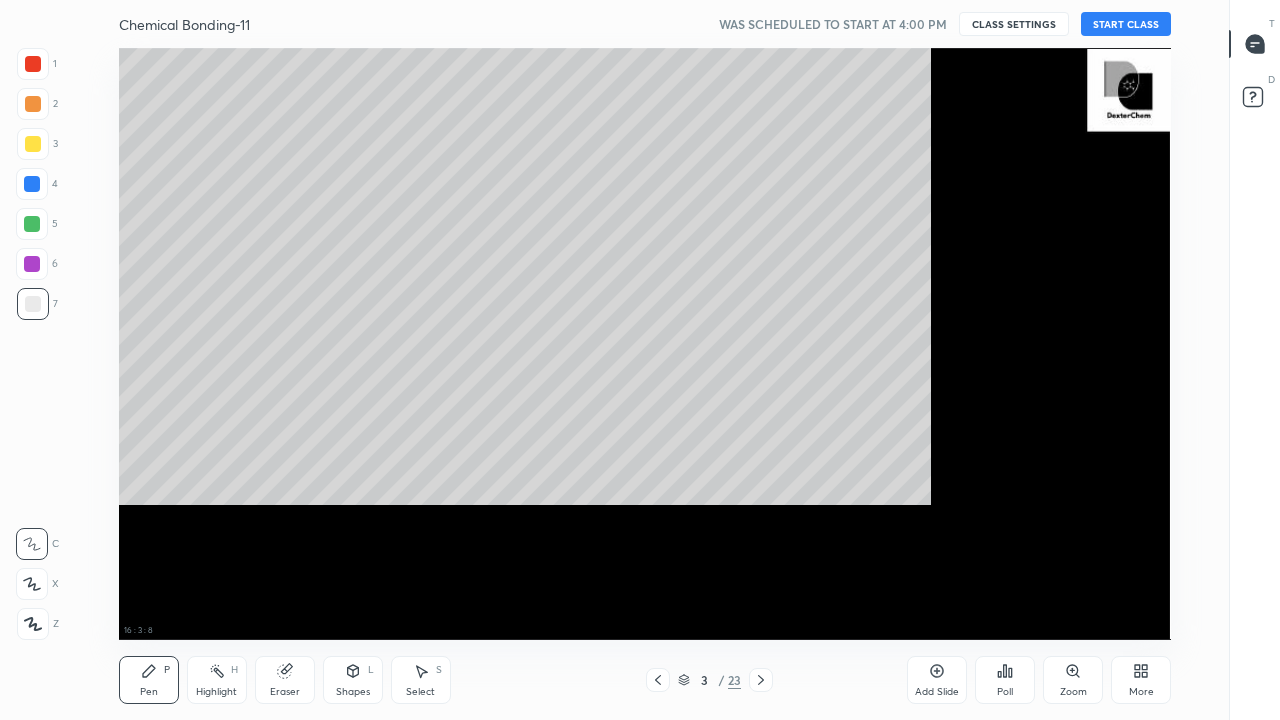 scroll, scrollTop: 99408, scrollLeft: 98838, axis: both 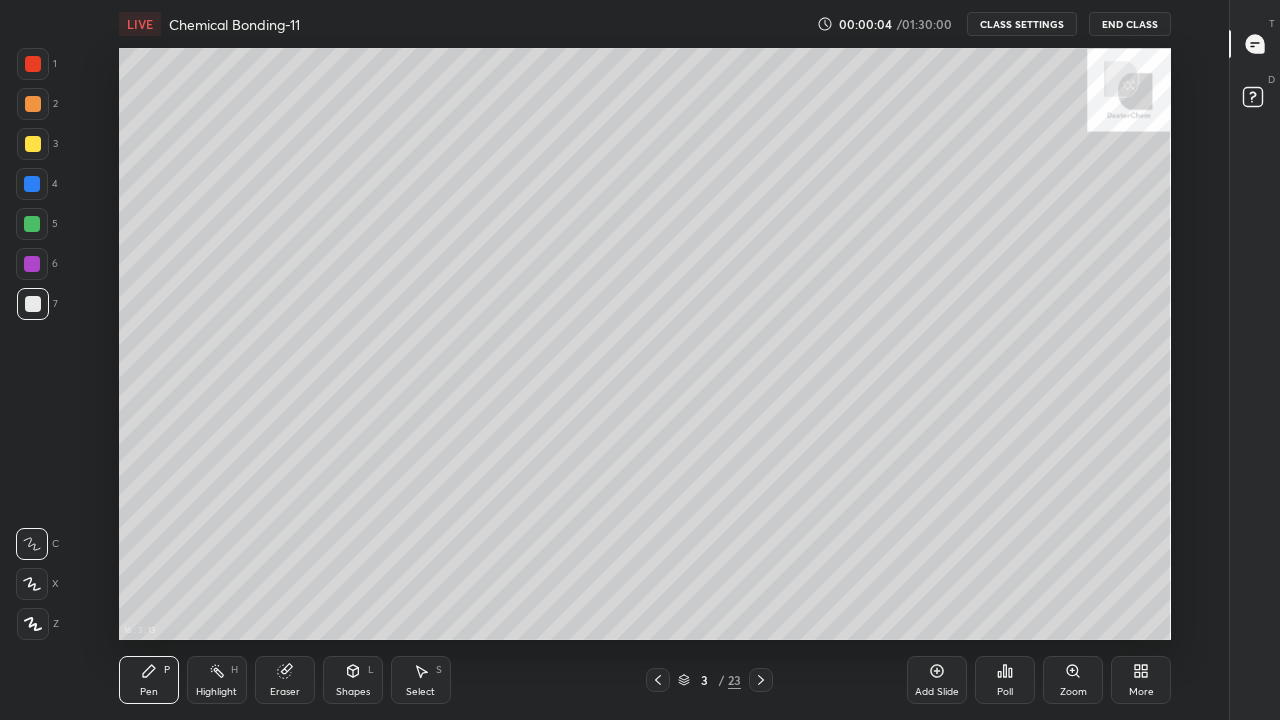 click 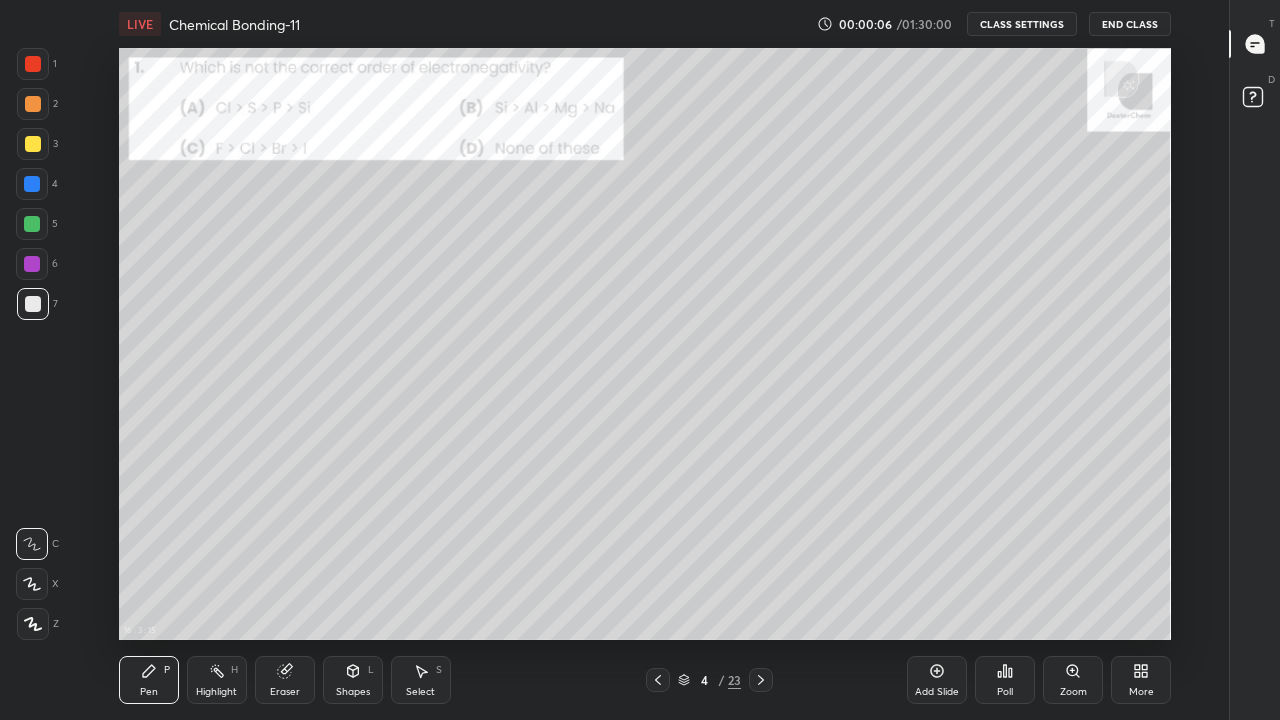 click 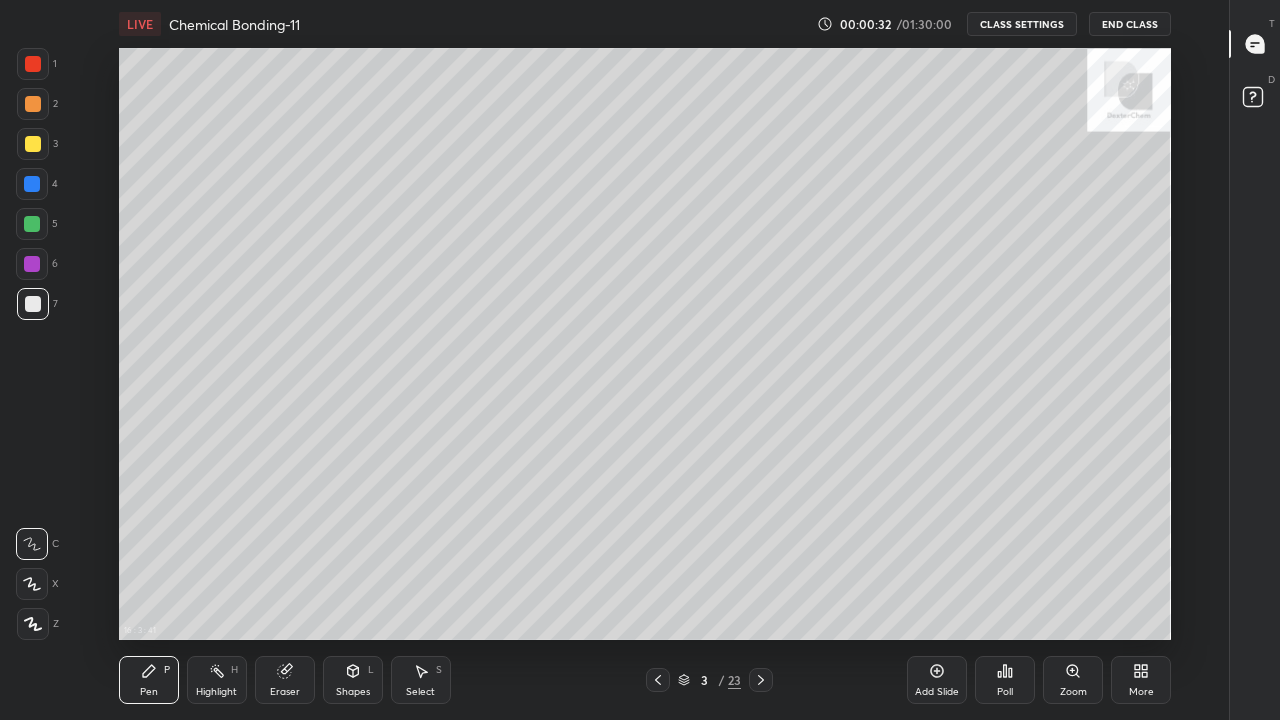 click on "Add Slide" at bounding box center [937, 692] 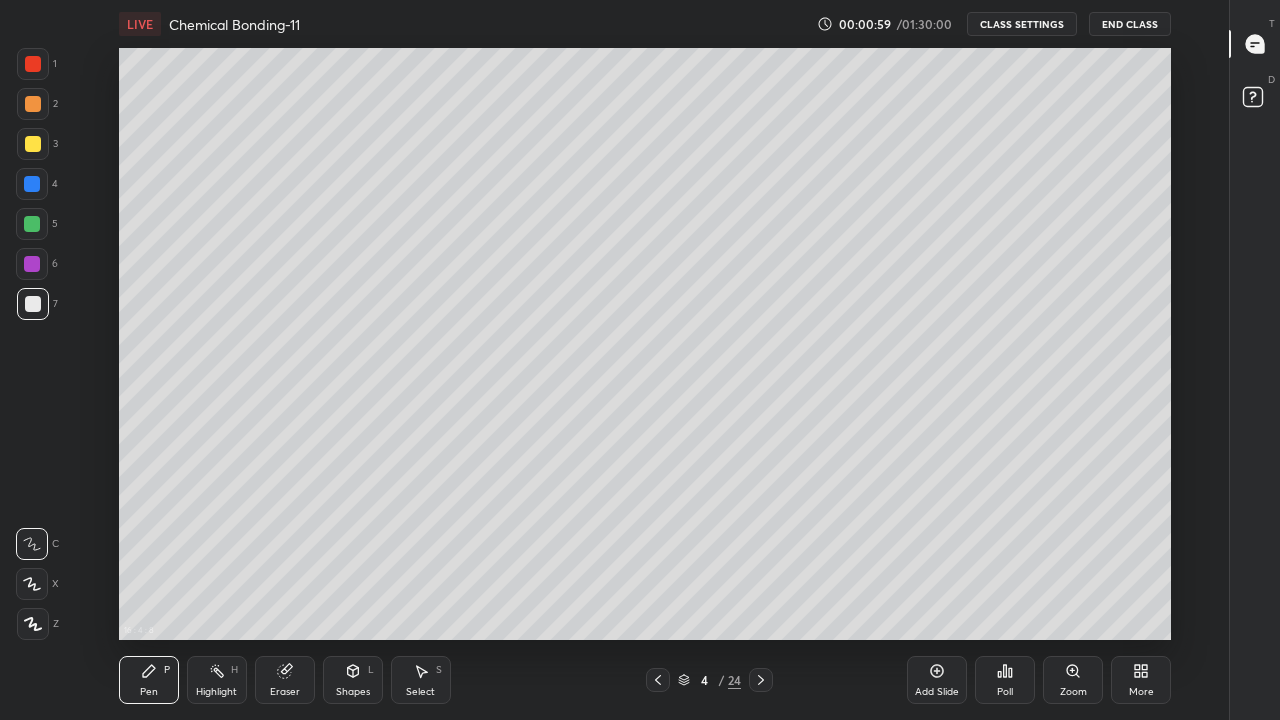 click 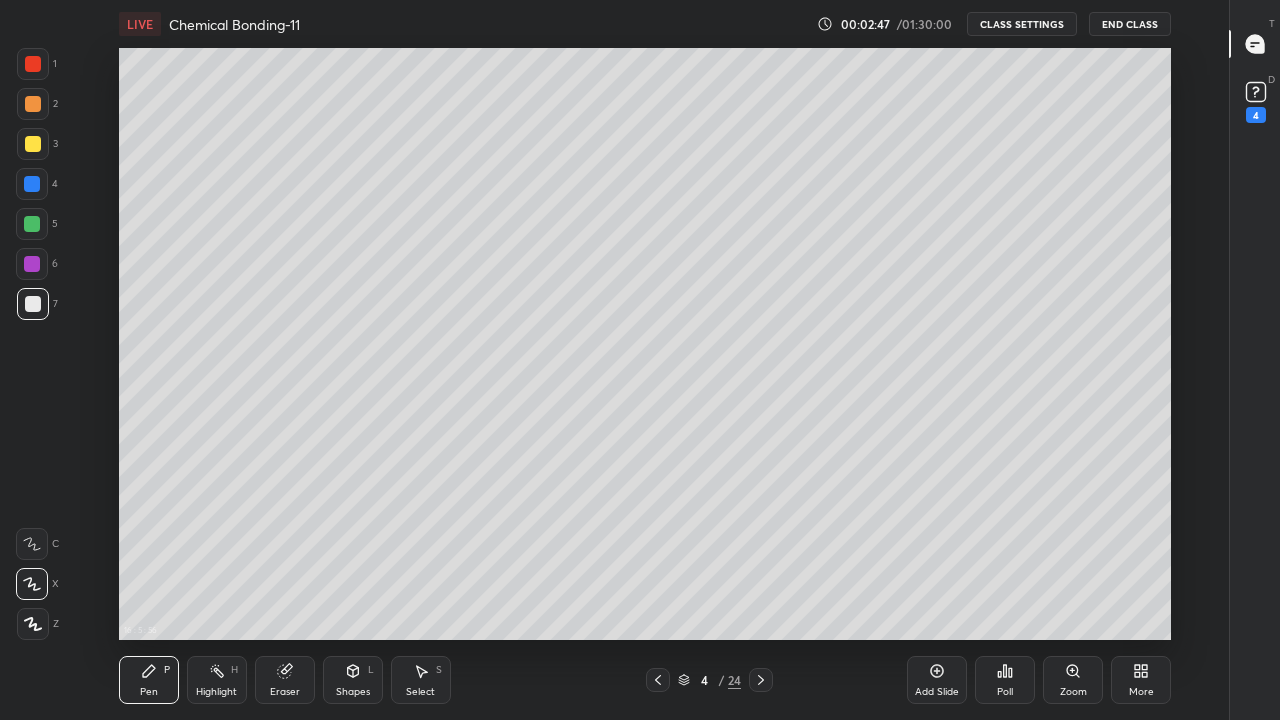click at bounding box center (33, 144) 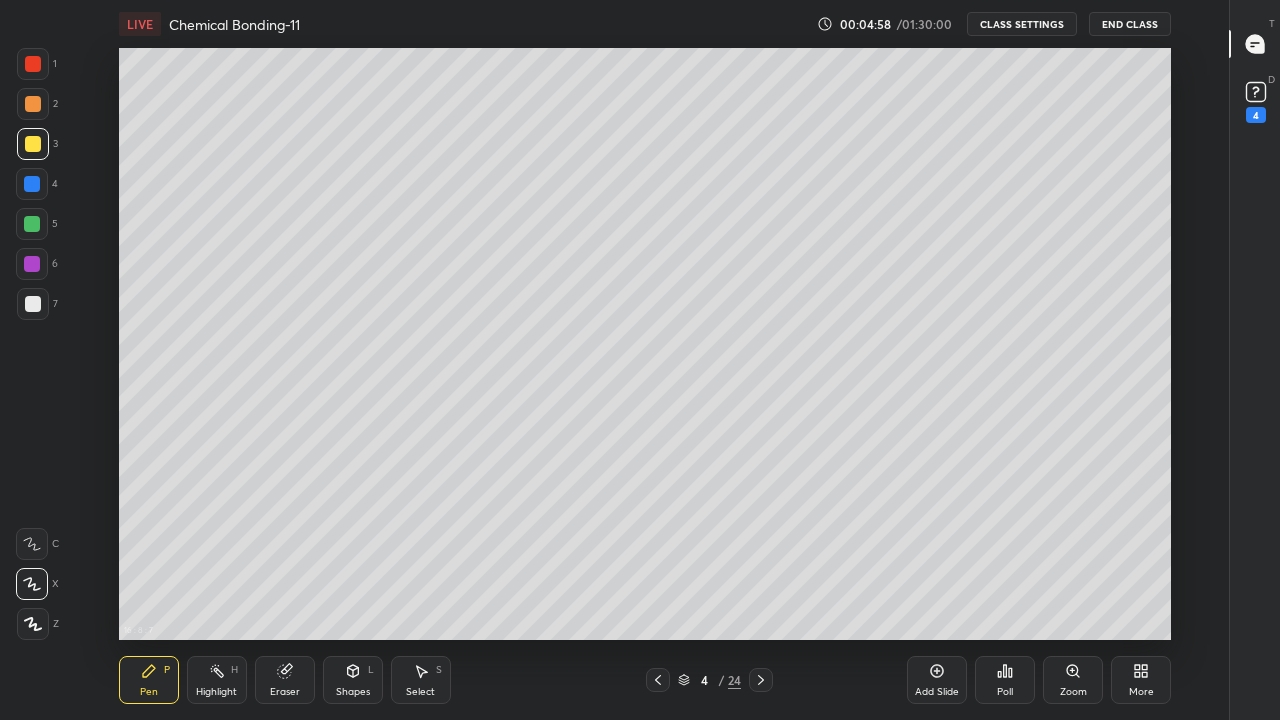 click on "Eraser" at bounding box center [285, 680] 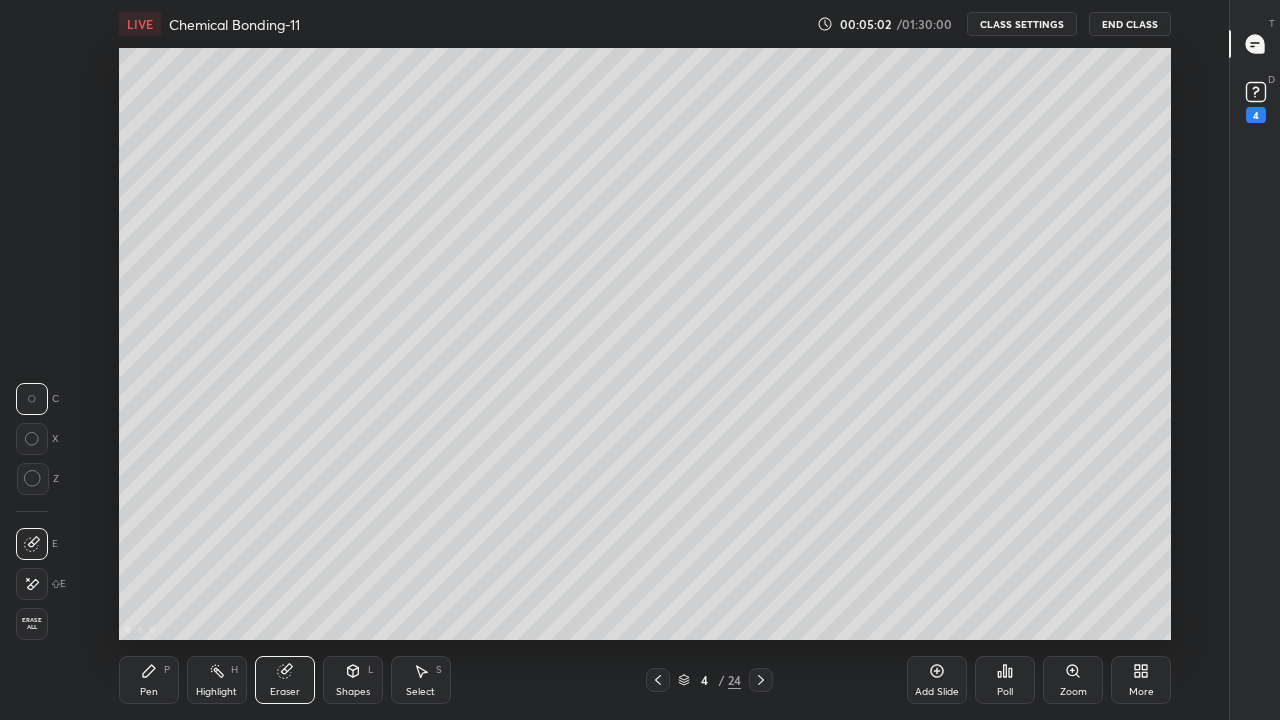 click on "Pen P" at bounding box center (149, 680) 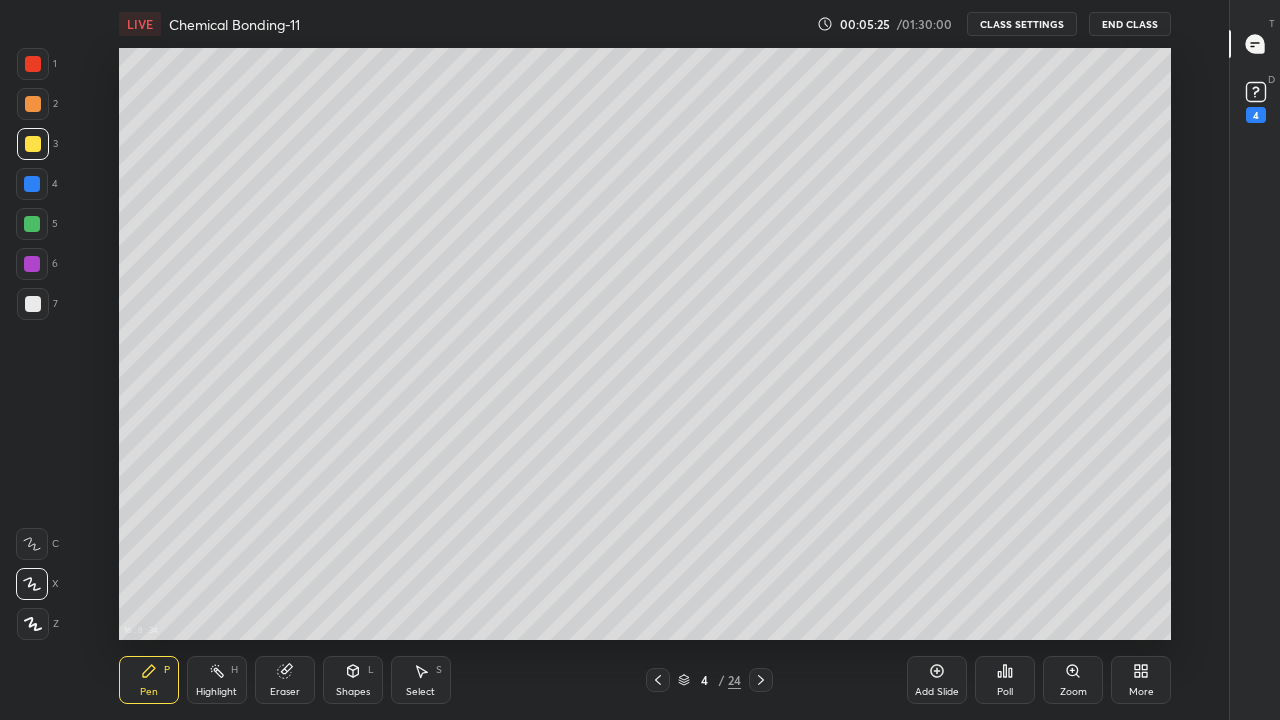 click on "Add Slide" at bounding box center [937, 680] 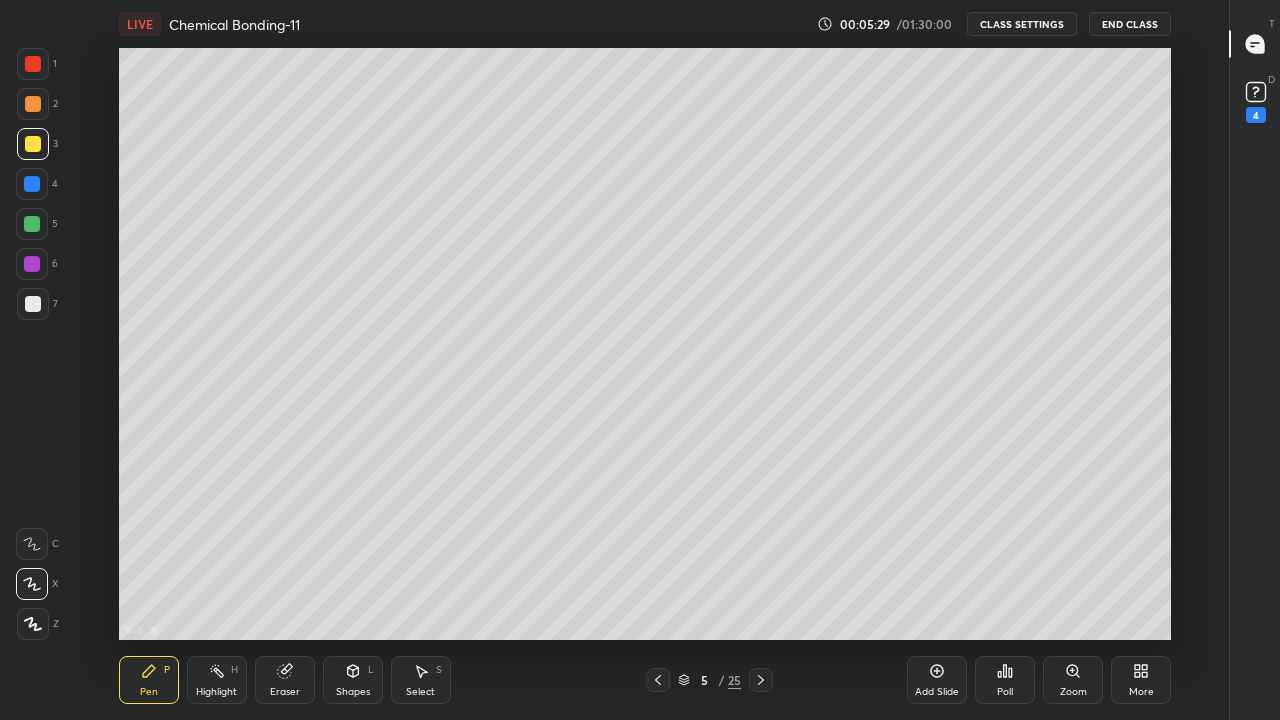 click at bounding box center (33, 304) 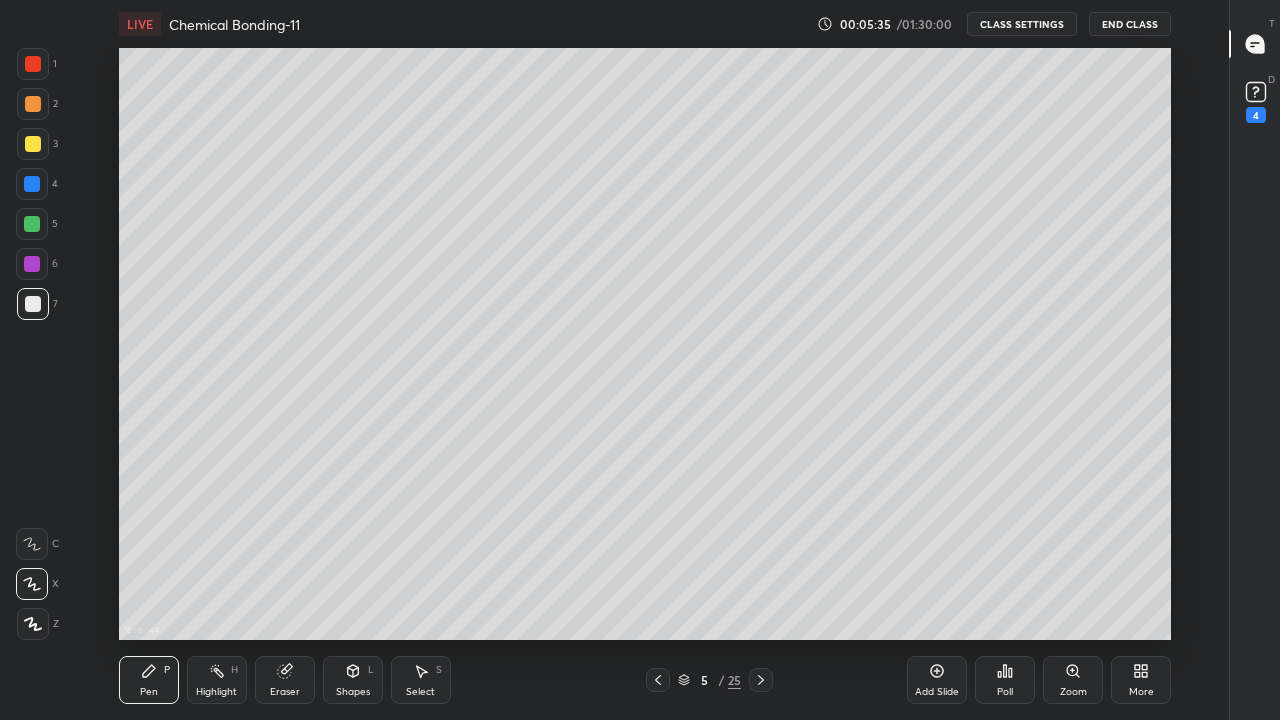 click on "Eraser" at bounding box center (285, 680) 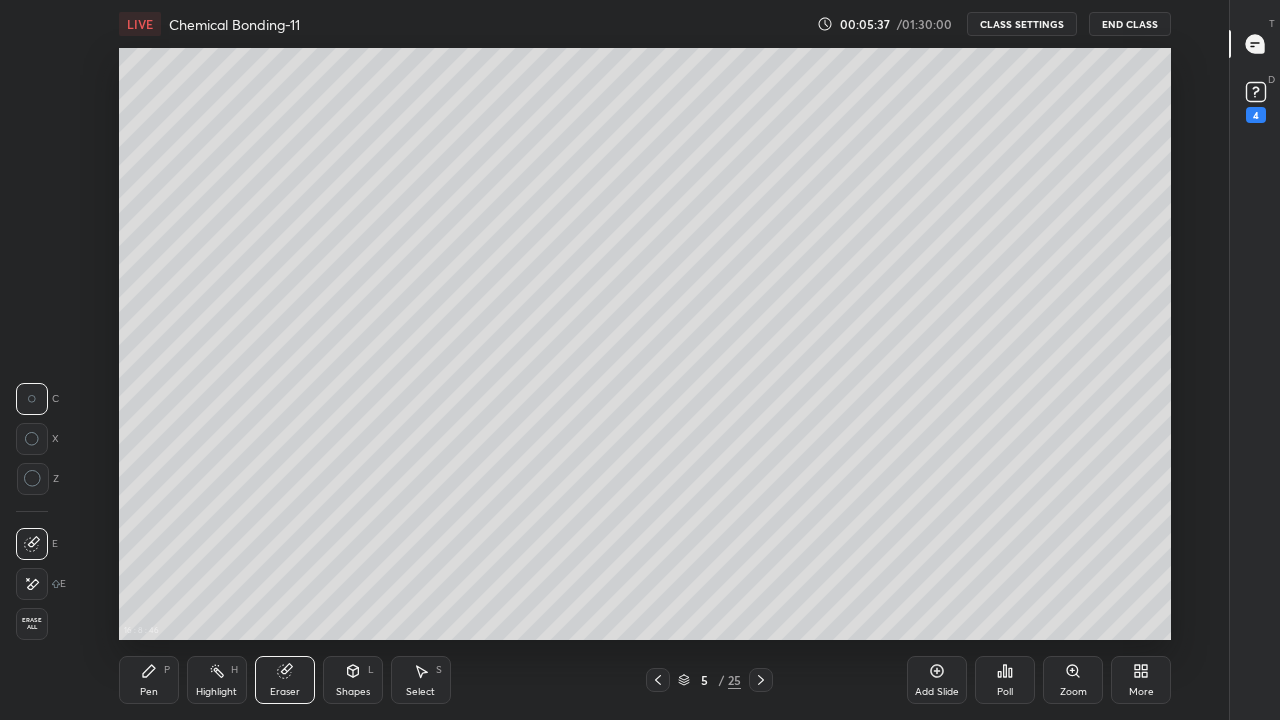 click on "Pen P" at bounding box center [149, 680] 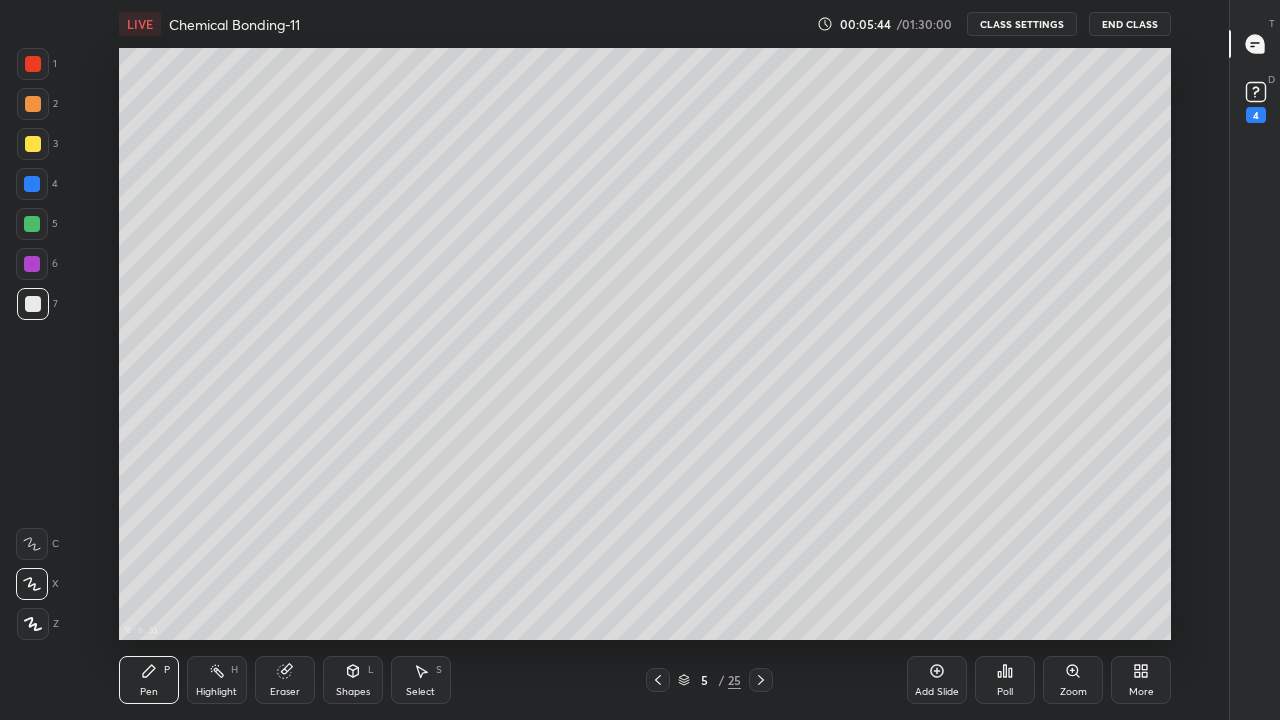 click 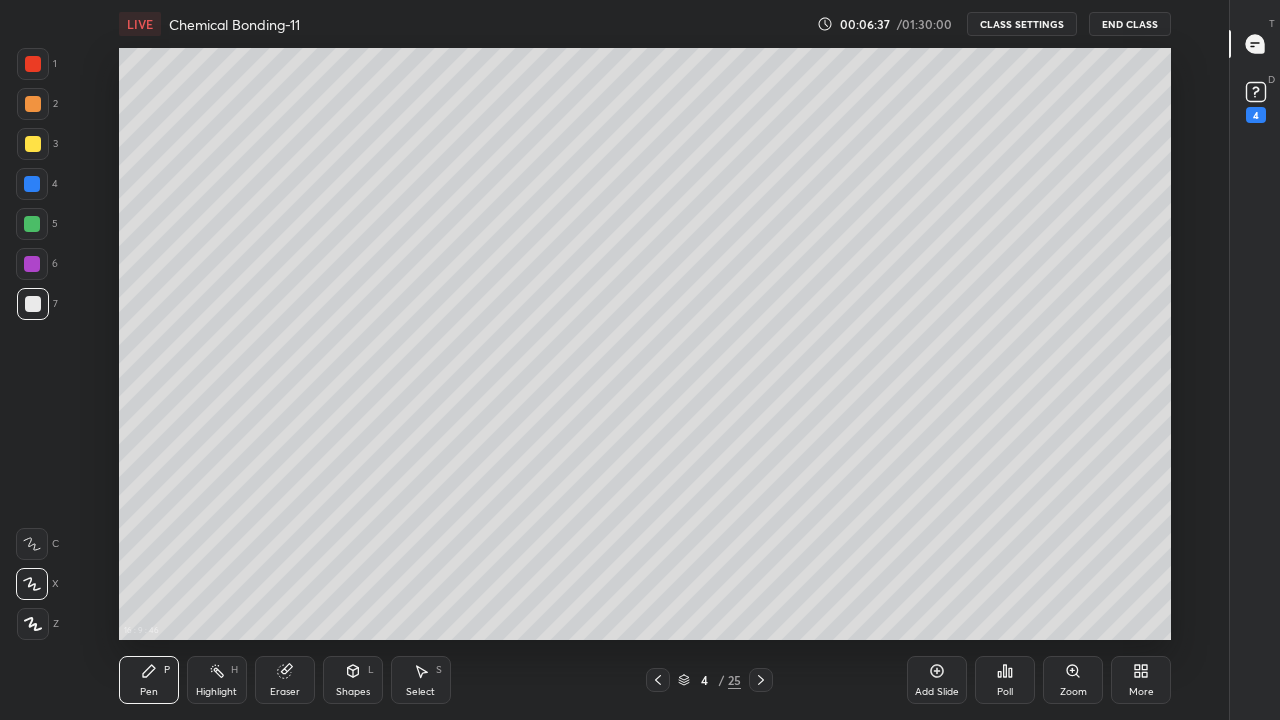 click at bounding box center (761, 680) 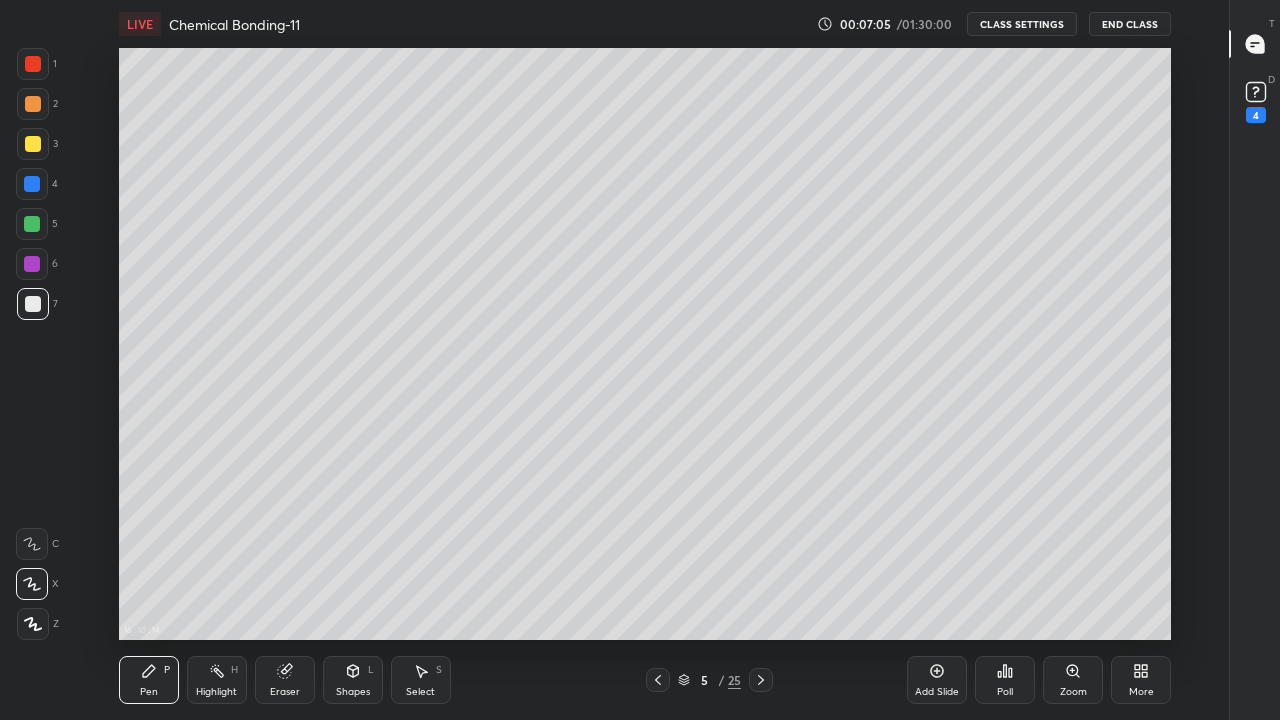 click at bounding box center [33, 144] 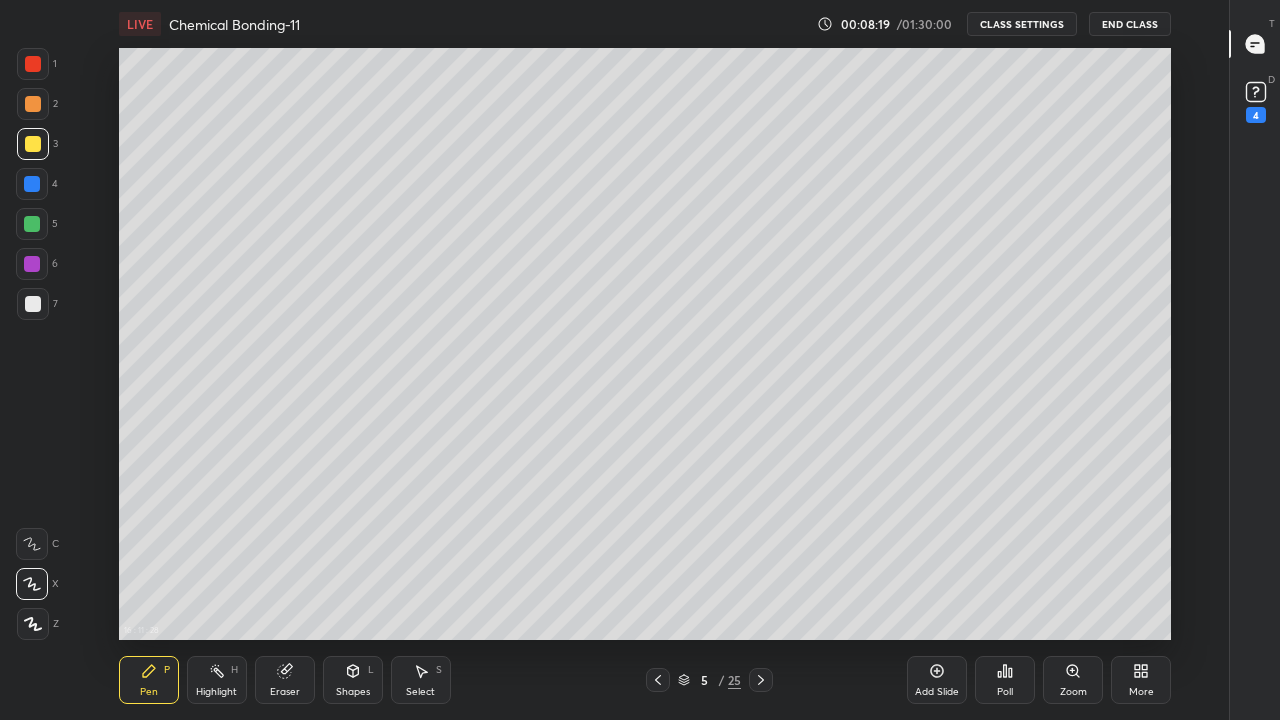 click on "Add Slide" at bounding box center [937, 692] 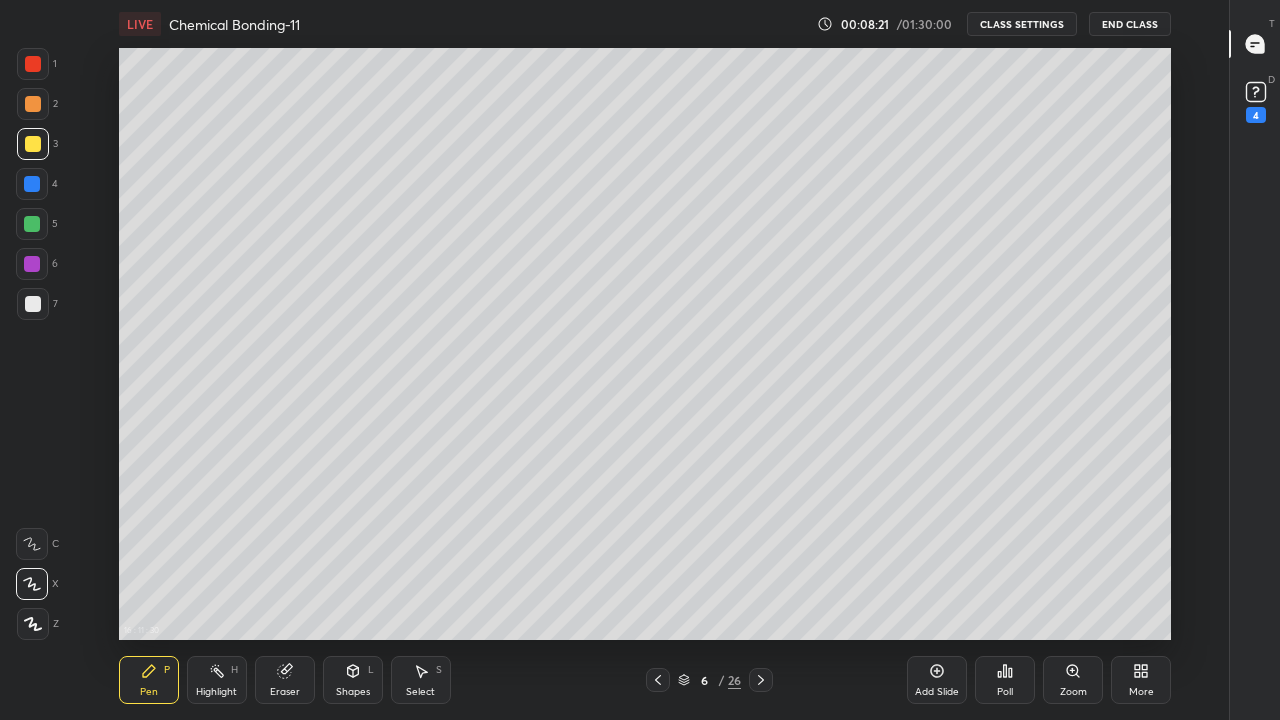 click at bounding box center (33, 304) 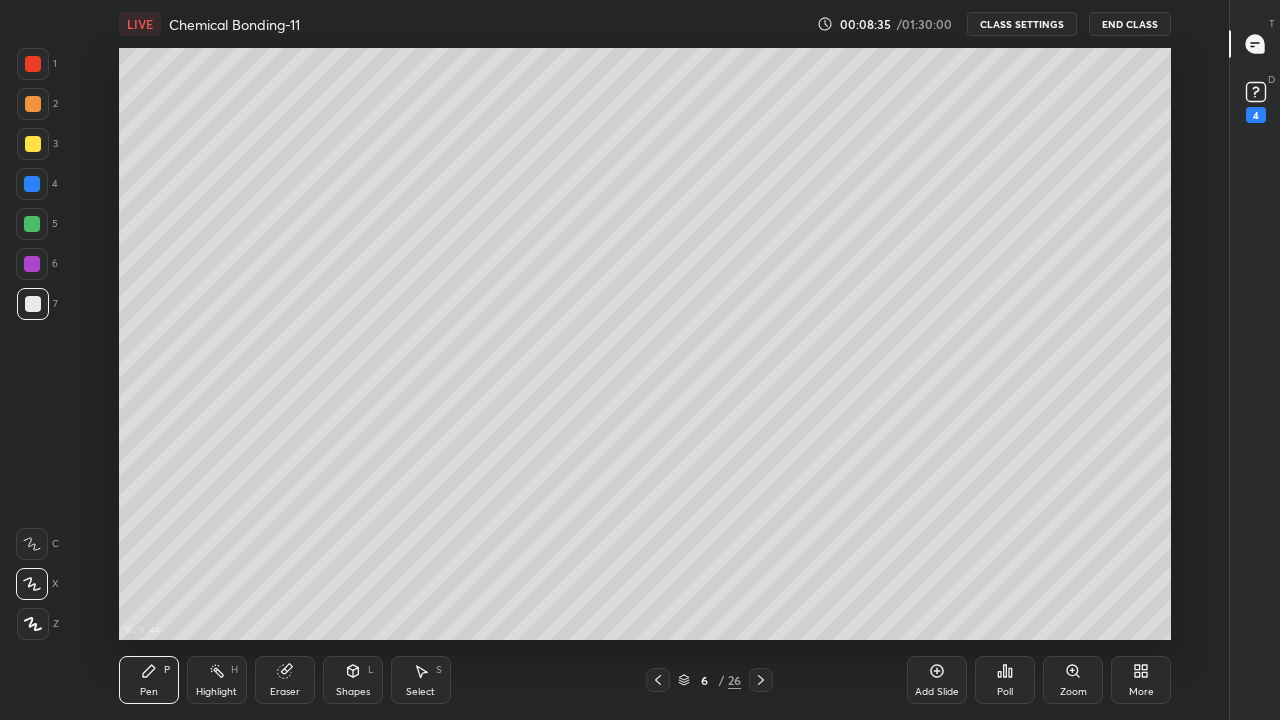 click at bounding box center [33, 144] 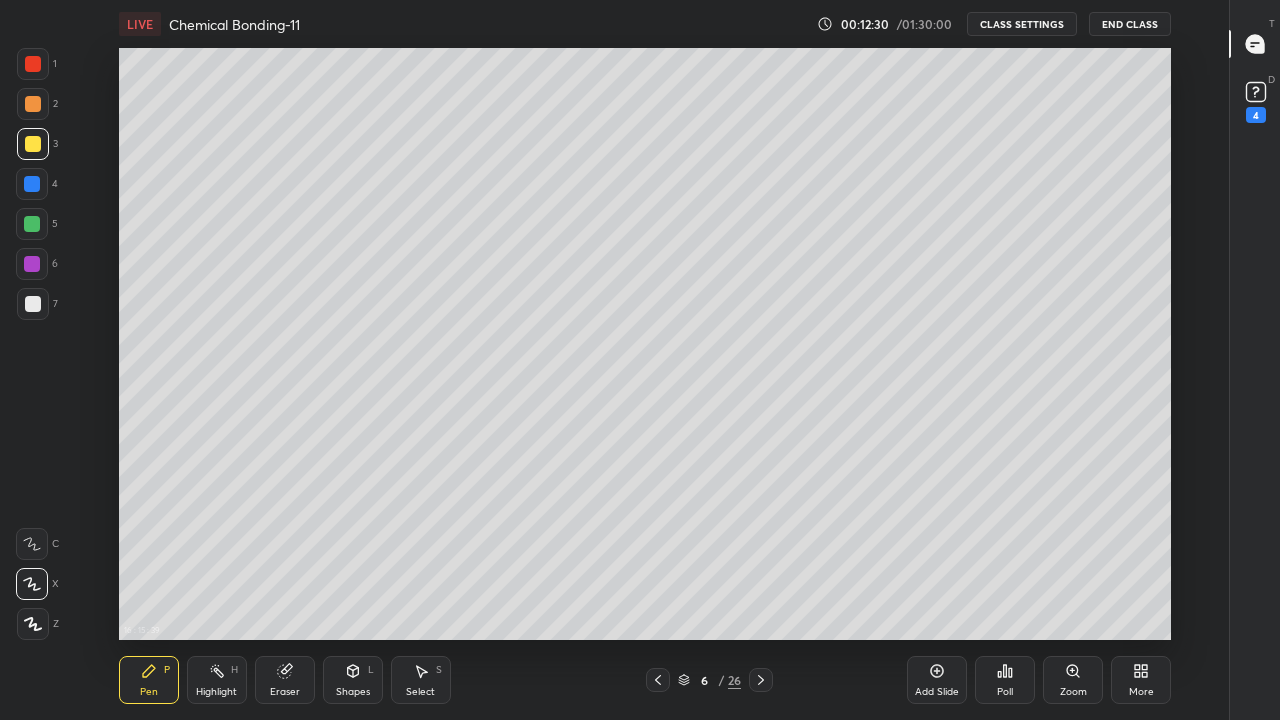 click 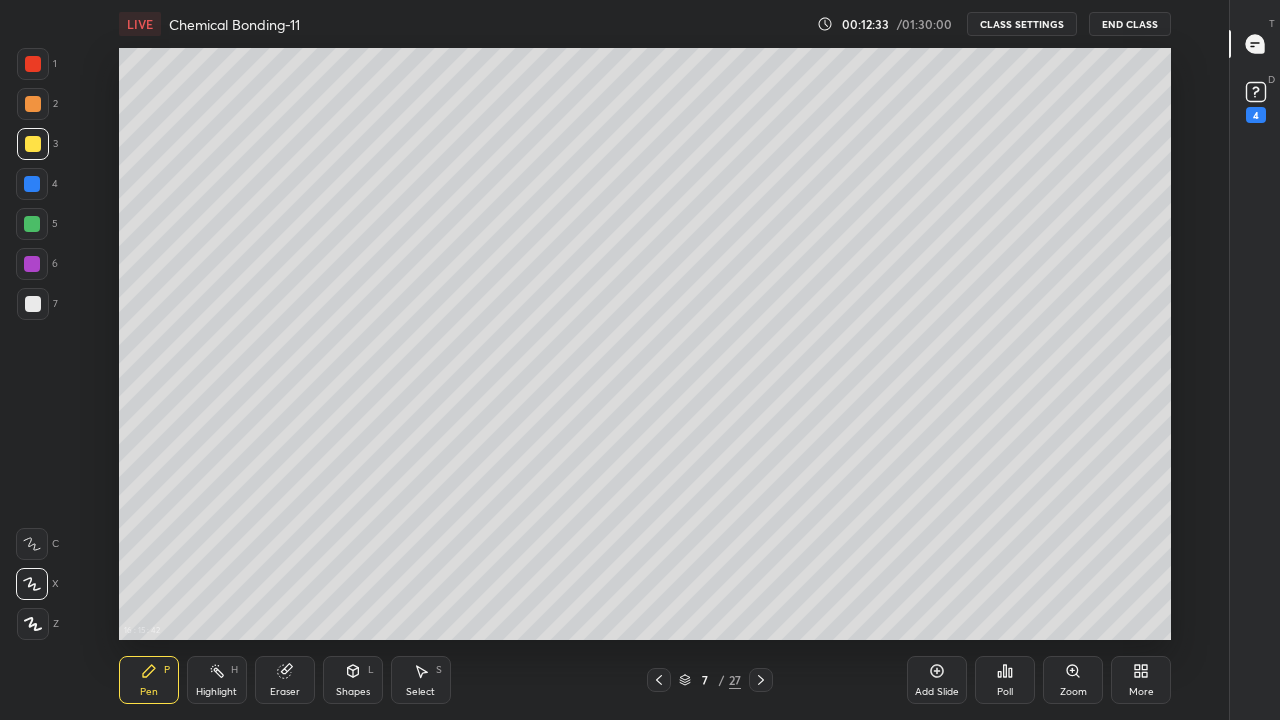 click at bounding box center [33, 304] 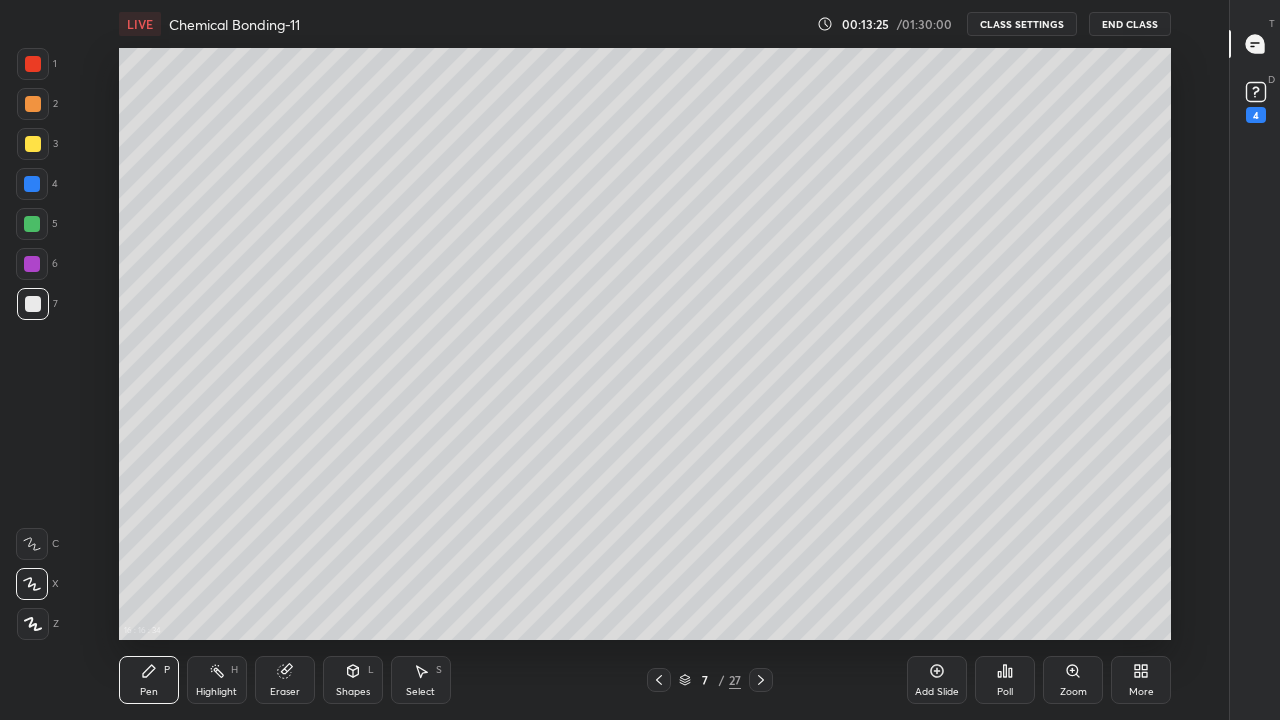 click at bounding box center (33, 304) 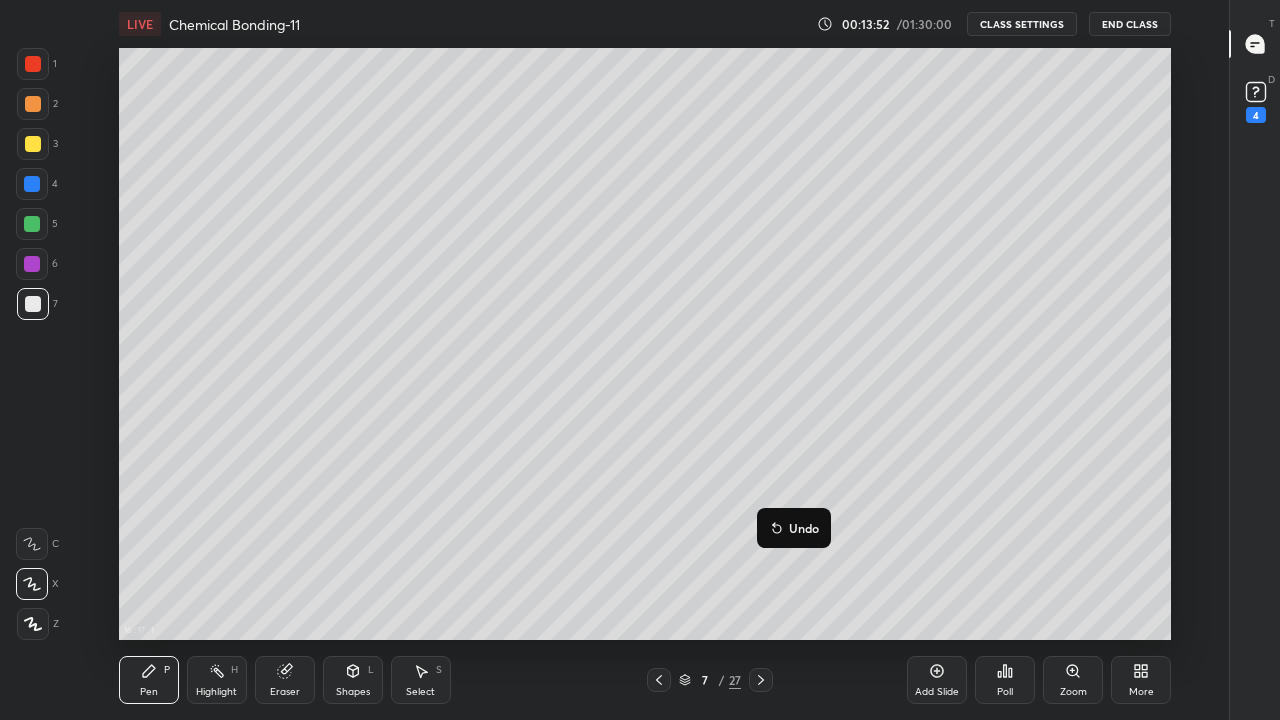 click on "Undo" at bounding box center [804, 528] 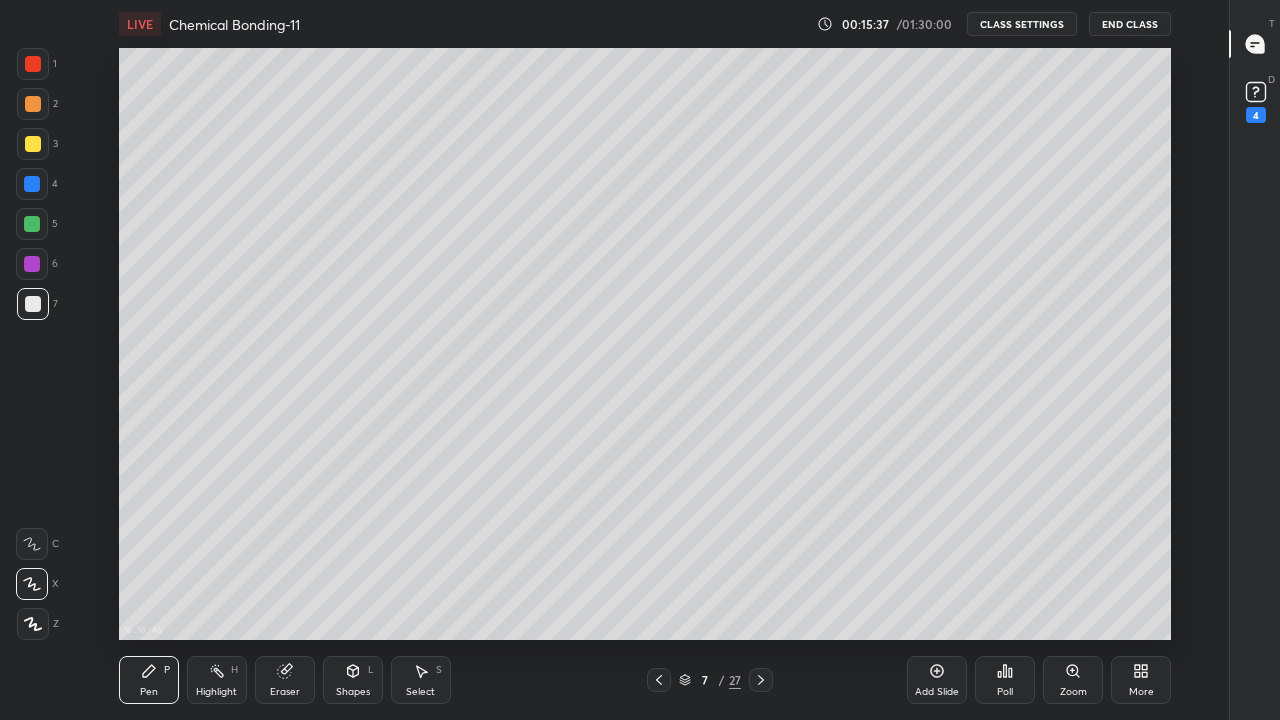 click on "Add Slide" at bounding box center [937, 680] 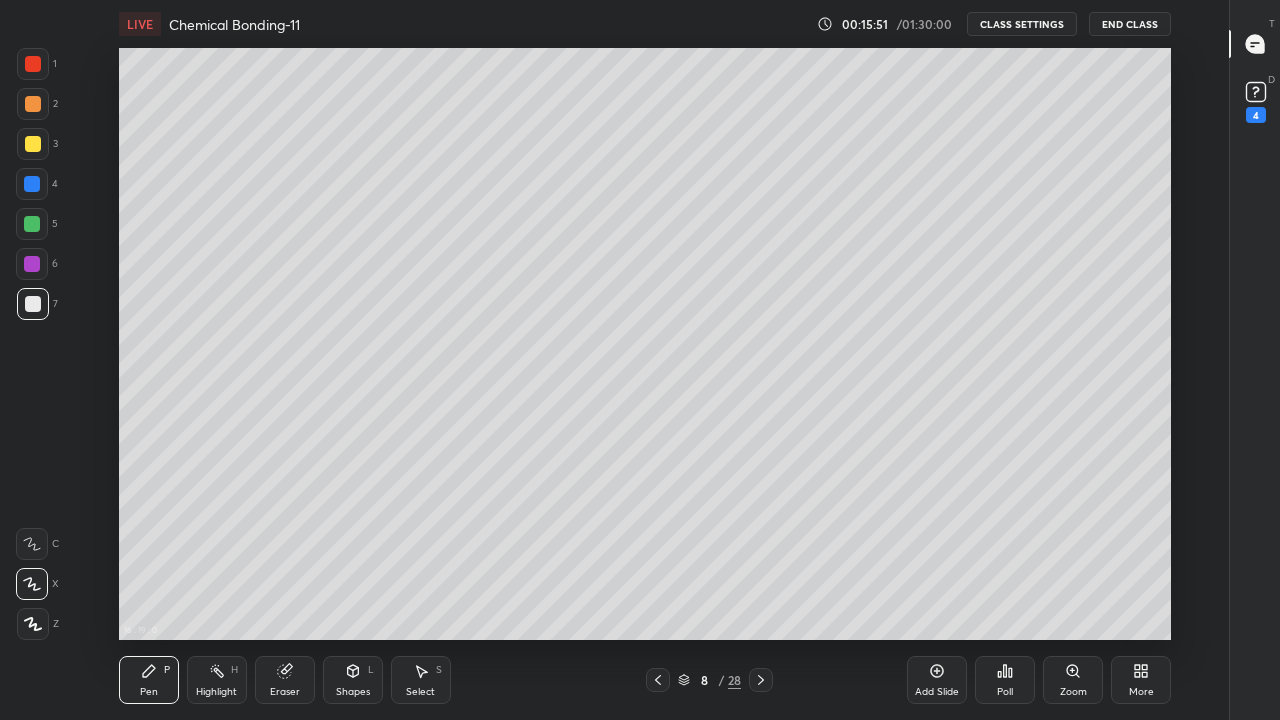 click on "Eraser" at bounding box center [285, 692] 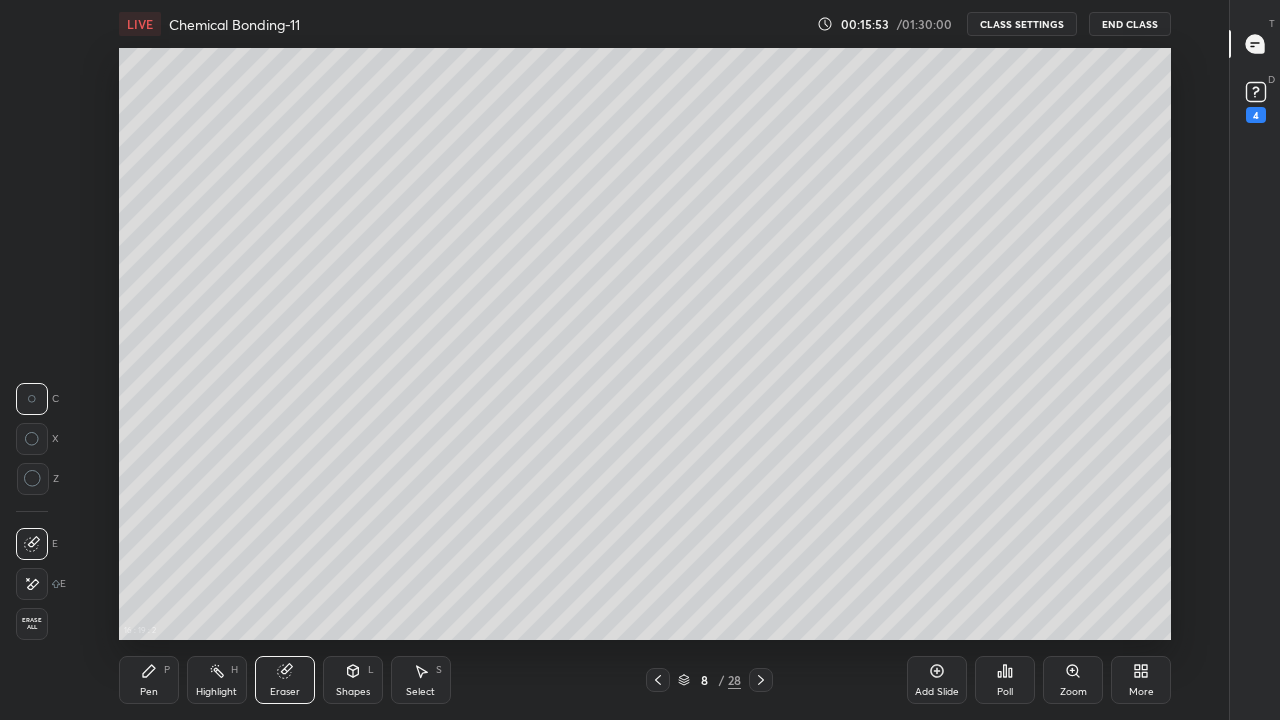 click on "Pen P" at bounding box center [149, 680] 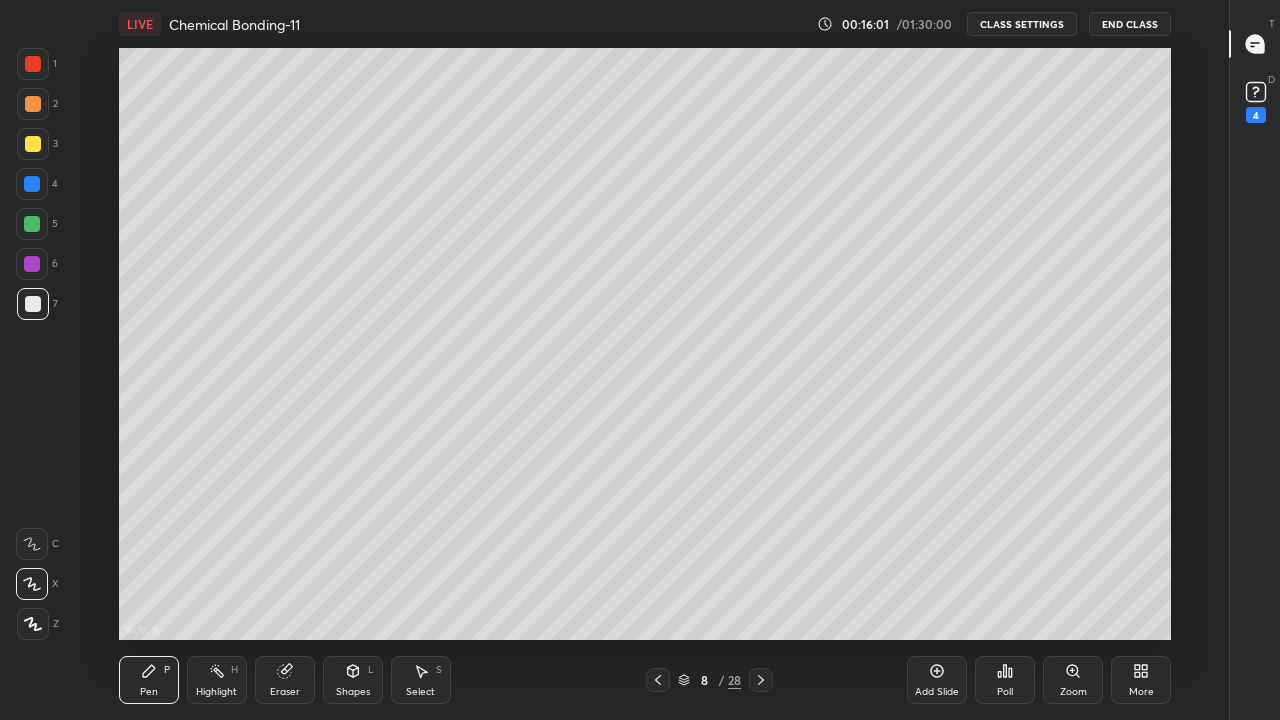 click at bounding box center [33, 144] 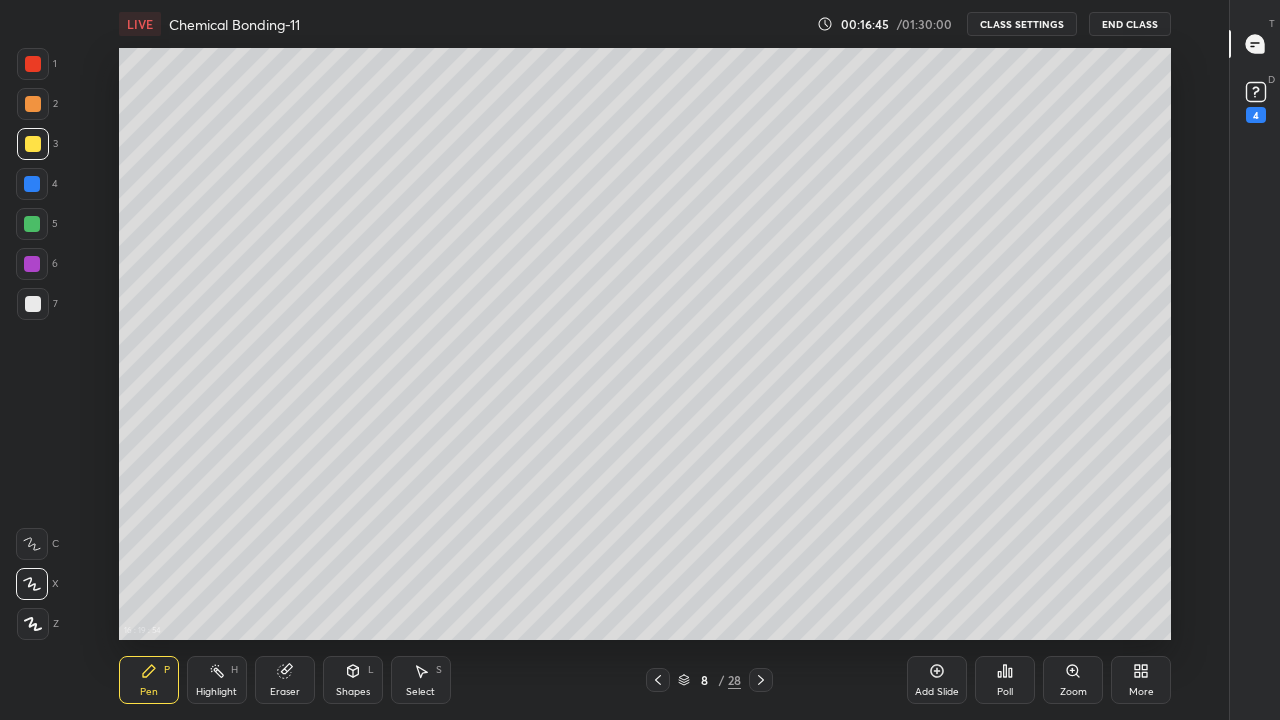 click on "Eraser" at bounding box center [285, 692] 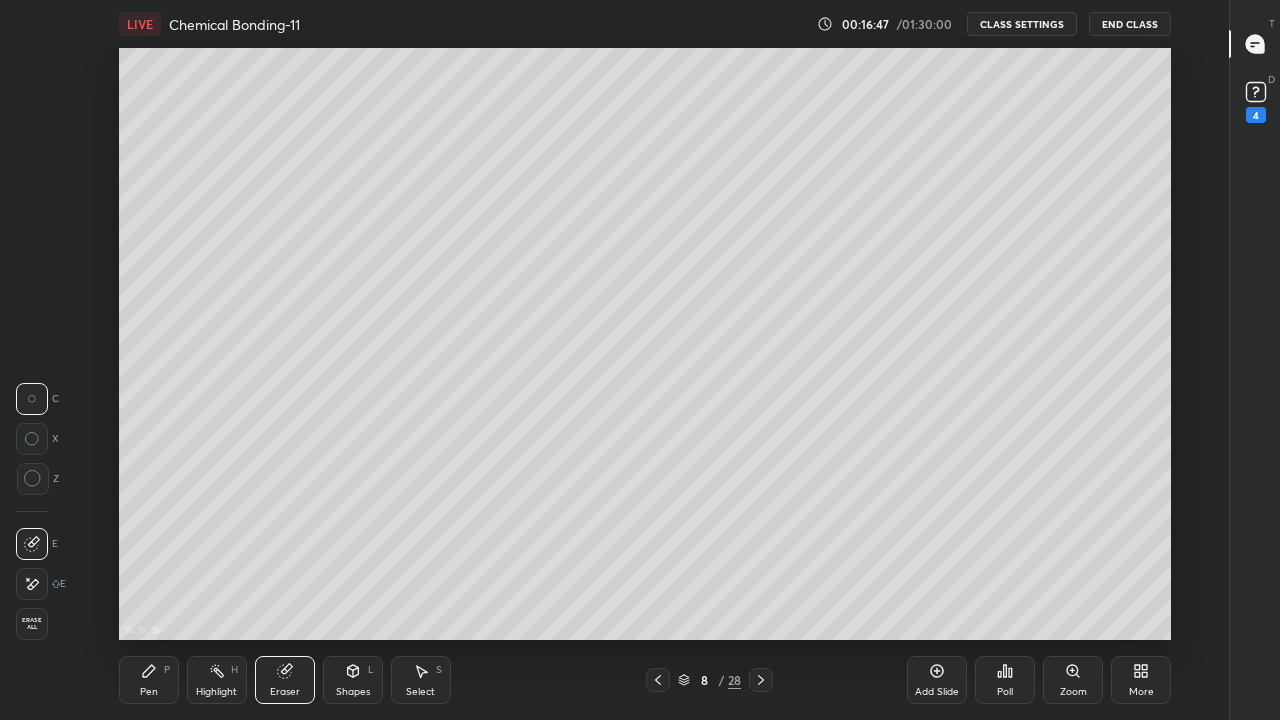 click on "Pen P" at bounding box center [149, 680] 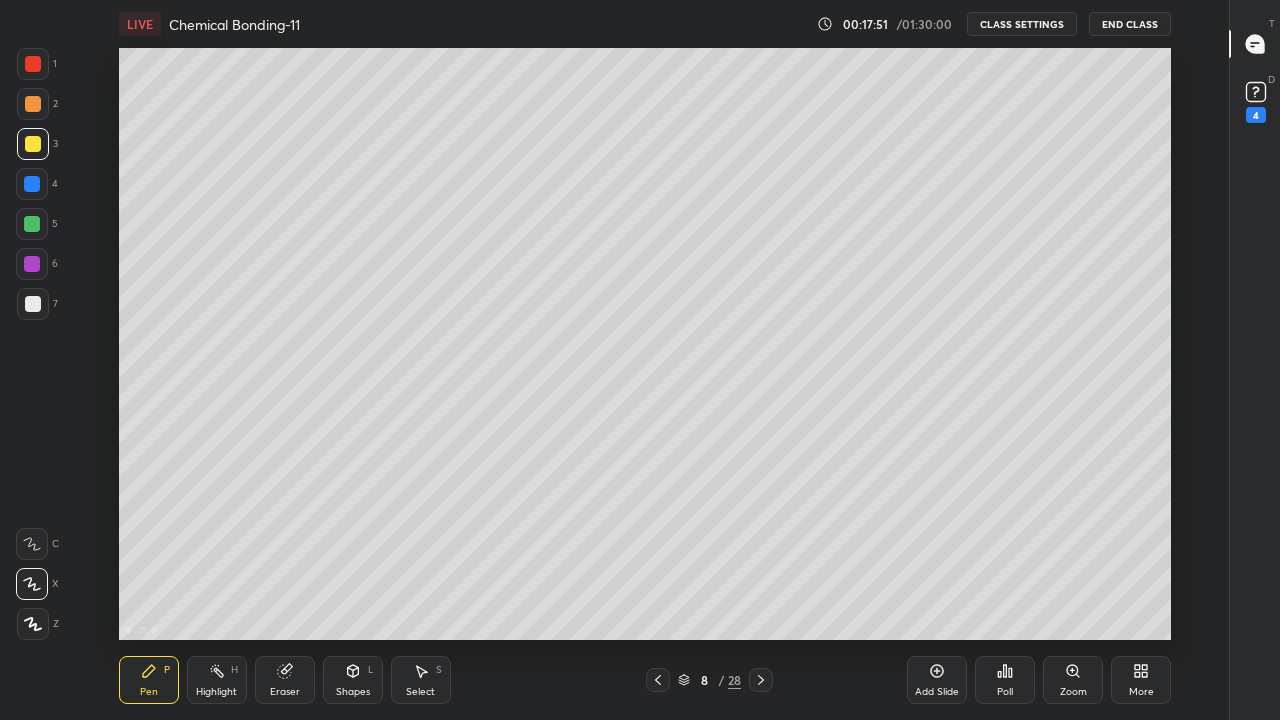click at bounding box center [33, 304] 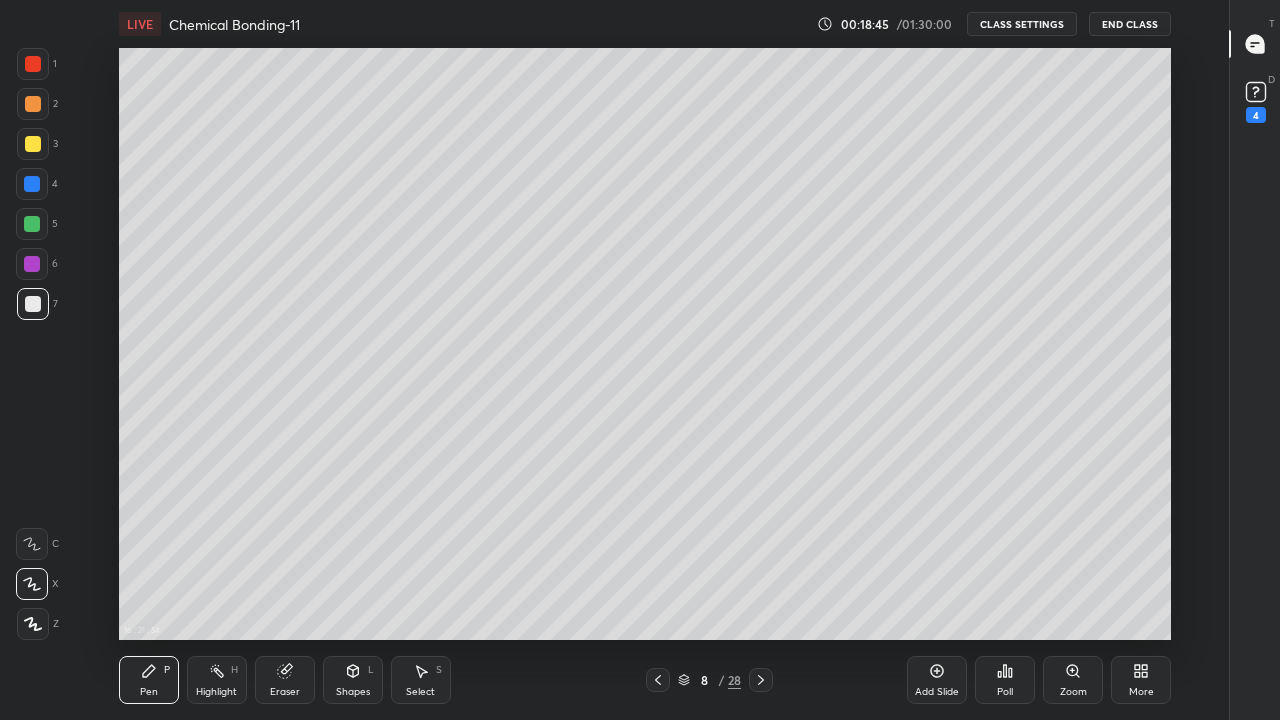 click at bounding box center [32, 224] 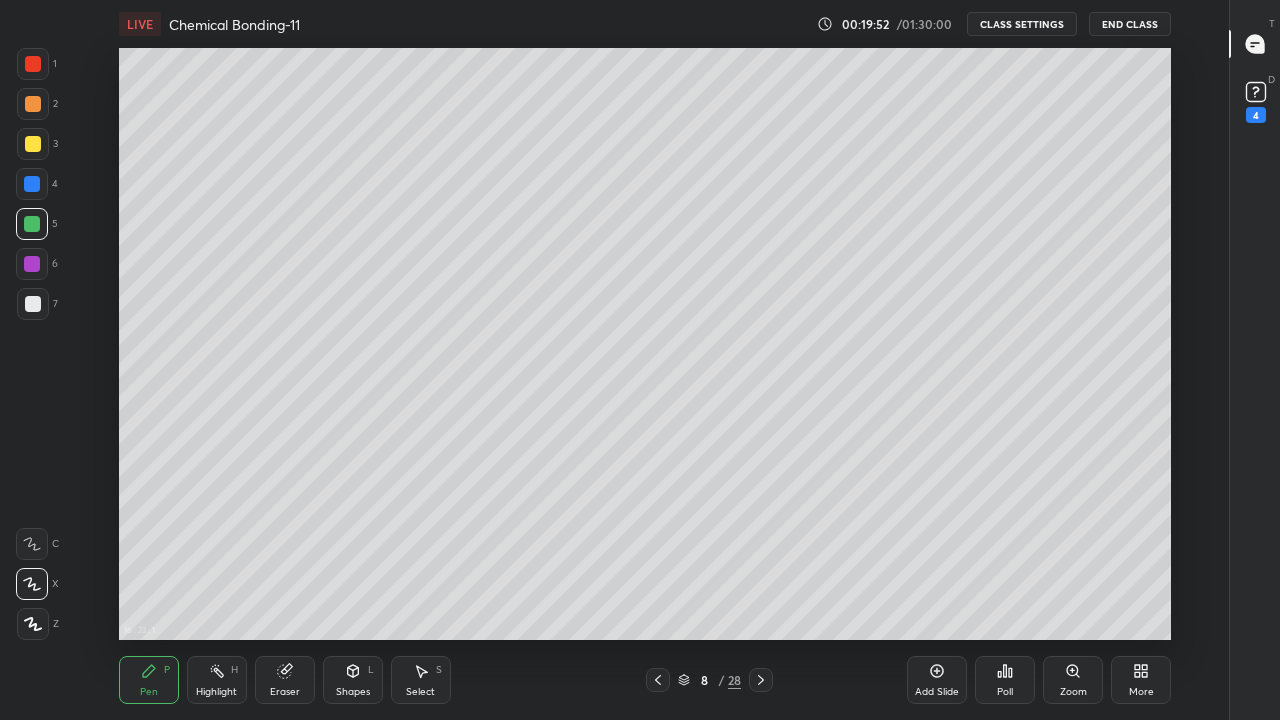 click on "Add Slide" at bounding box center (937, 692) 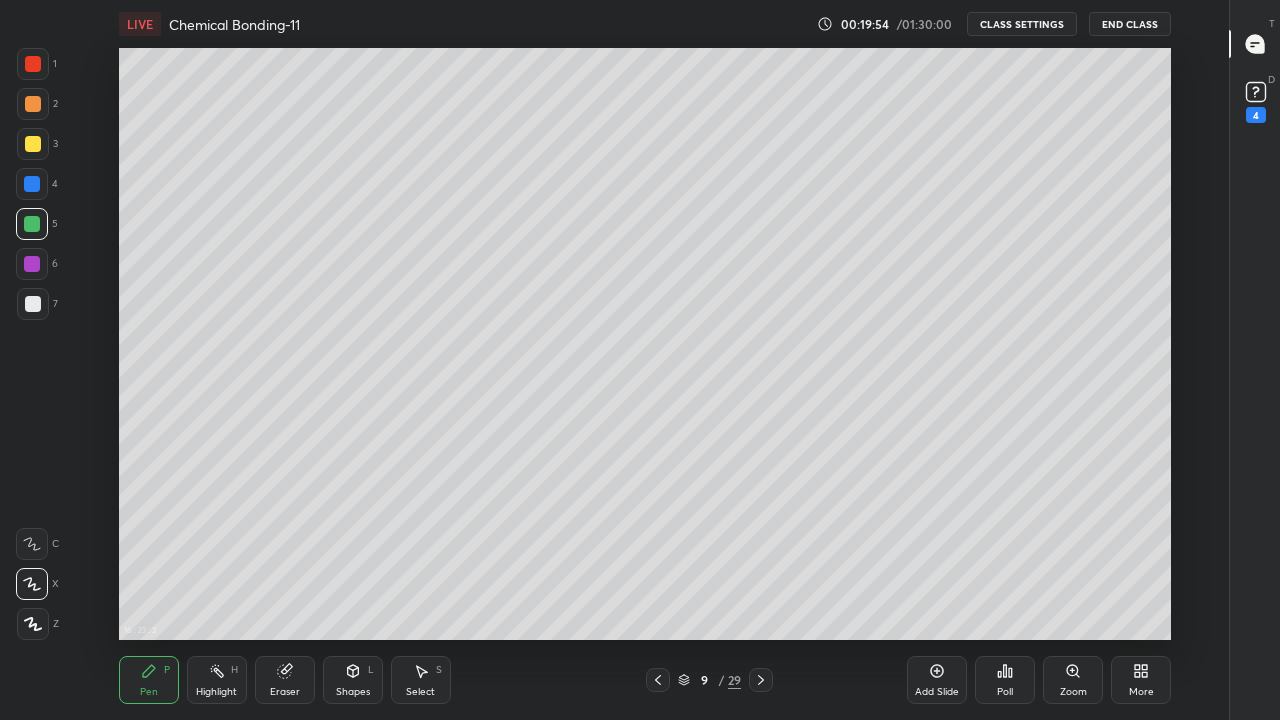 click at bounding box center (33, 304) 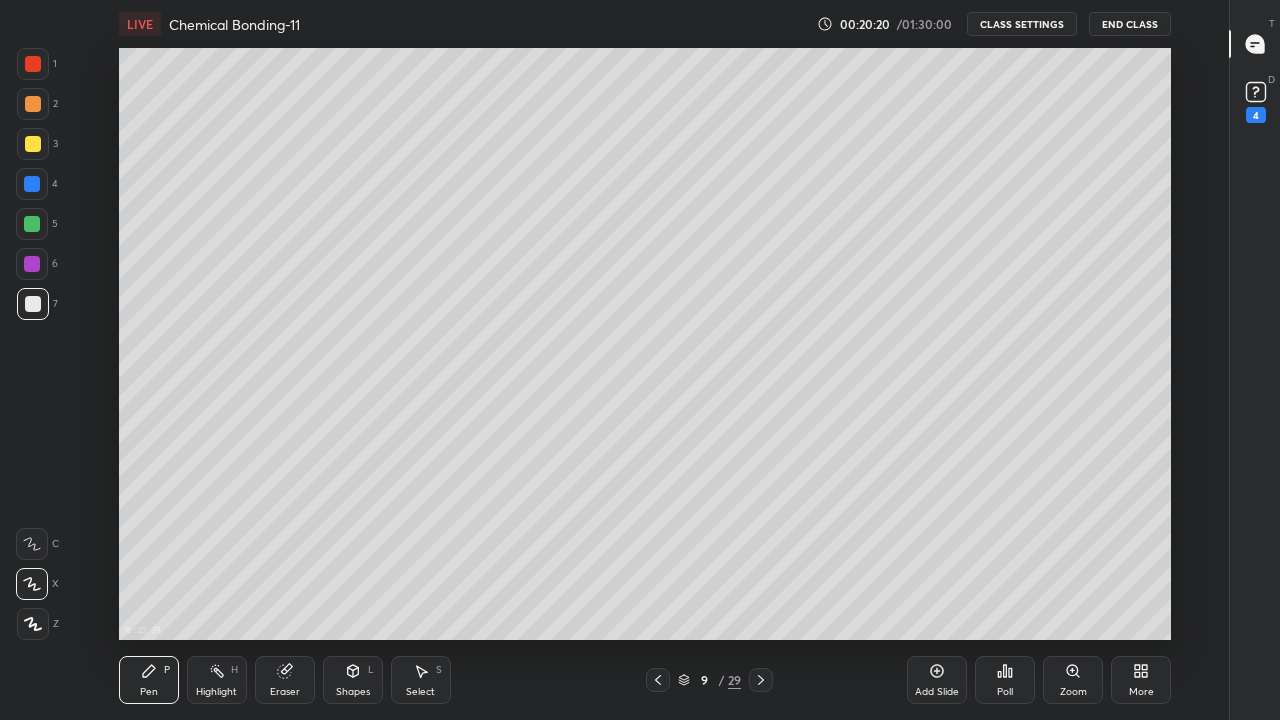 click at bounding box center [33, 144] 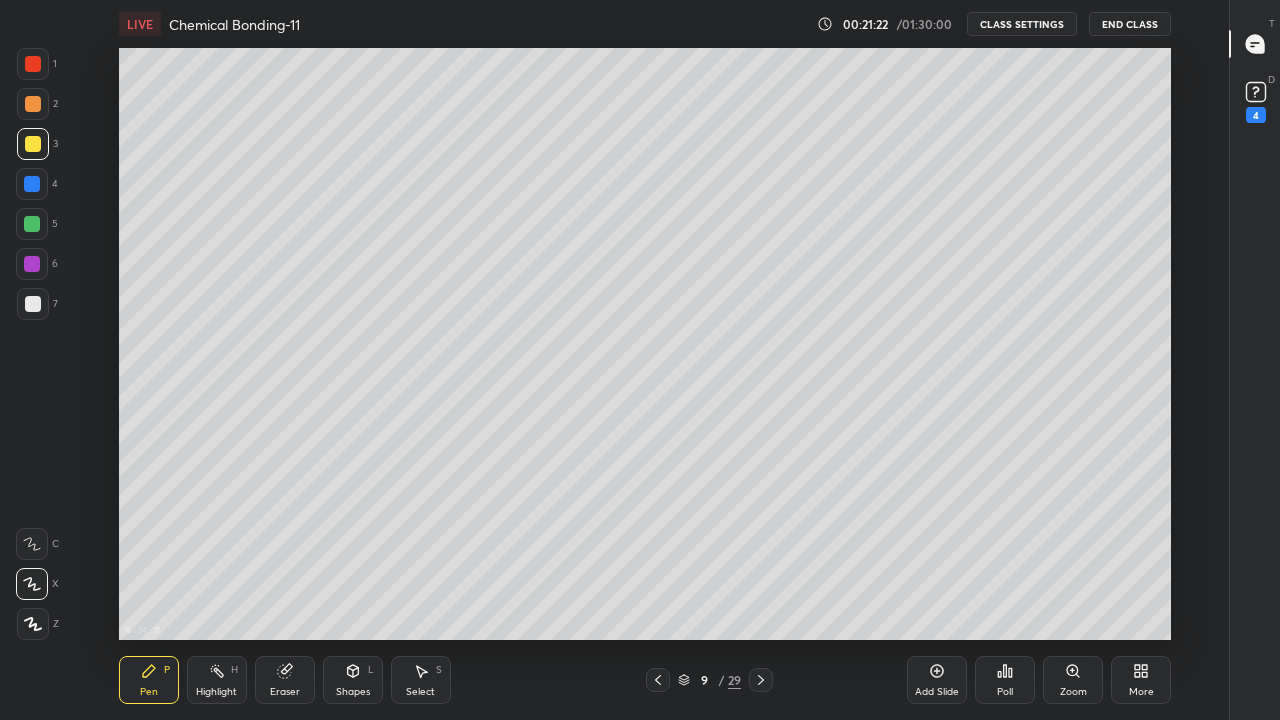 click 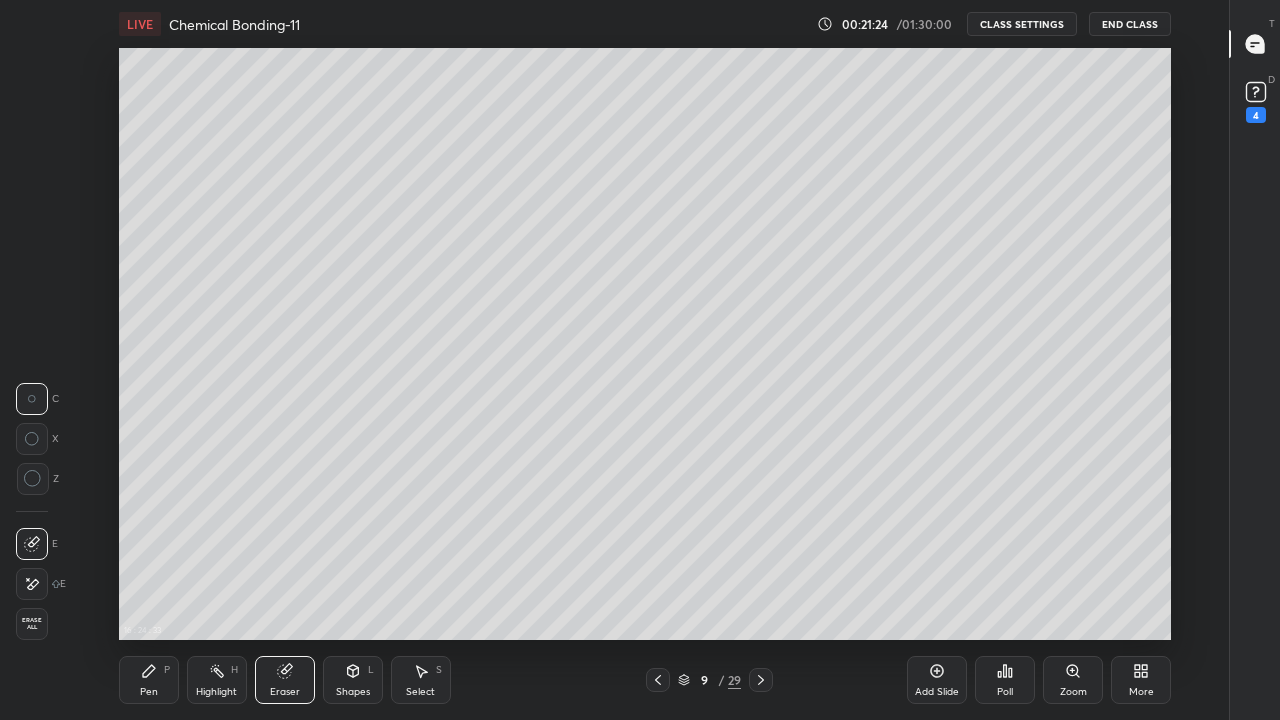 click on "Pen" at bounding box center [149, 692] 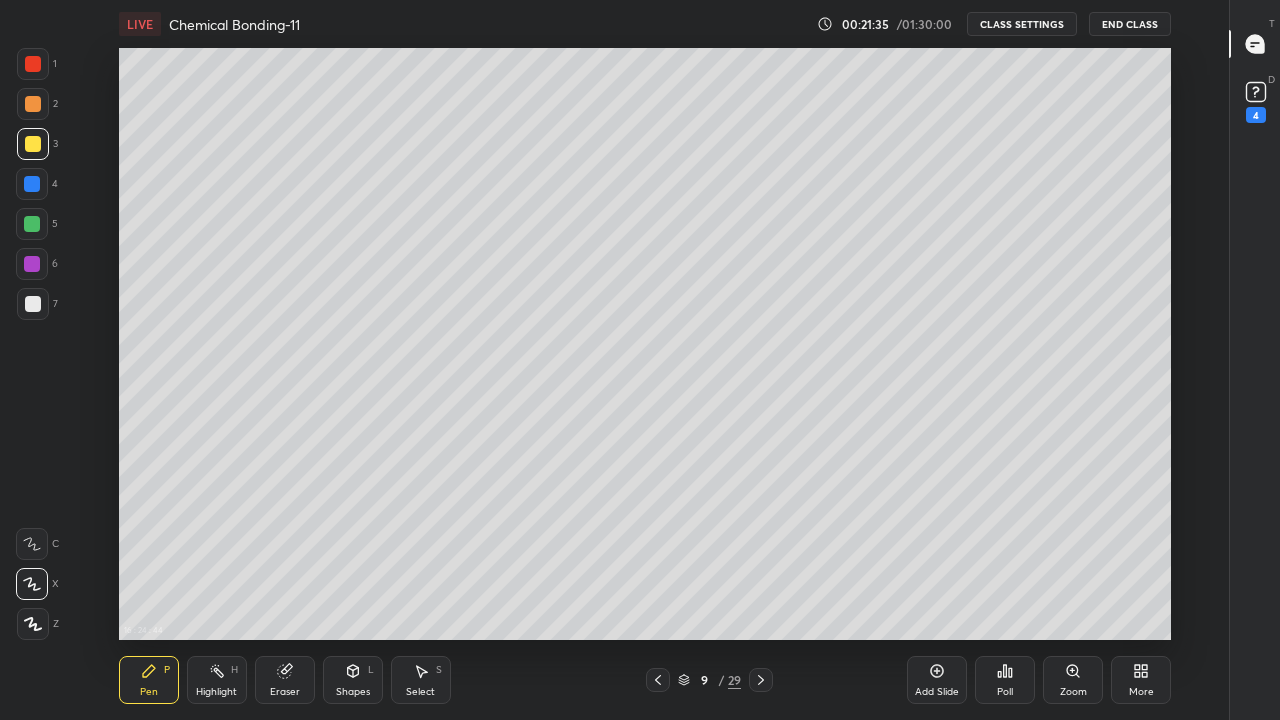 click on "Eraser" at bounding box center (285, 680) 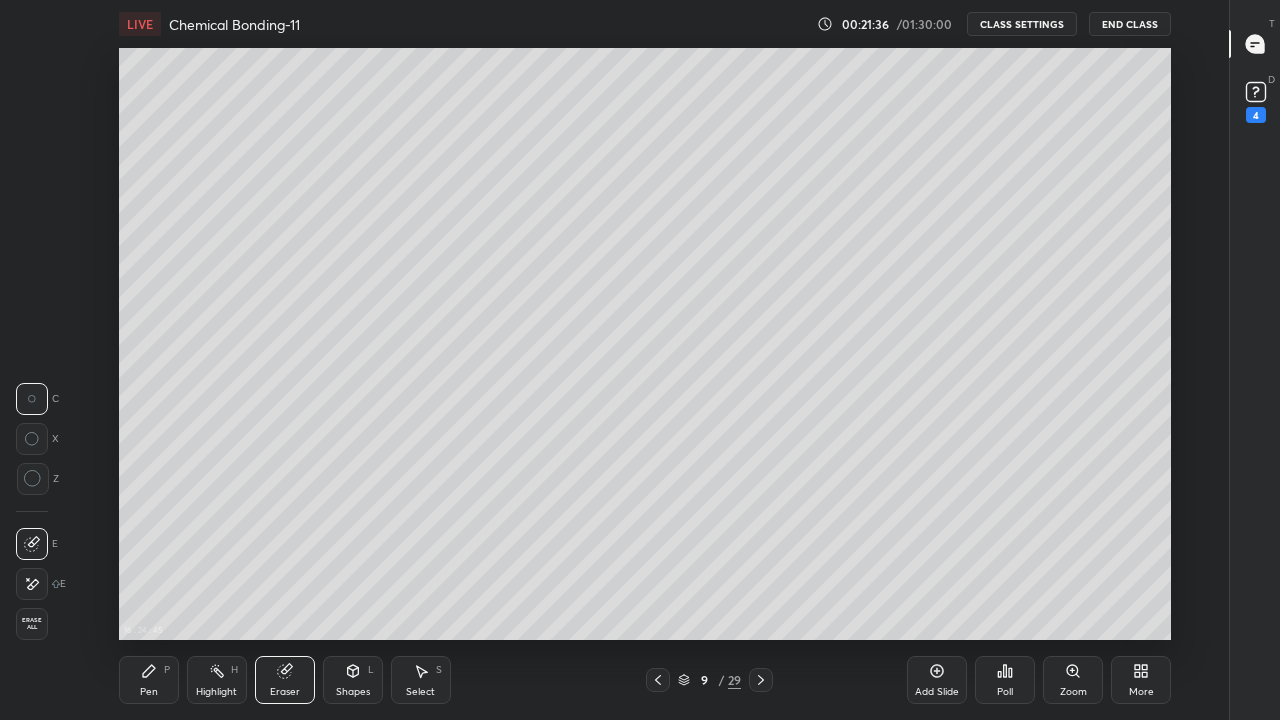 click on "Pen" at bounding box center (149, 692) 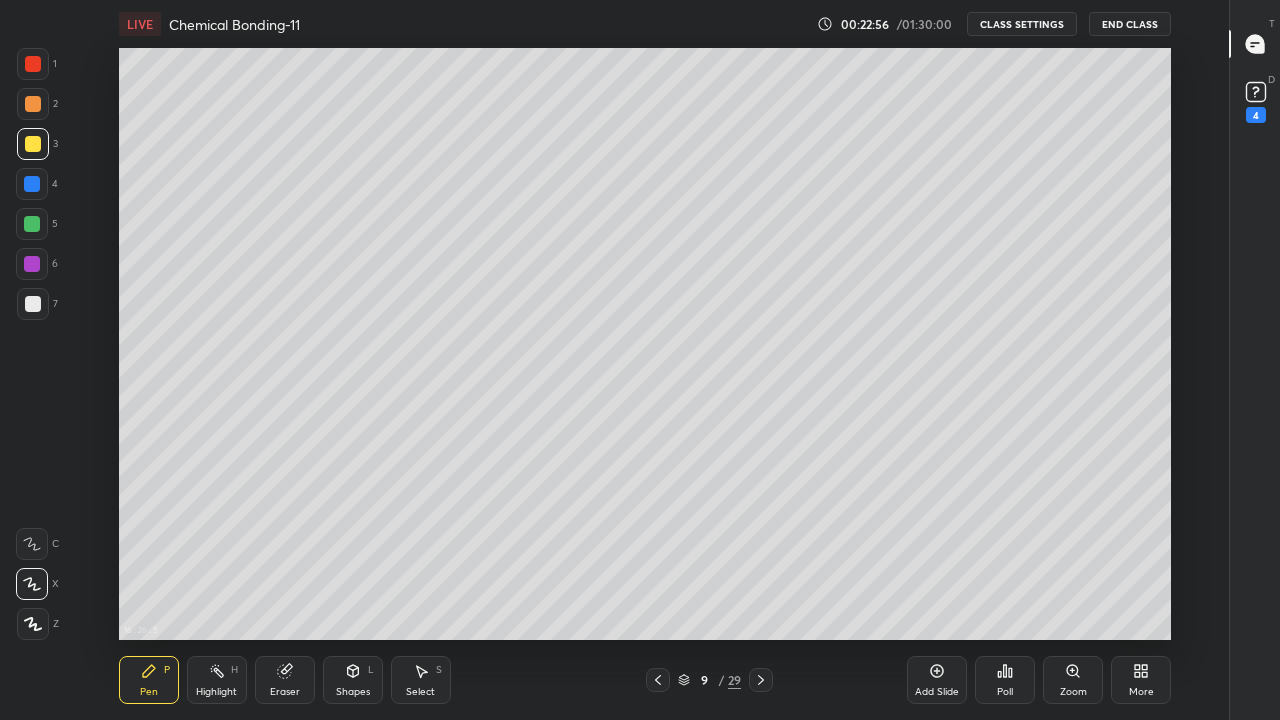 click at bounding box center (32, 224) 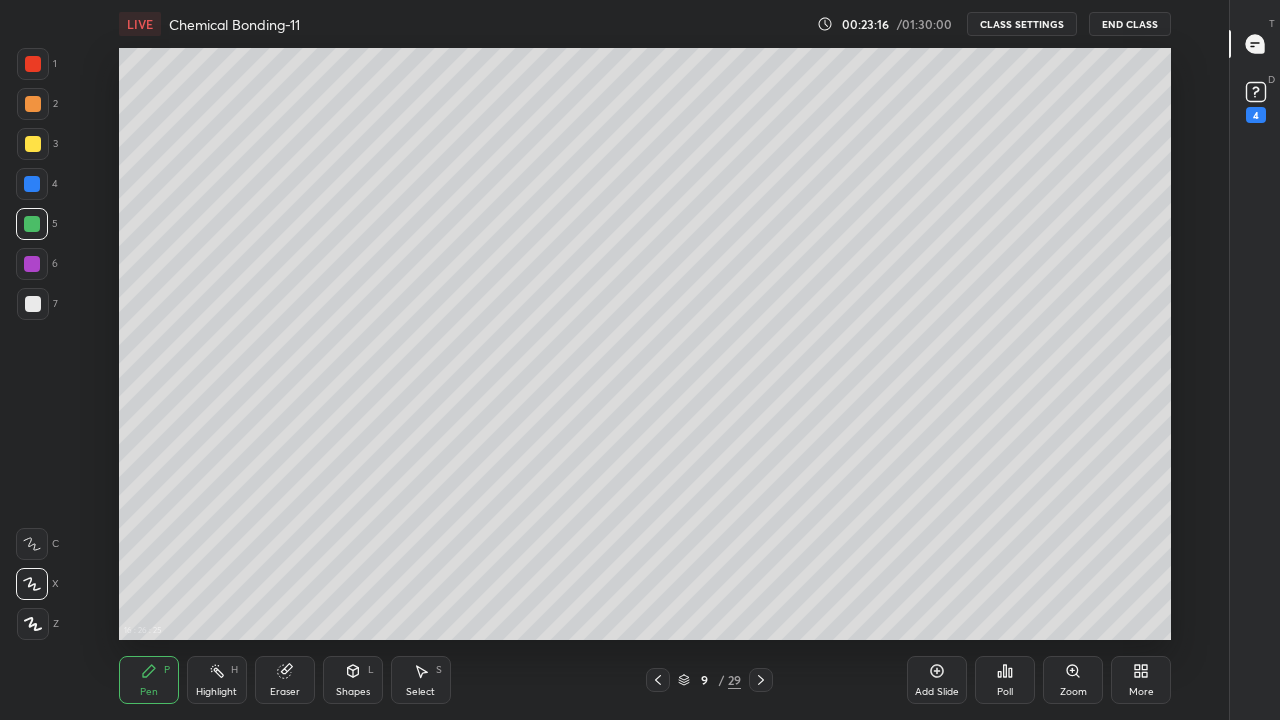 click on "Poll" at bounding box center [1005, 680] 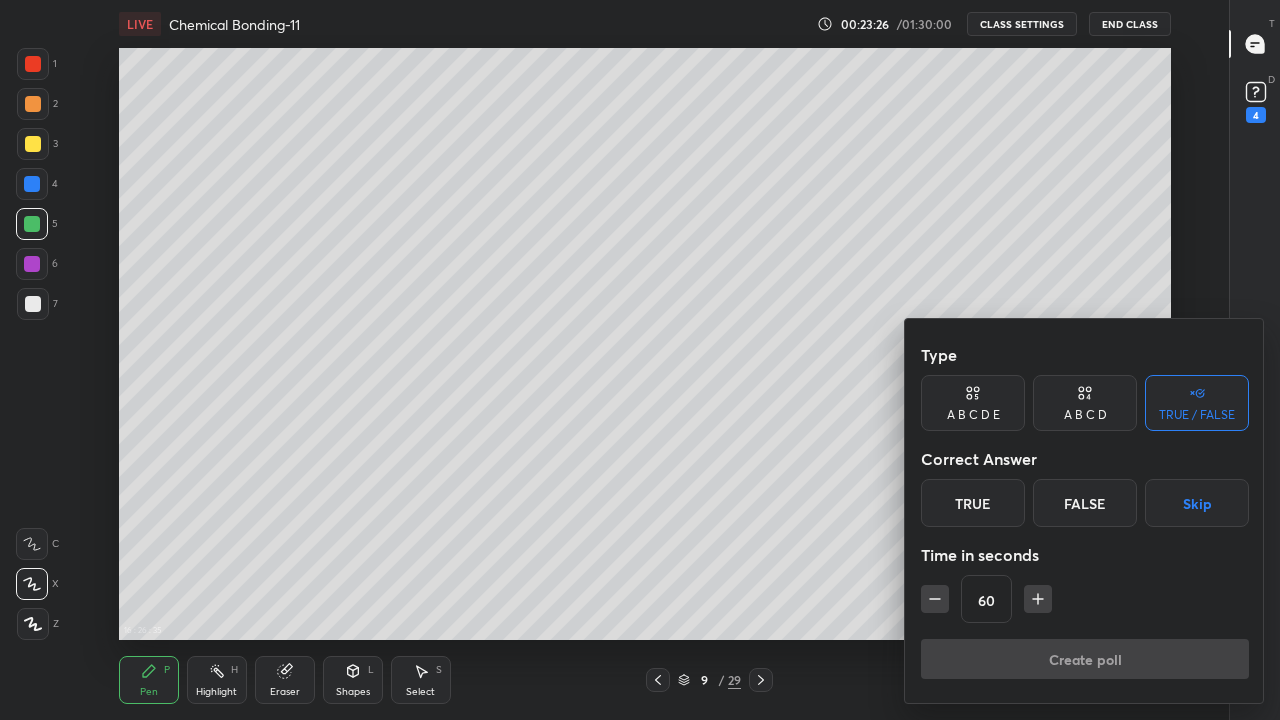 click on "True" at bounding box center (973, 503) 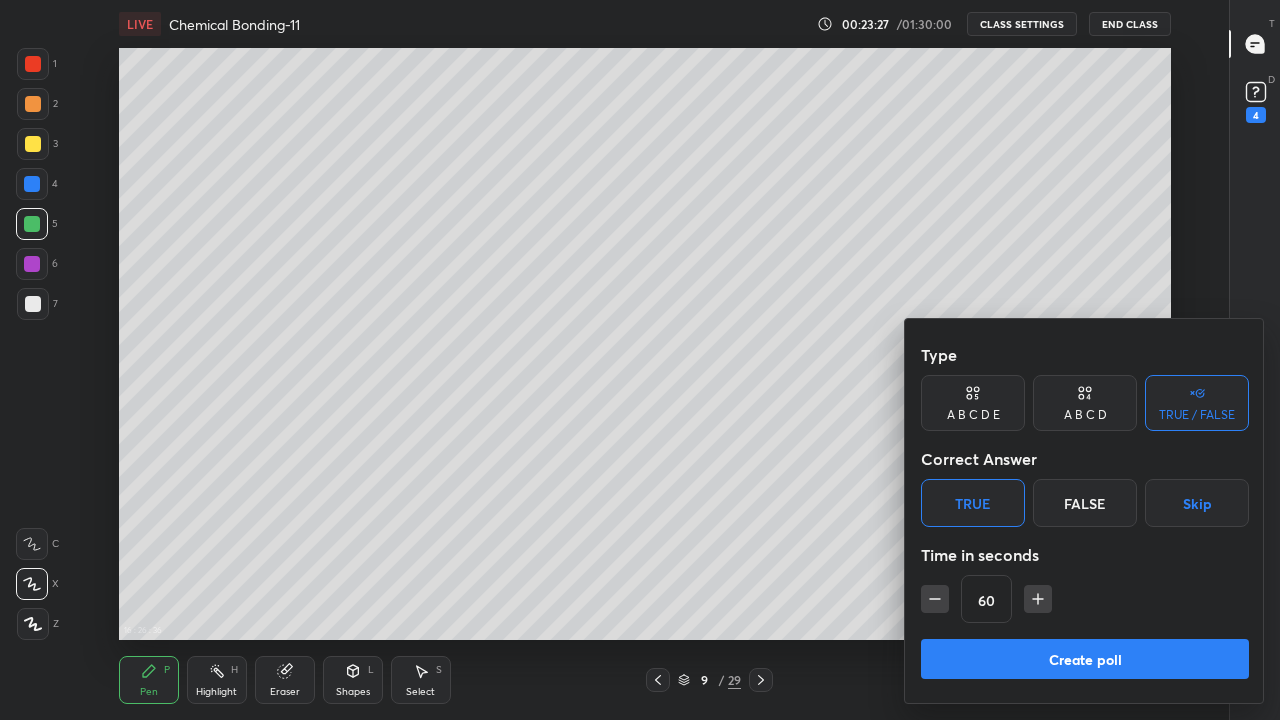 click on "Create poll" at bounding box center (1085, 659) 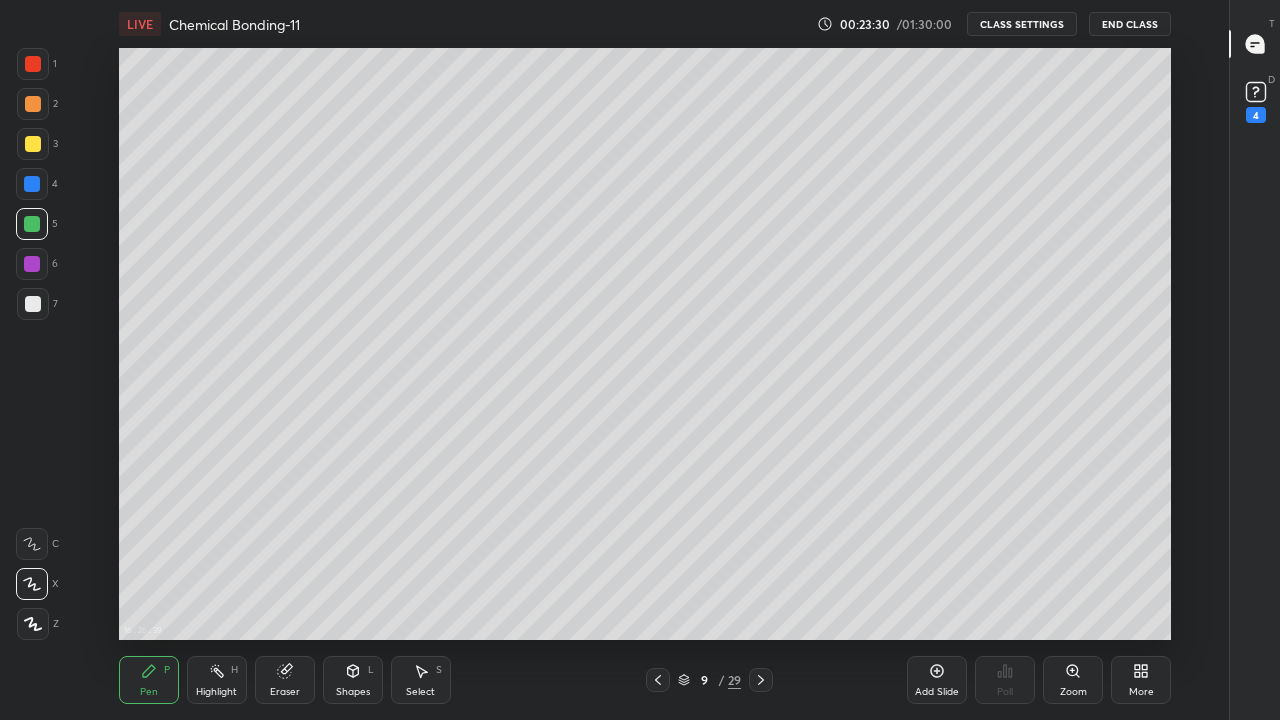 scroll, scrollTop: 7, scrollLeft: 1, axis: both 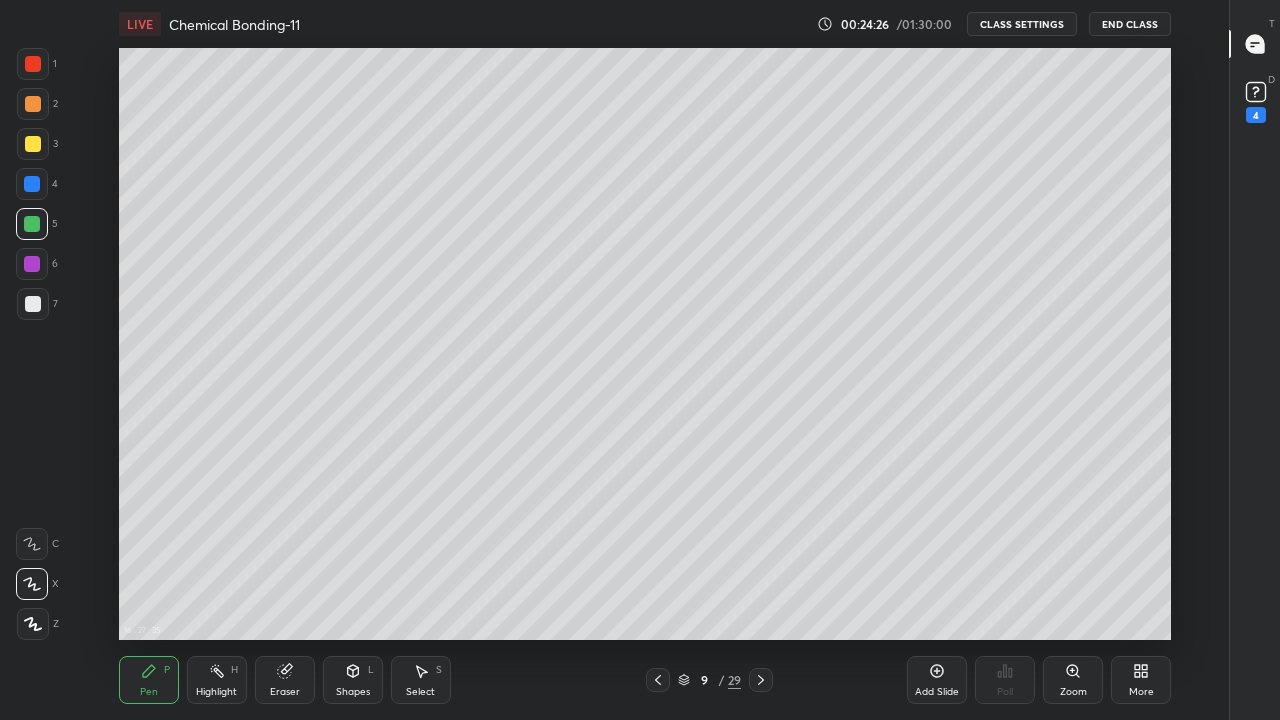 click on "Eraser" at bounding box center (285, 680) 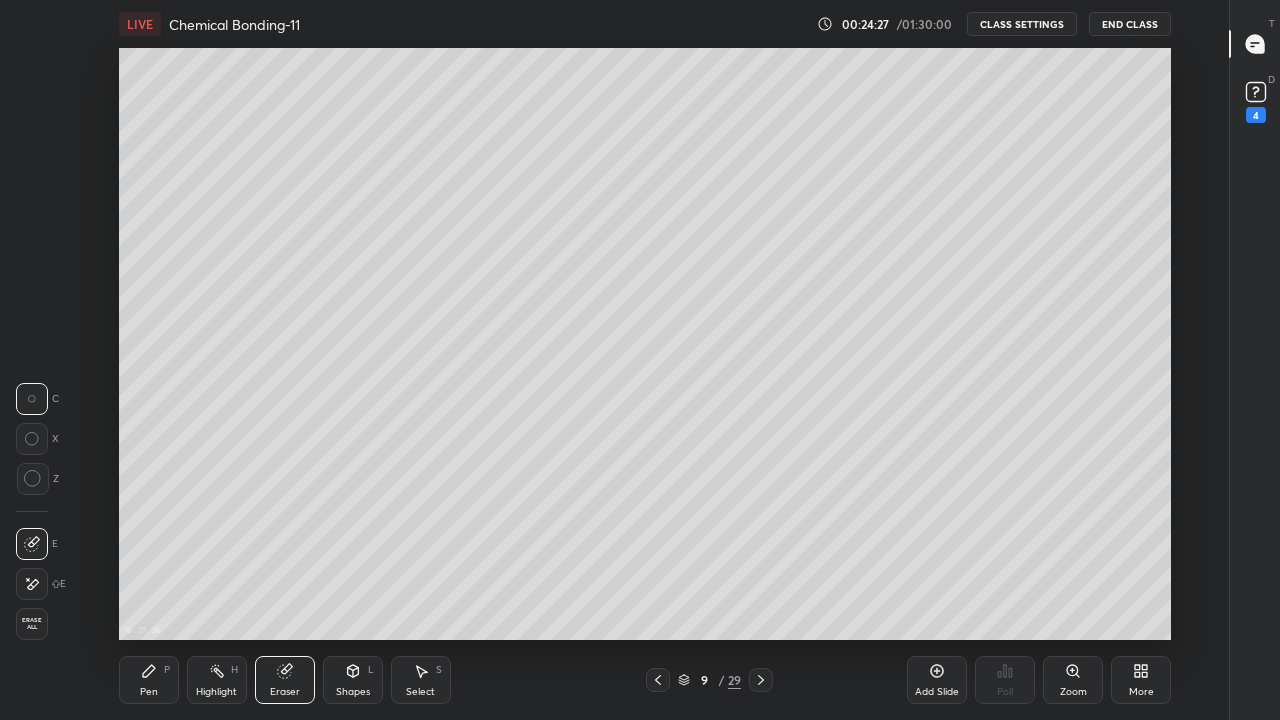 click at bounding box center [32, 584] 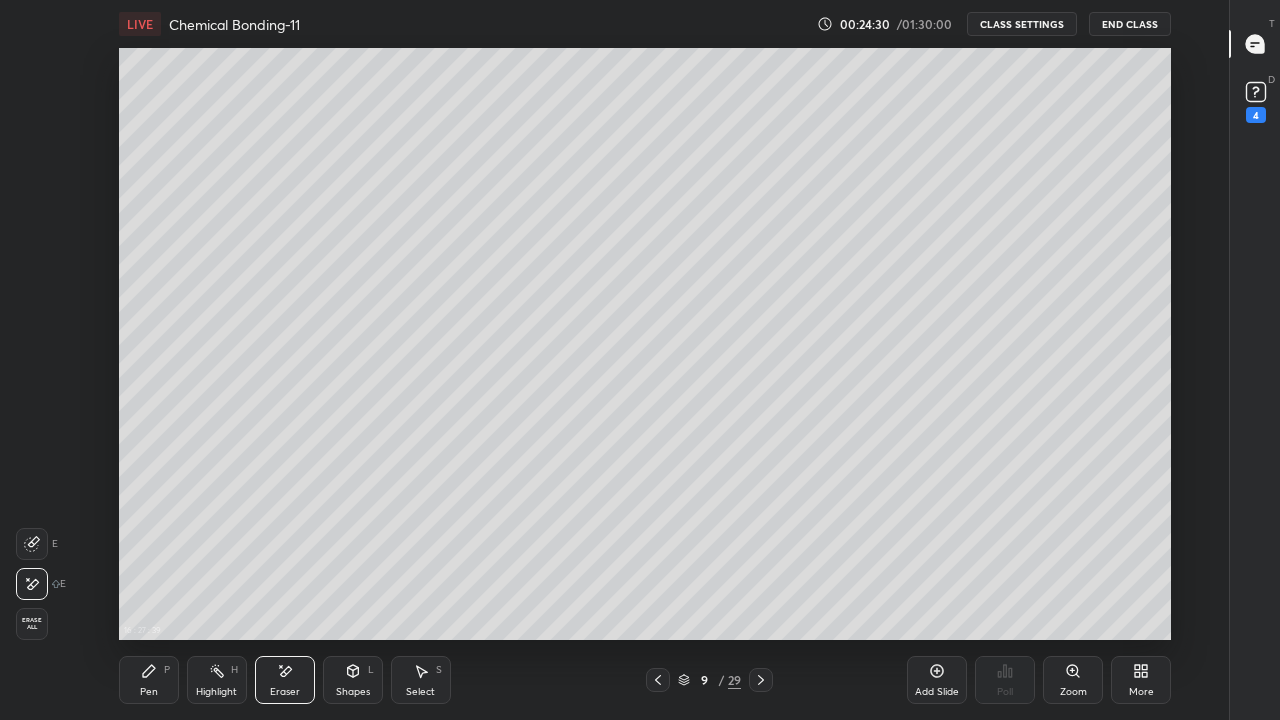click on "Pen P" at bounding box center (149, 680) 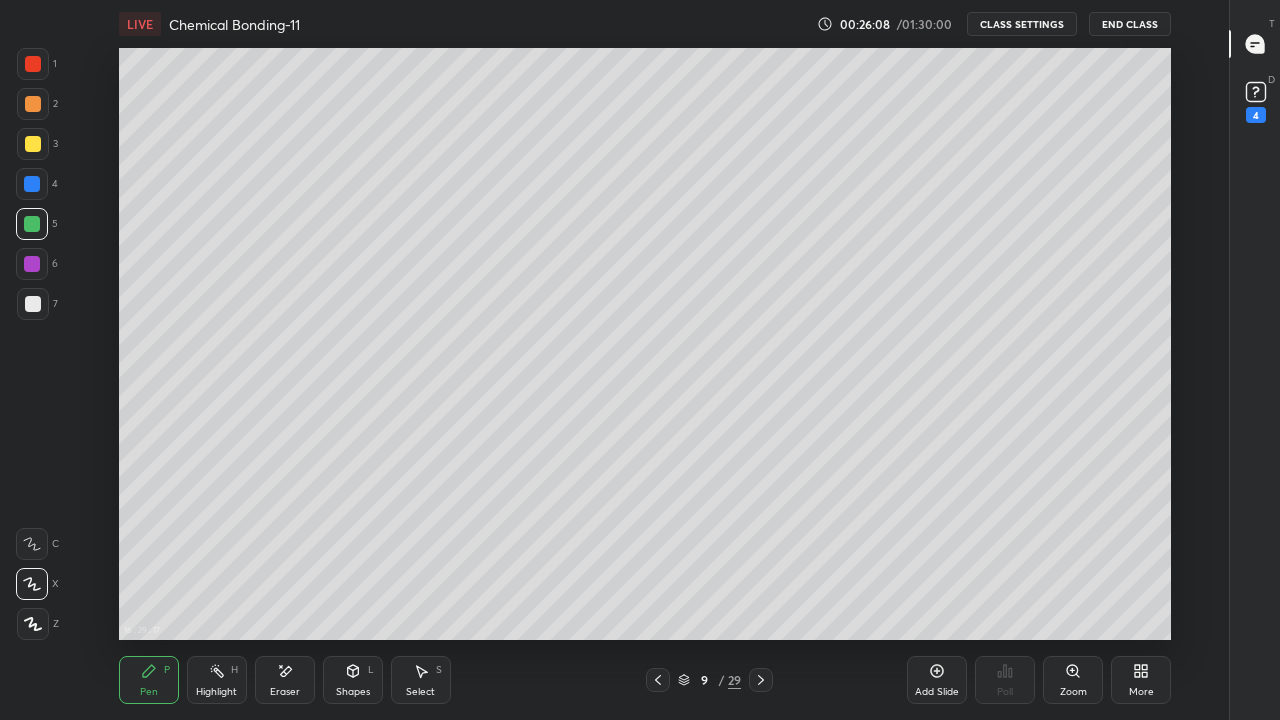 click on "Add Slide" at bounding box center (937, 692) 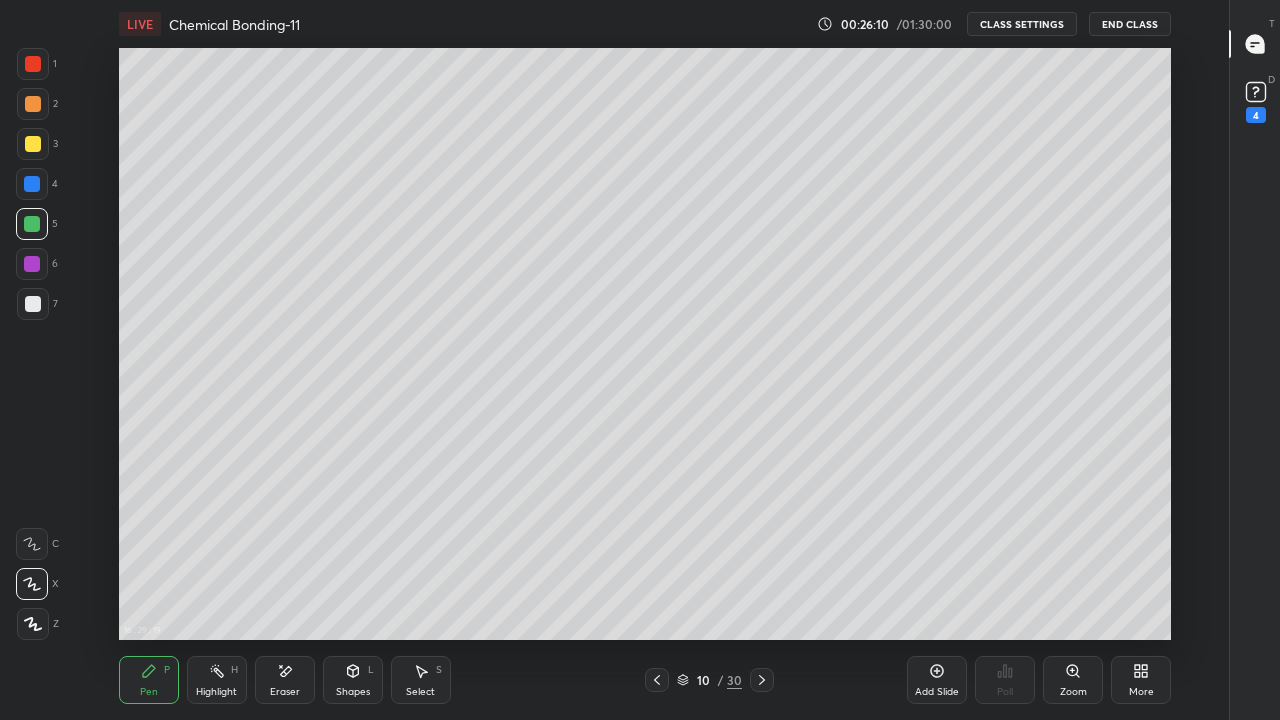 click at bounding box center (33, 304) 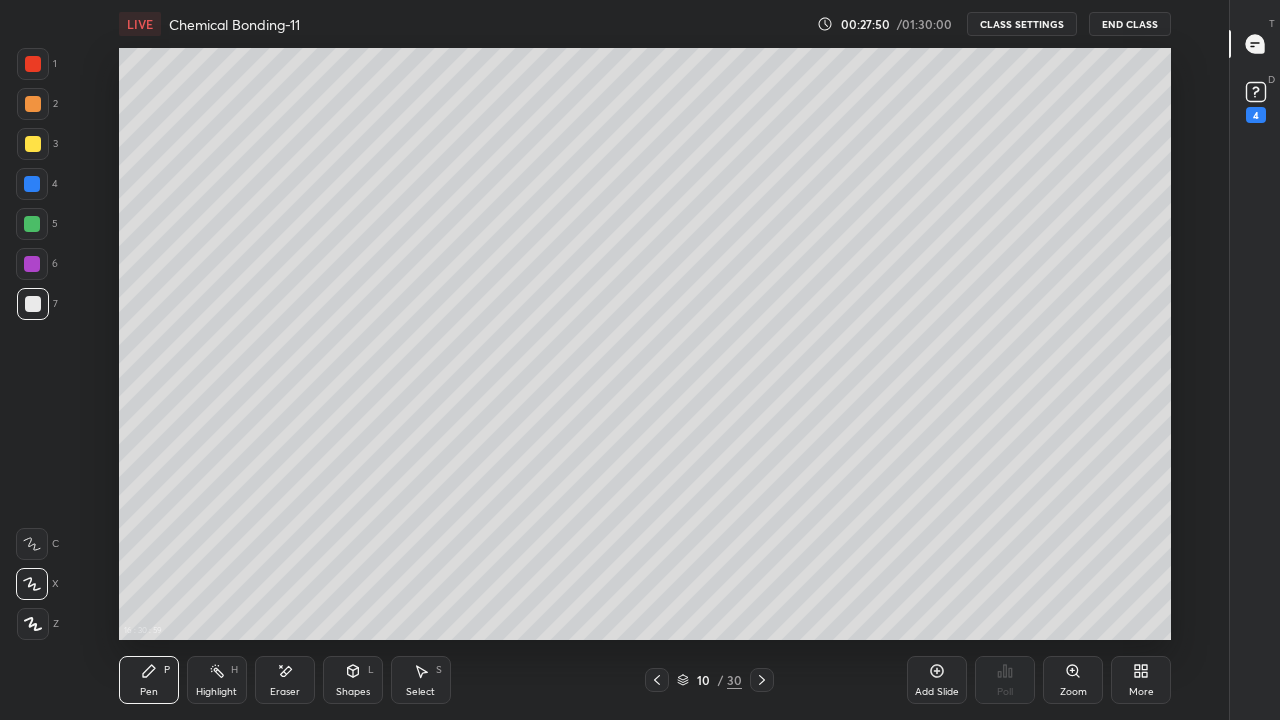 click at bounding box center (33, 144) 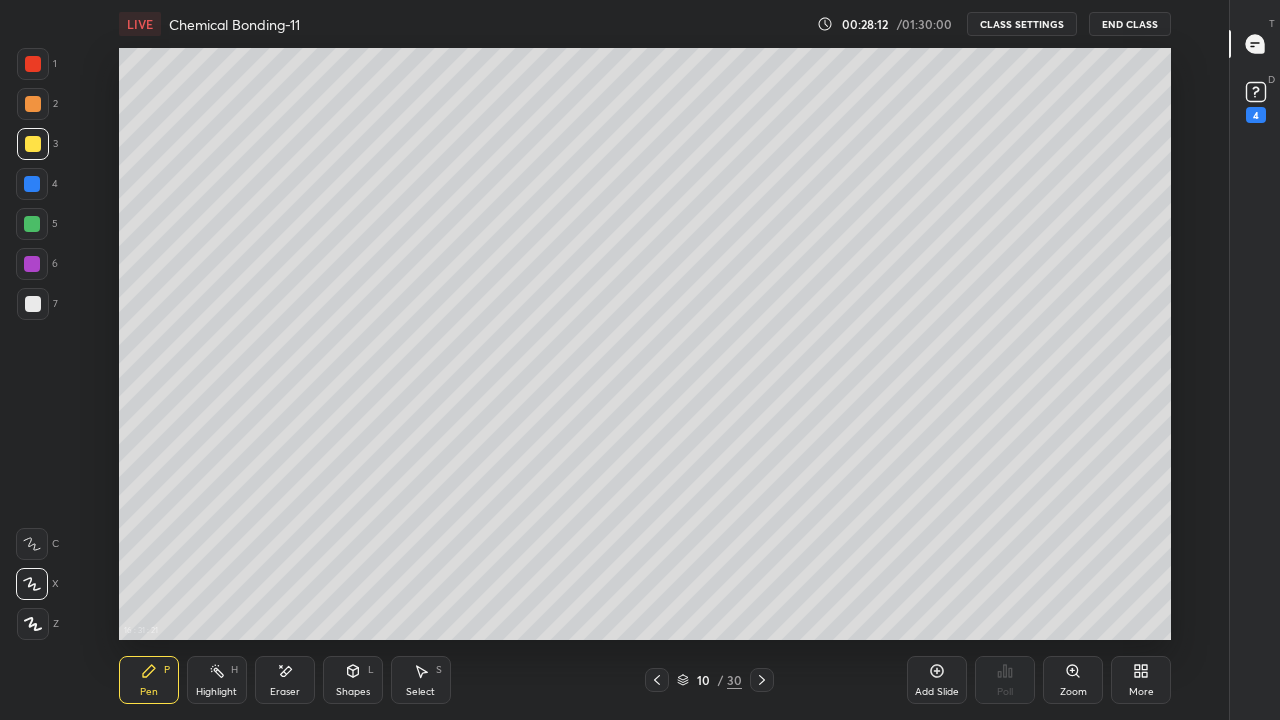 click at bounding box center (33, 304) 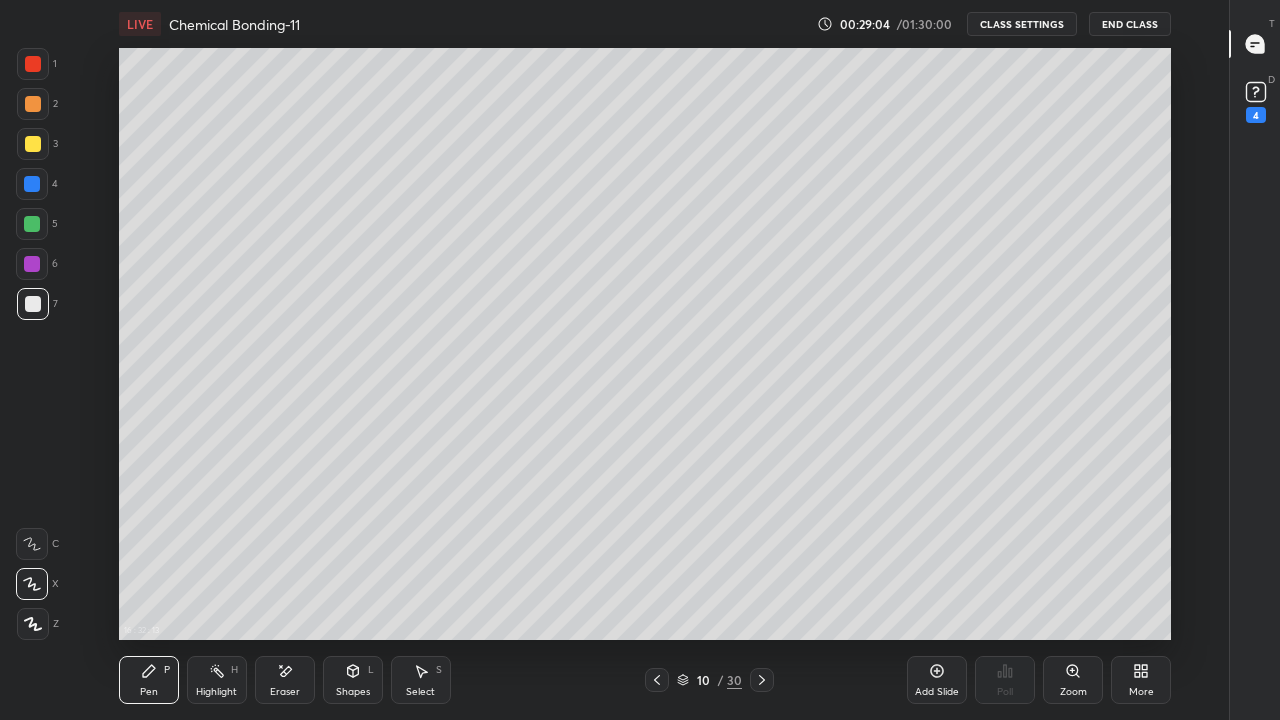 click at bounding box center [33, 144] 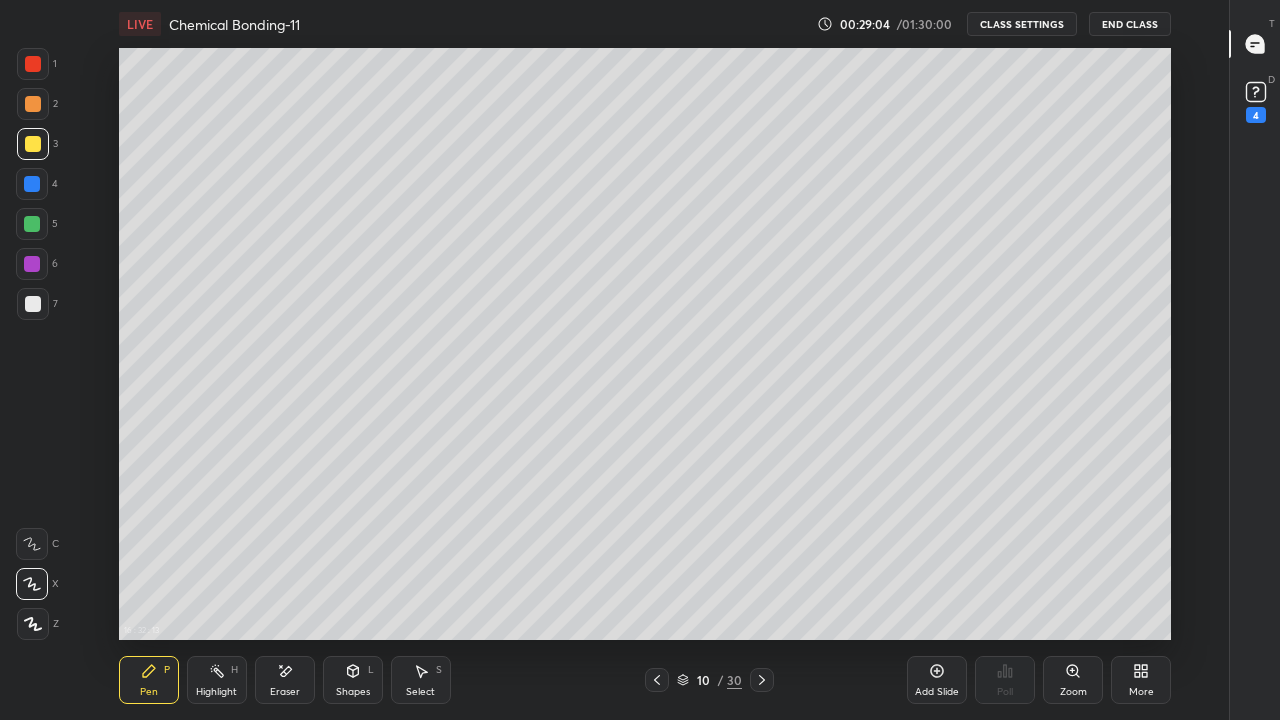 click at bounding box center [33, 104] 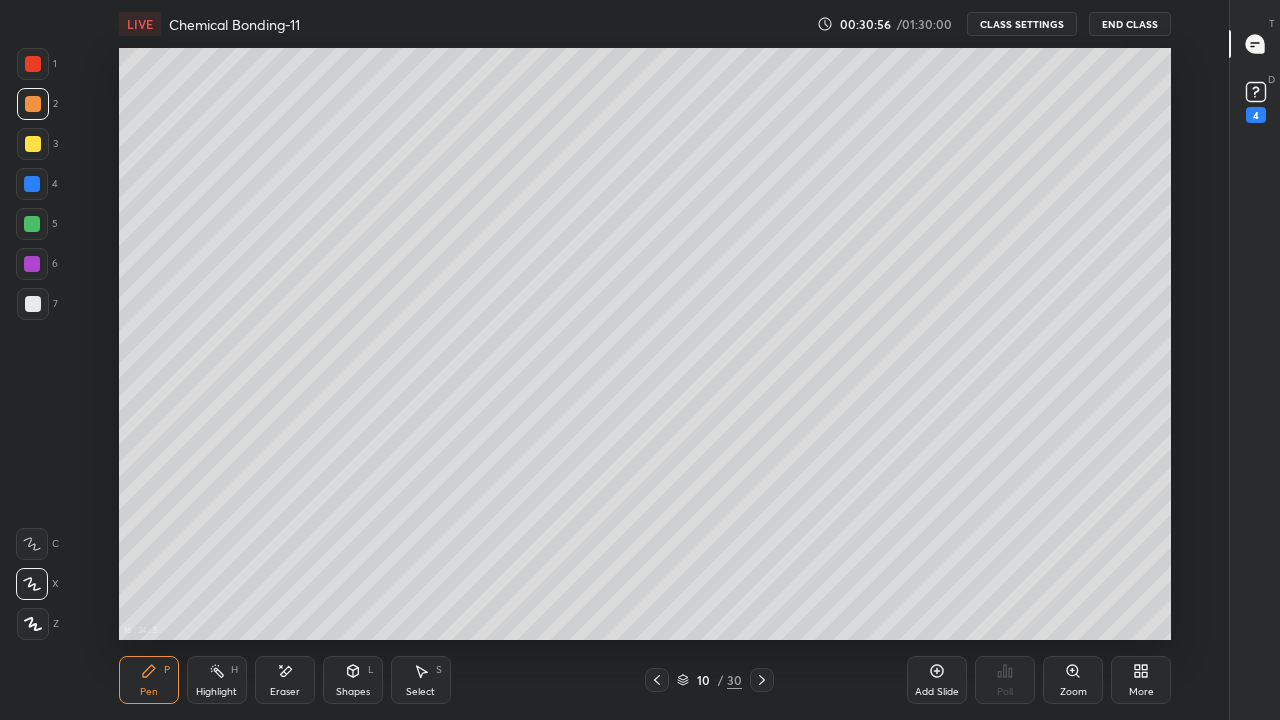click at bounding box center (32, 224) 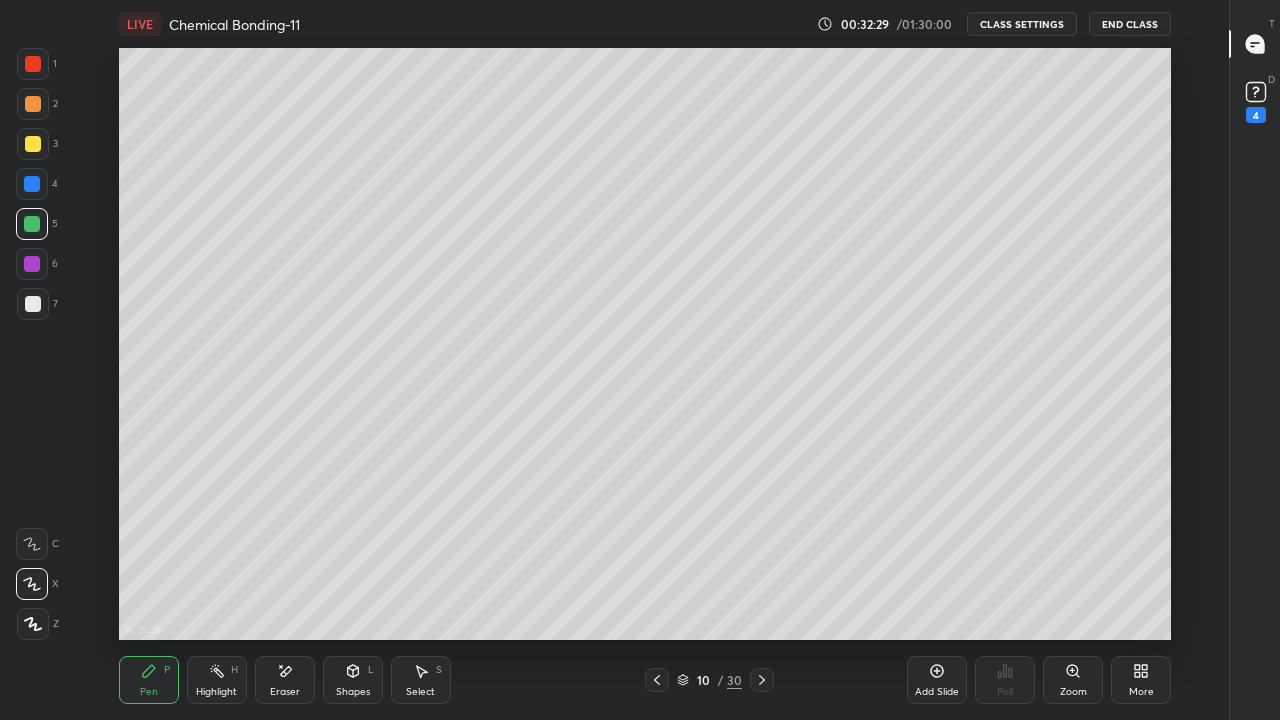 click 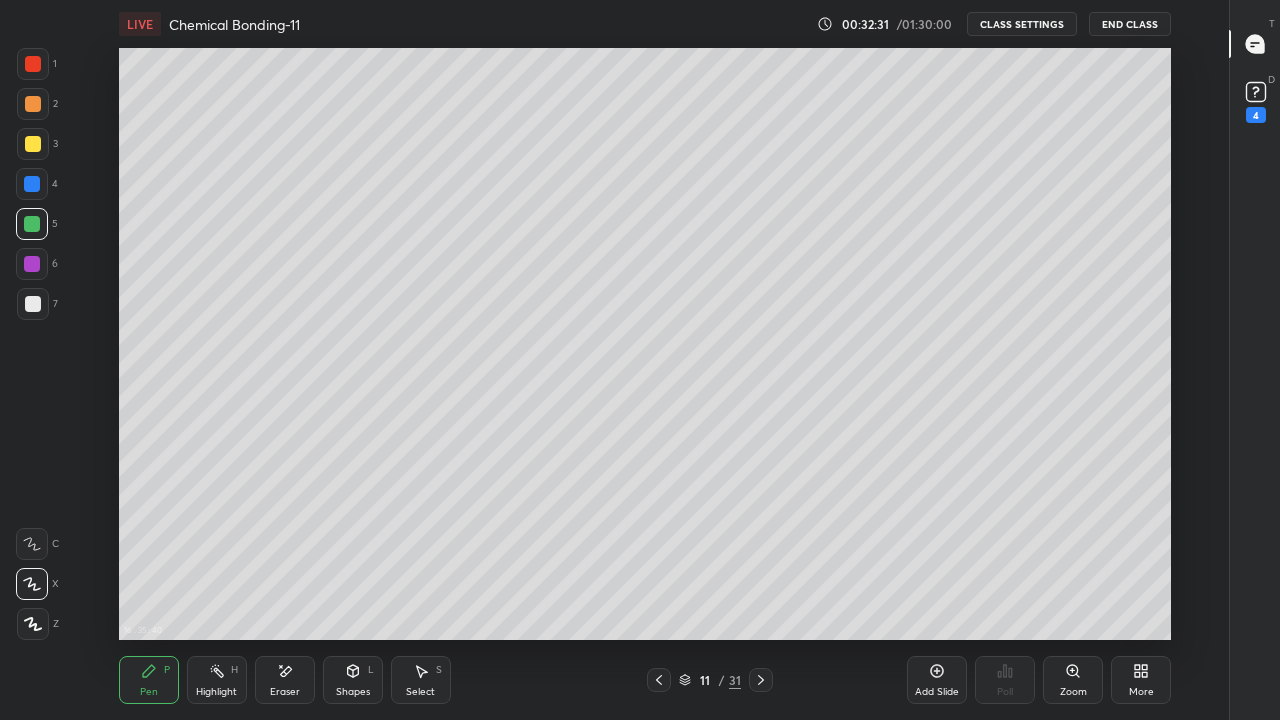 click at bounding box center (33, 304) 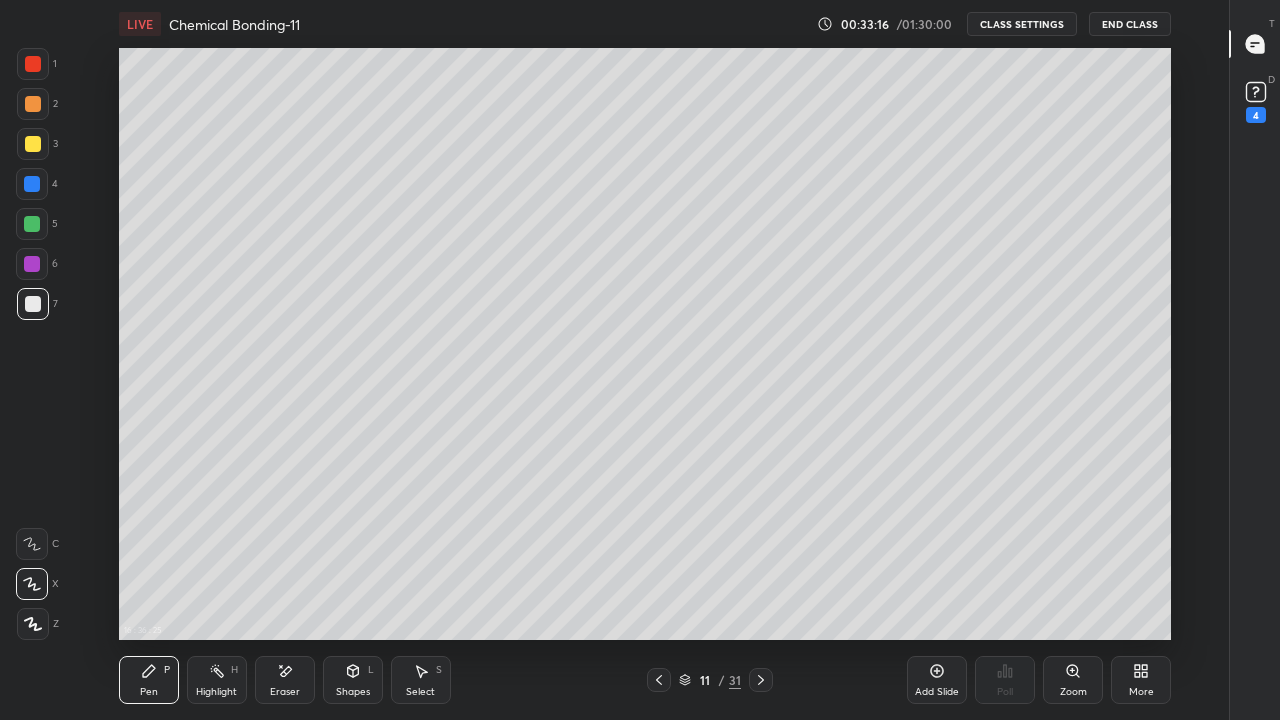 click at bounding box center [659, 680] 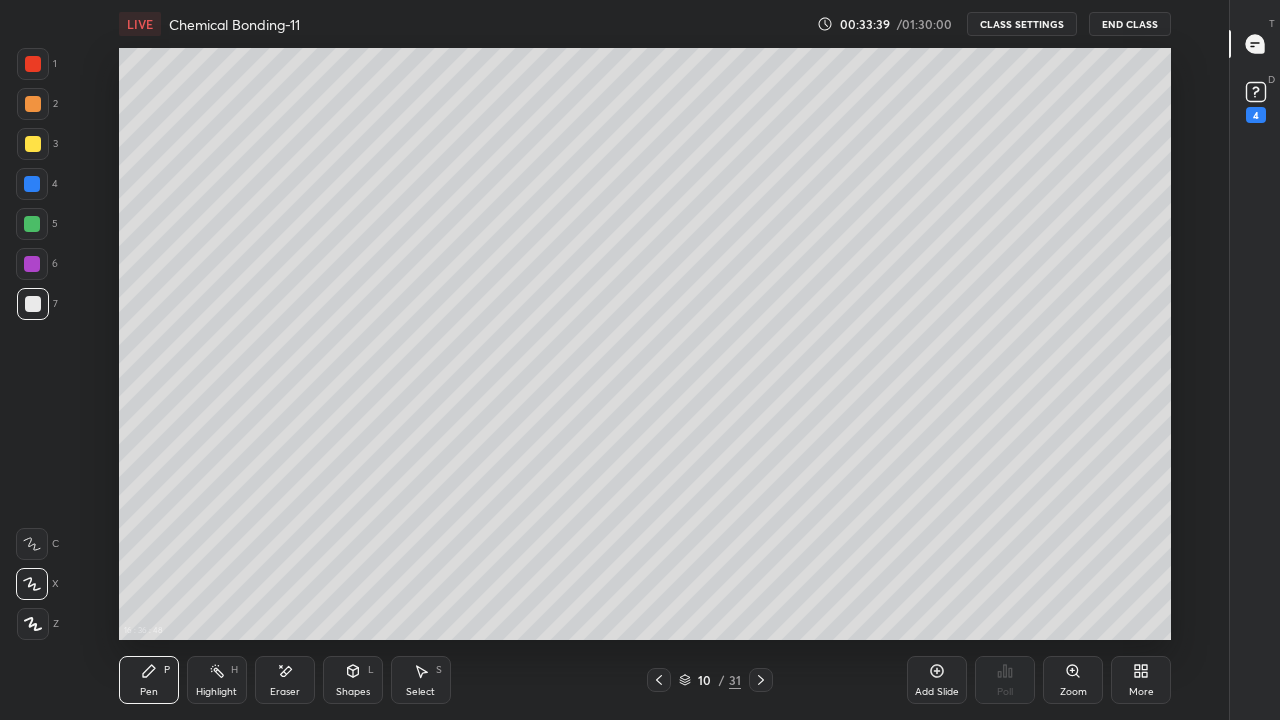 click 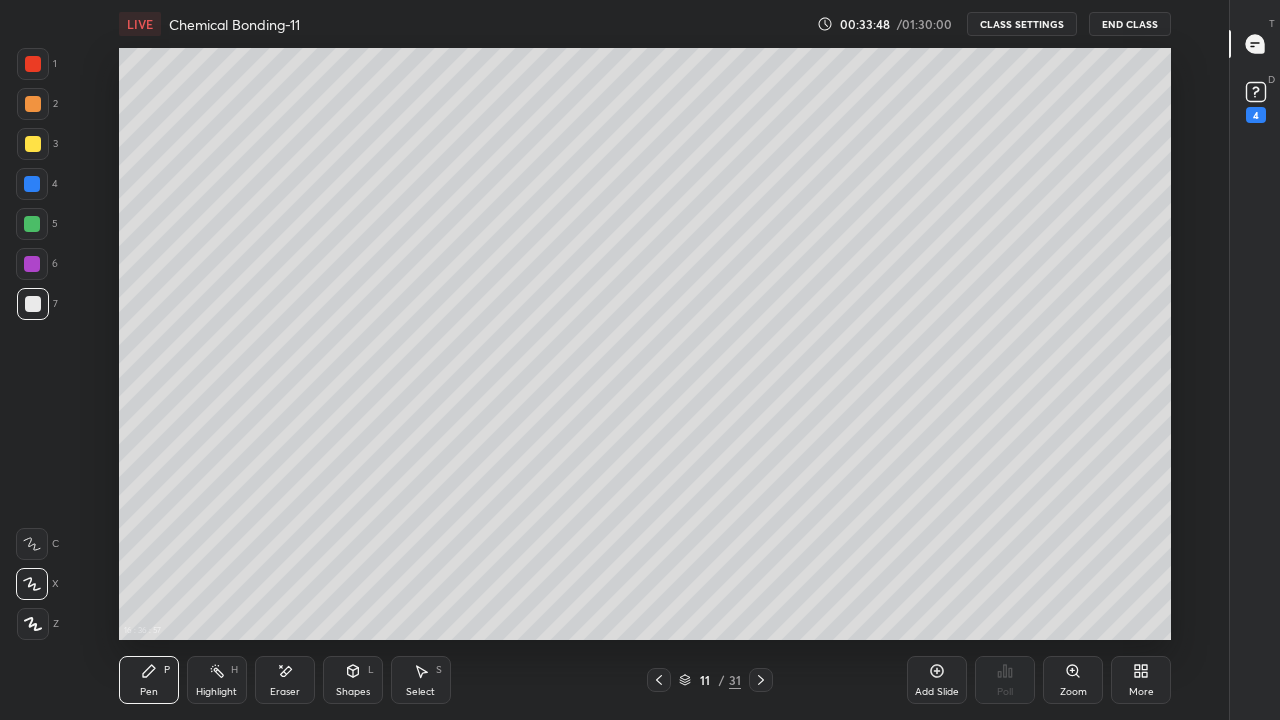 click on "Eraser" at bounding box center (285, 692) 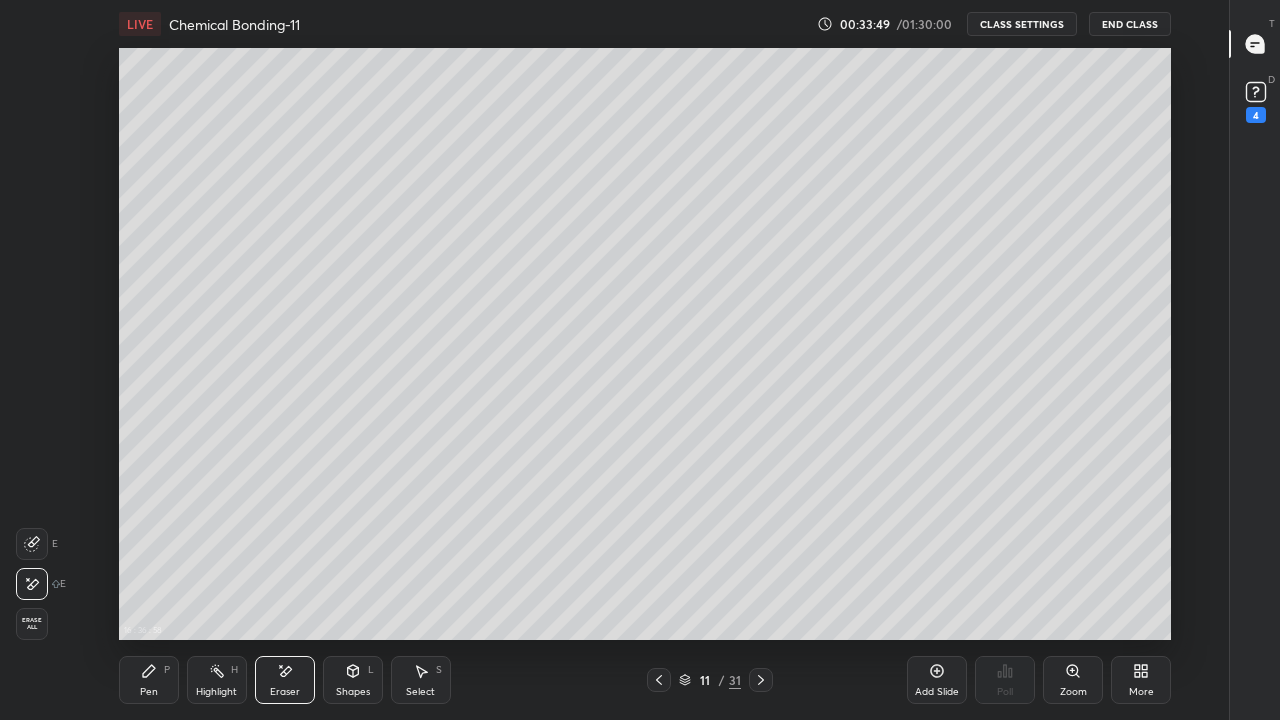 click on "Pen" at bounding box center (149, 692) 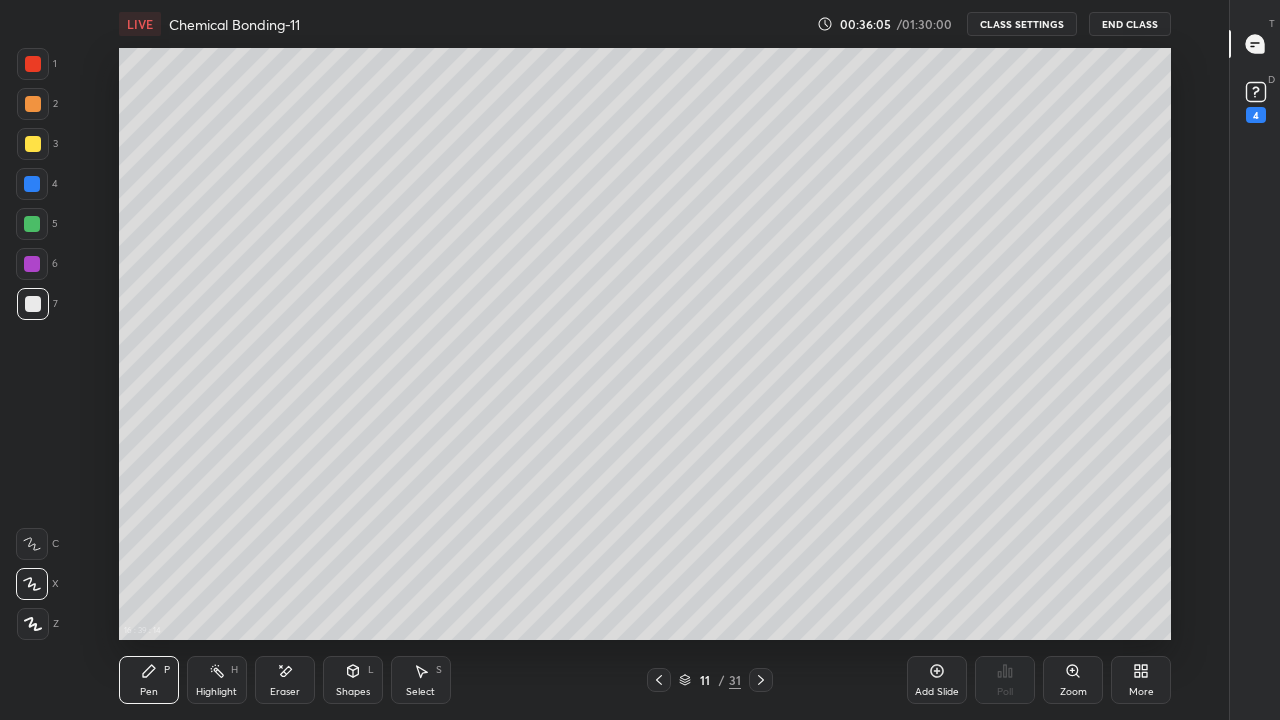 click at bounding box center (33, 144) 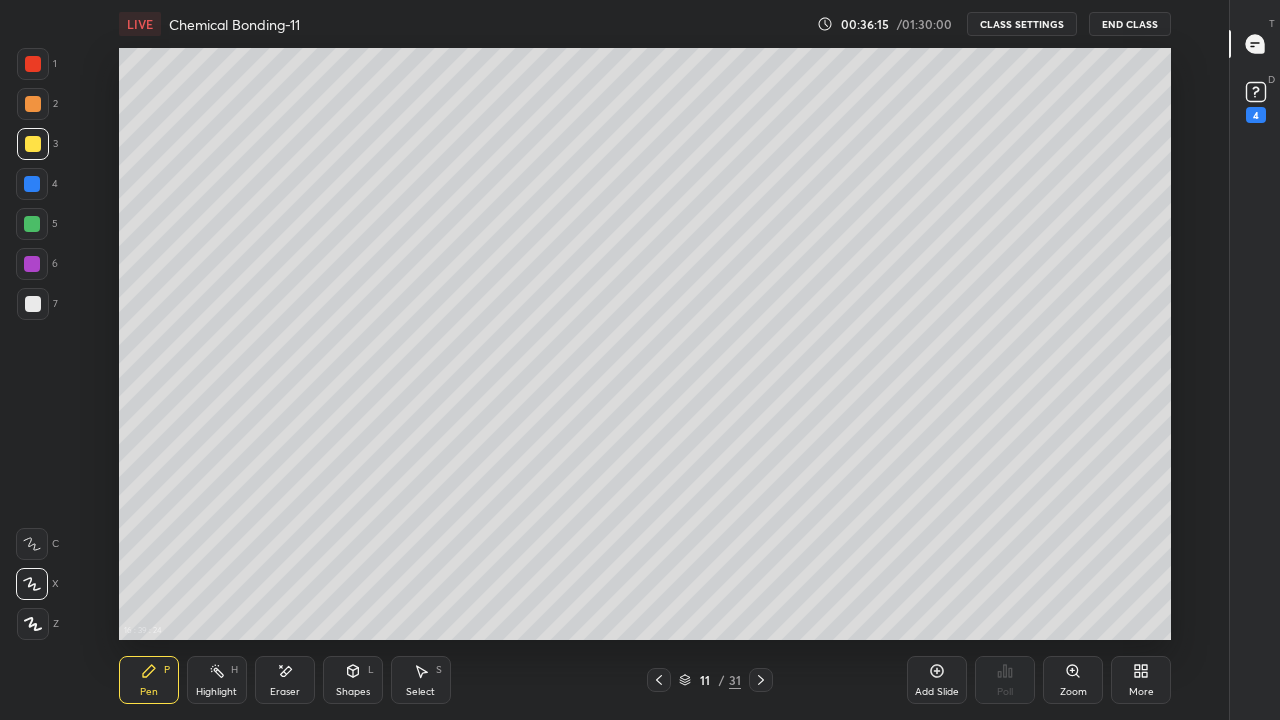 click on "Add Slide" at bounding box center (937, 680) 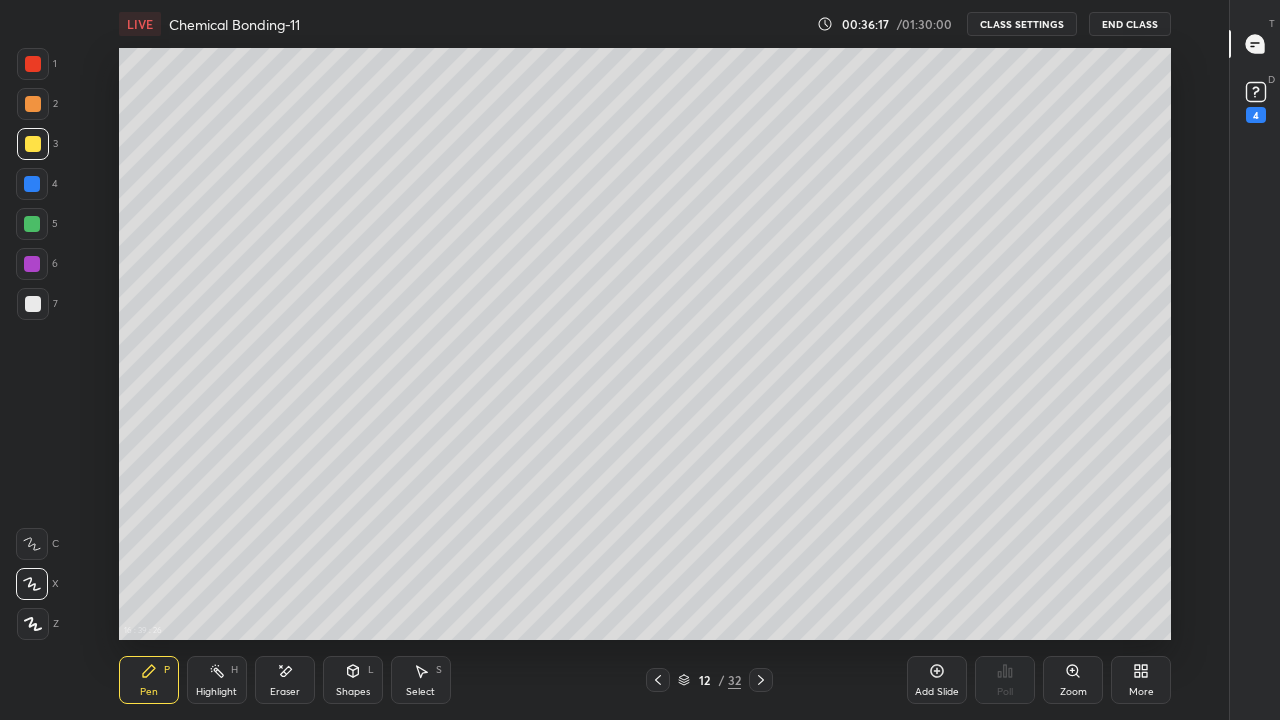click at bounding box center [33, 304] 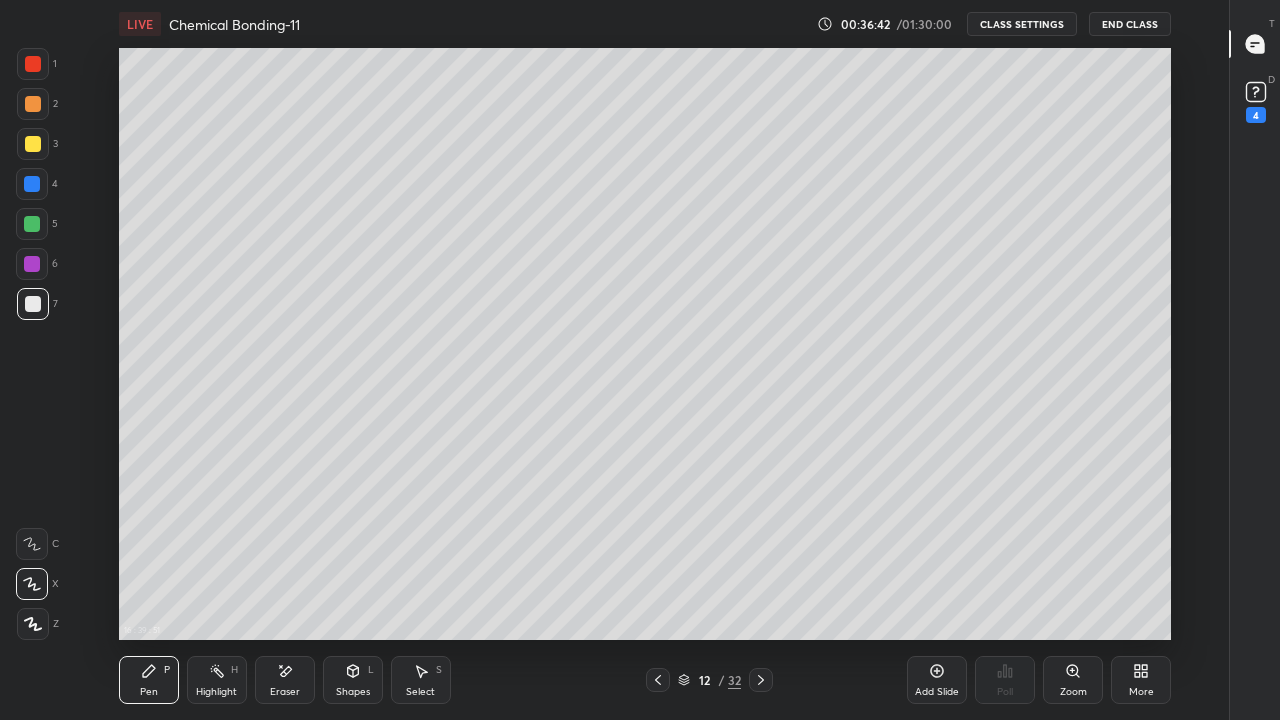 click on "Eraser" at bounding box center (285, 680) 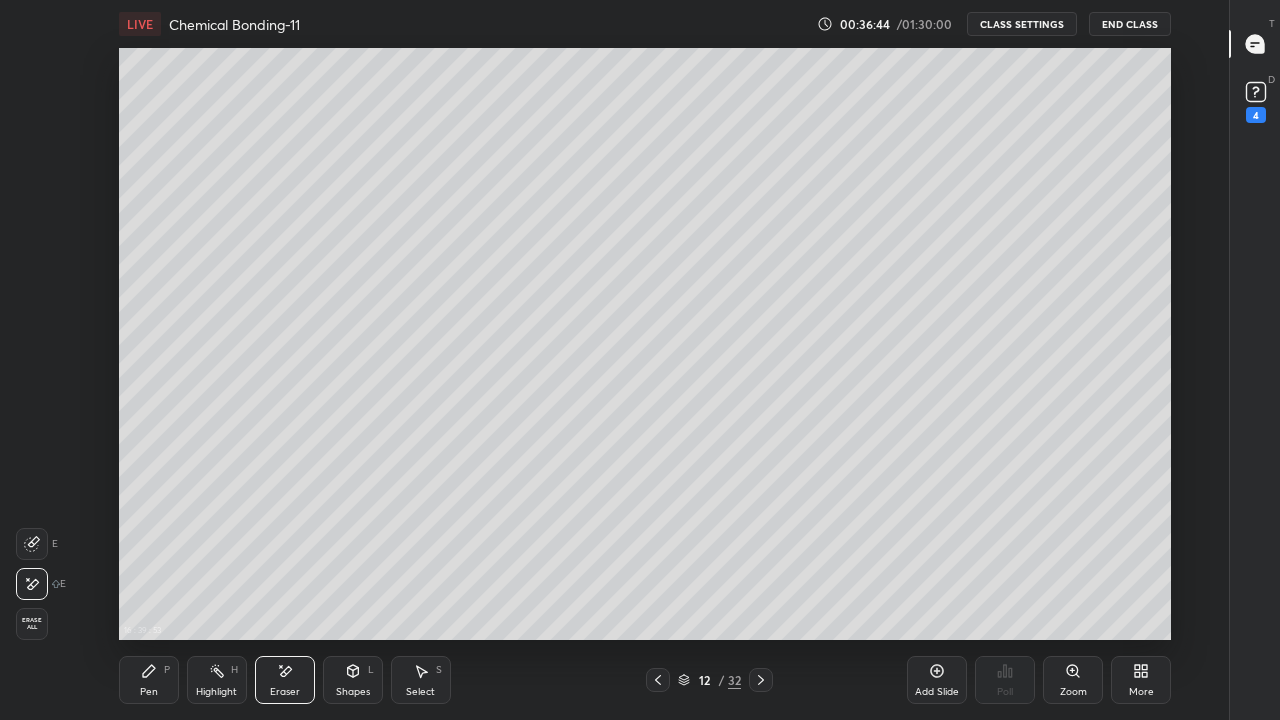 click on "Pen" at bounding box center (149, 692) 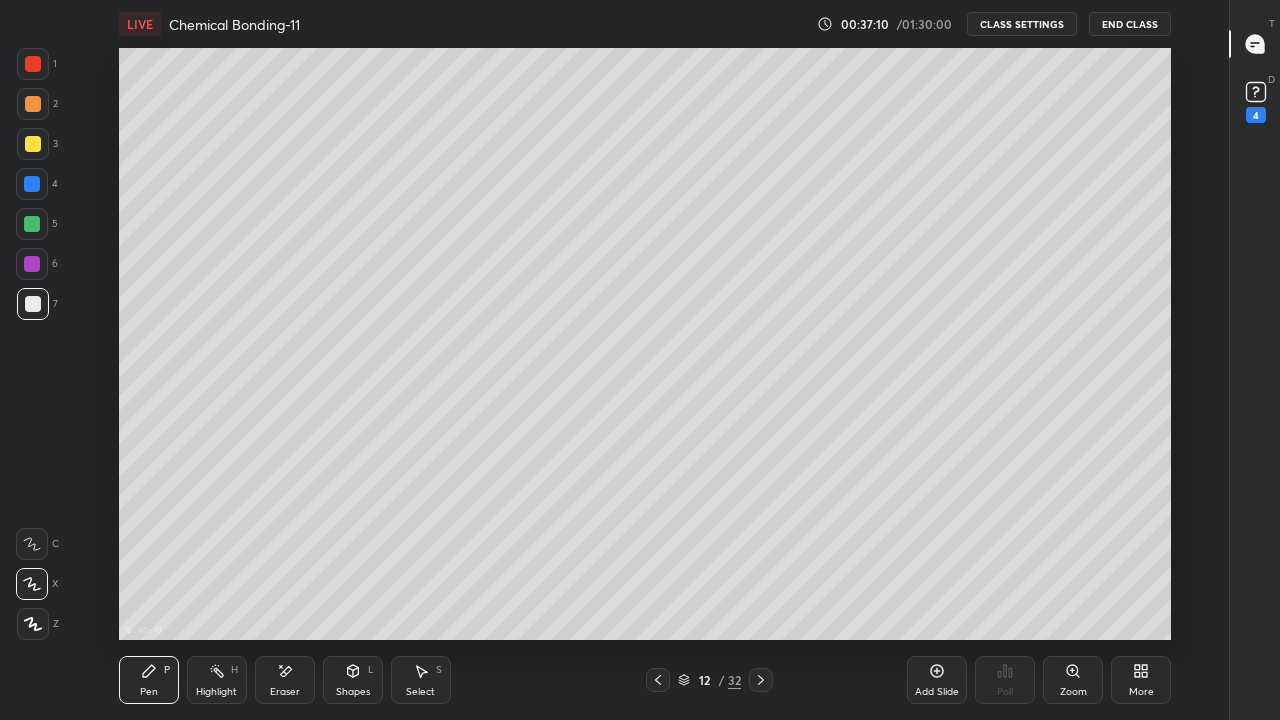 click on "Eraser" at bounding box center [285, 680] 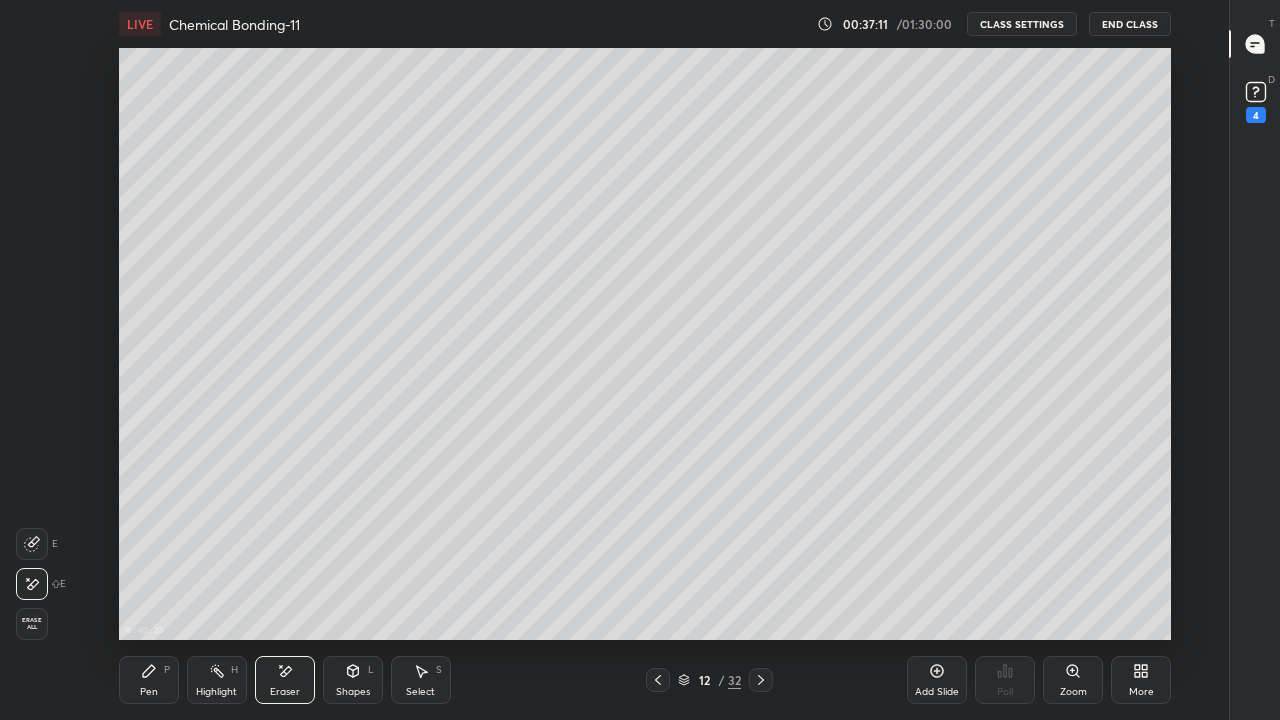 click on "Pen P" at bounding box center (149, 680) 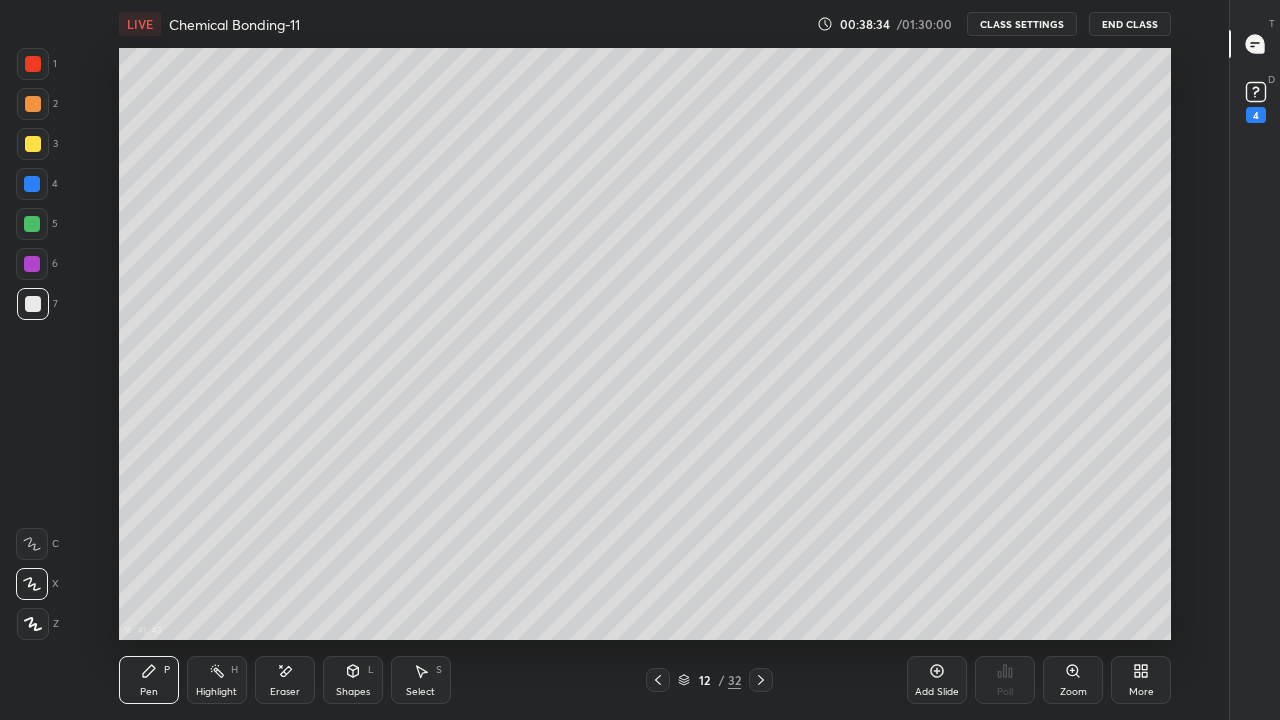 click at bounding box center [658, 680] 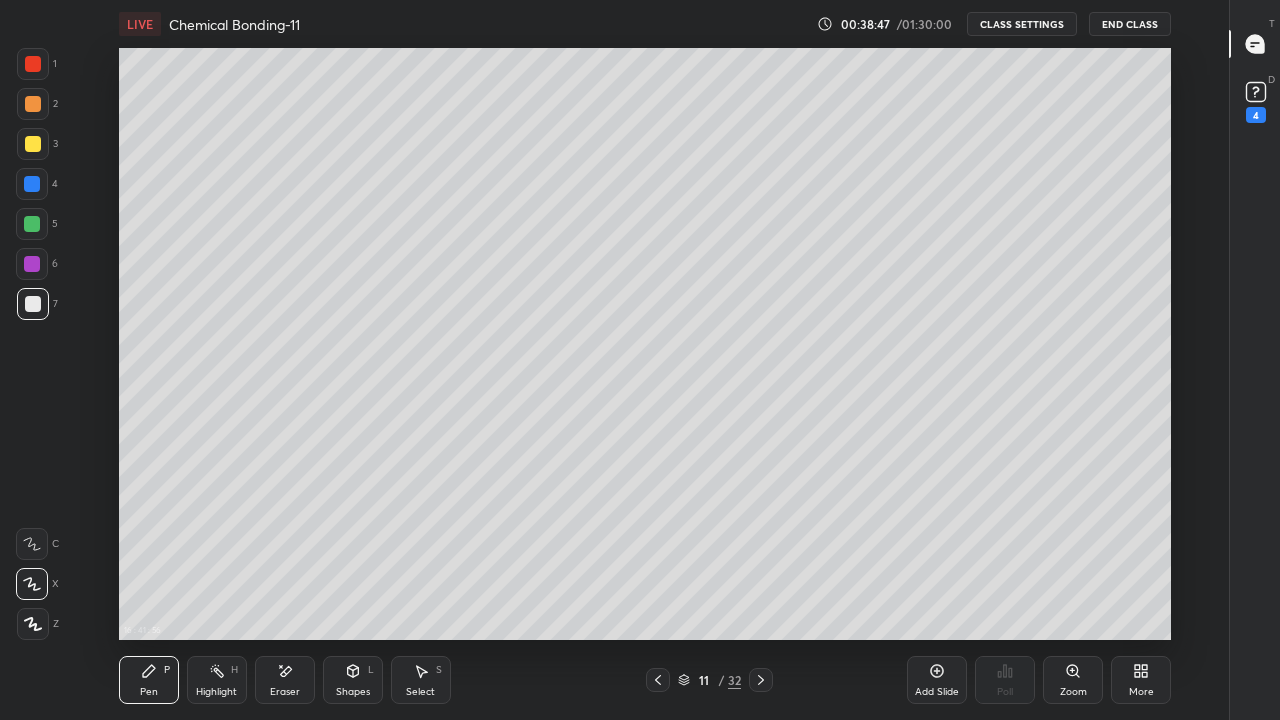 click at bounding box center (761, 680) 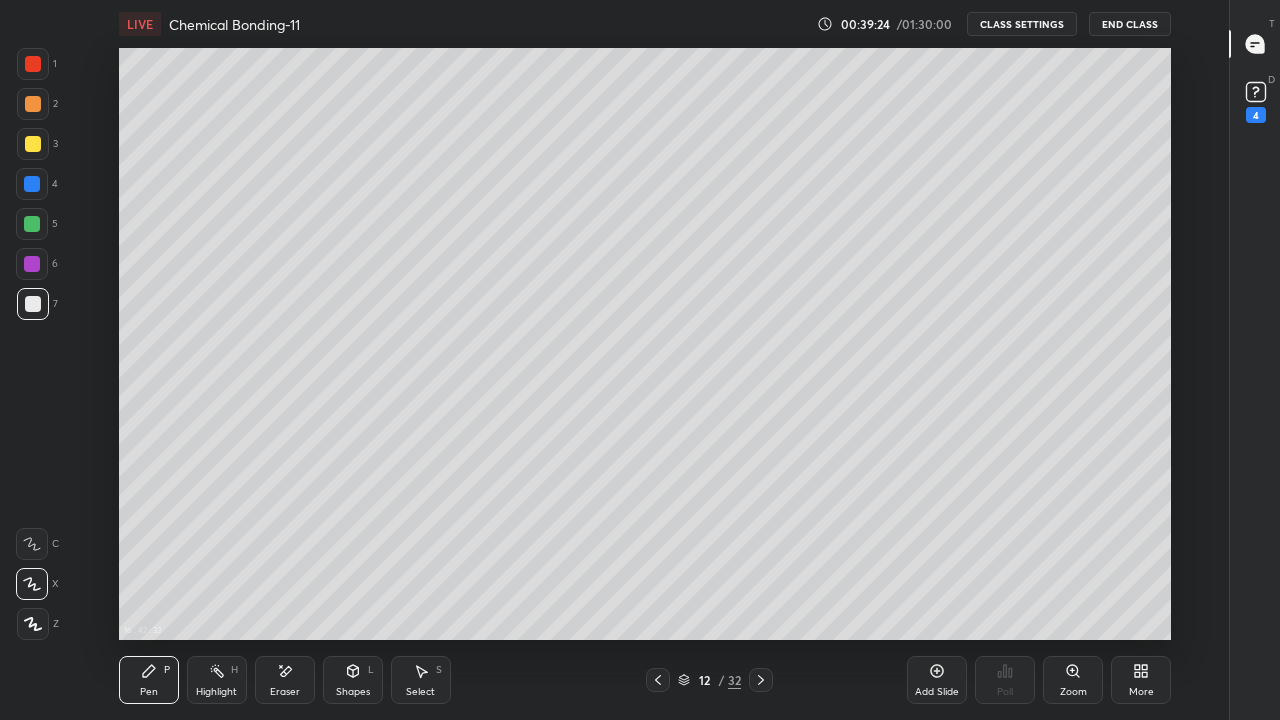 click at bounding box center (33, 144) 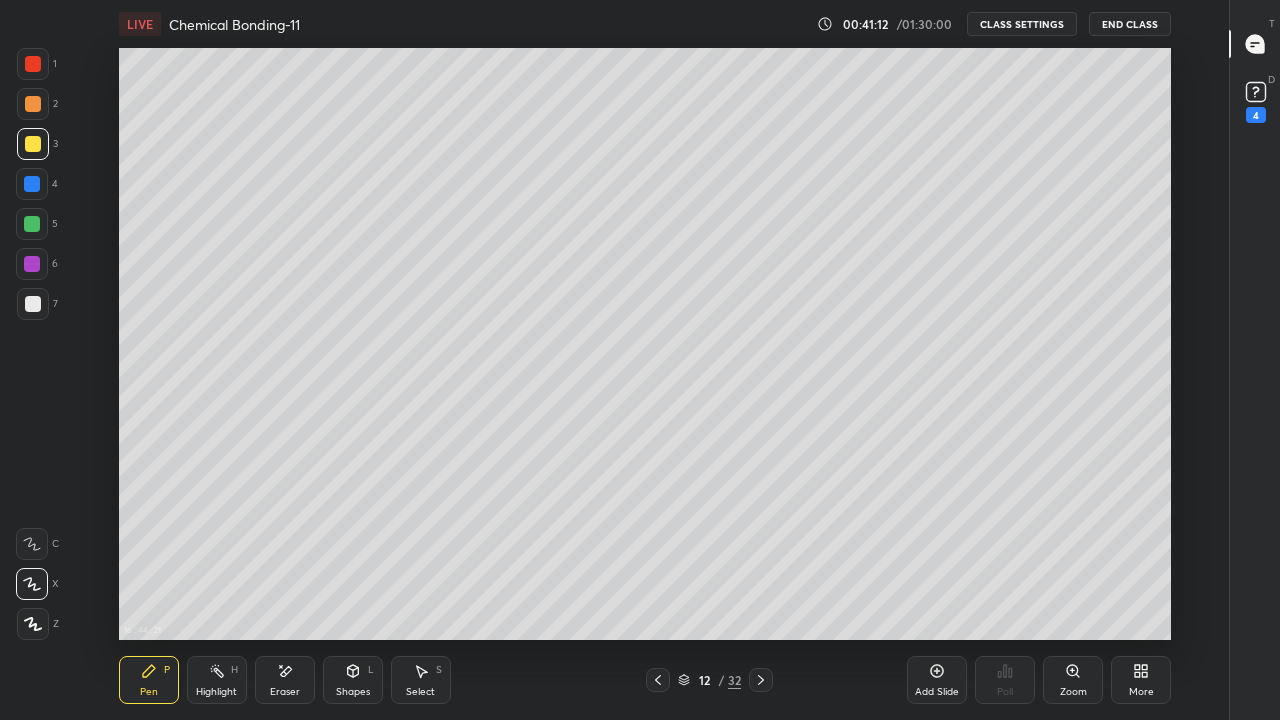 click on "Add Slide" at bounding box center (937, 692) 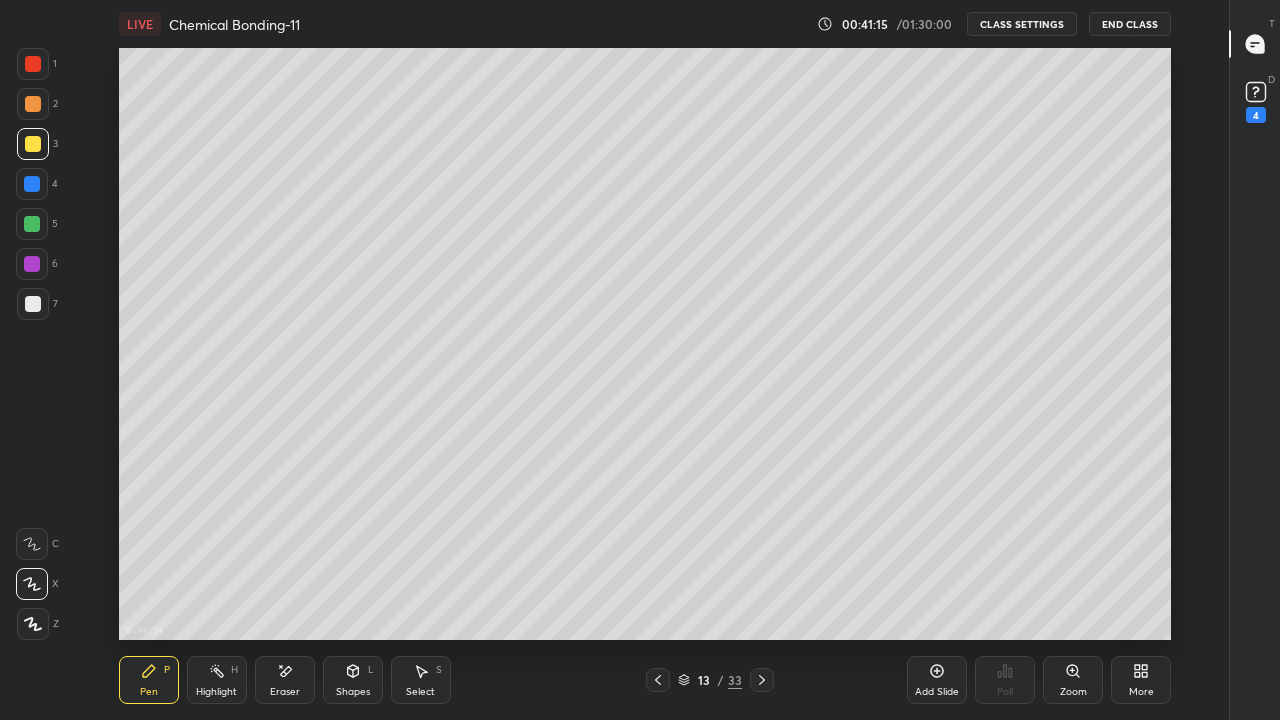click at bounding box center [33, 304] 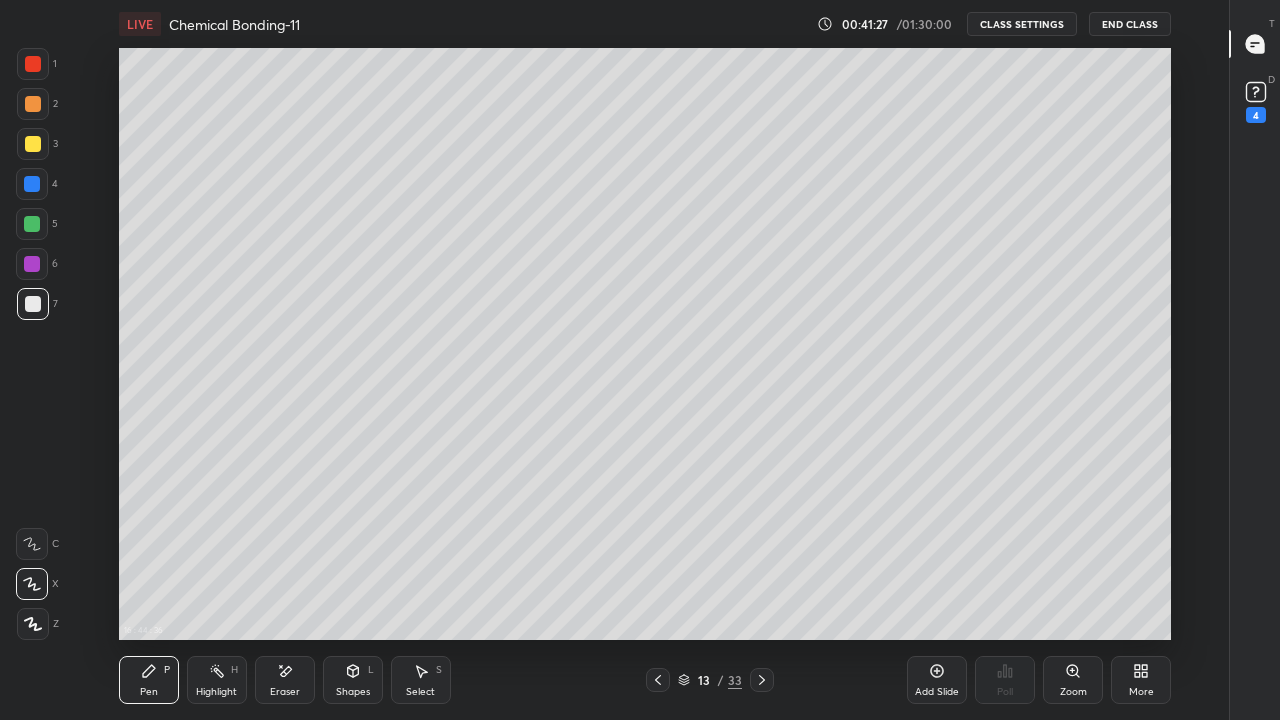 click on "Shapes" at bounding box center (353, 692) 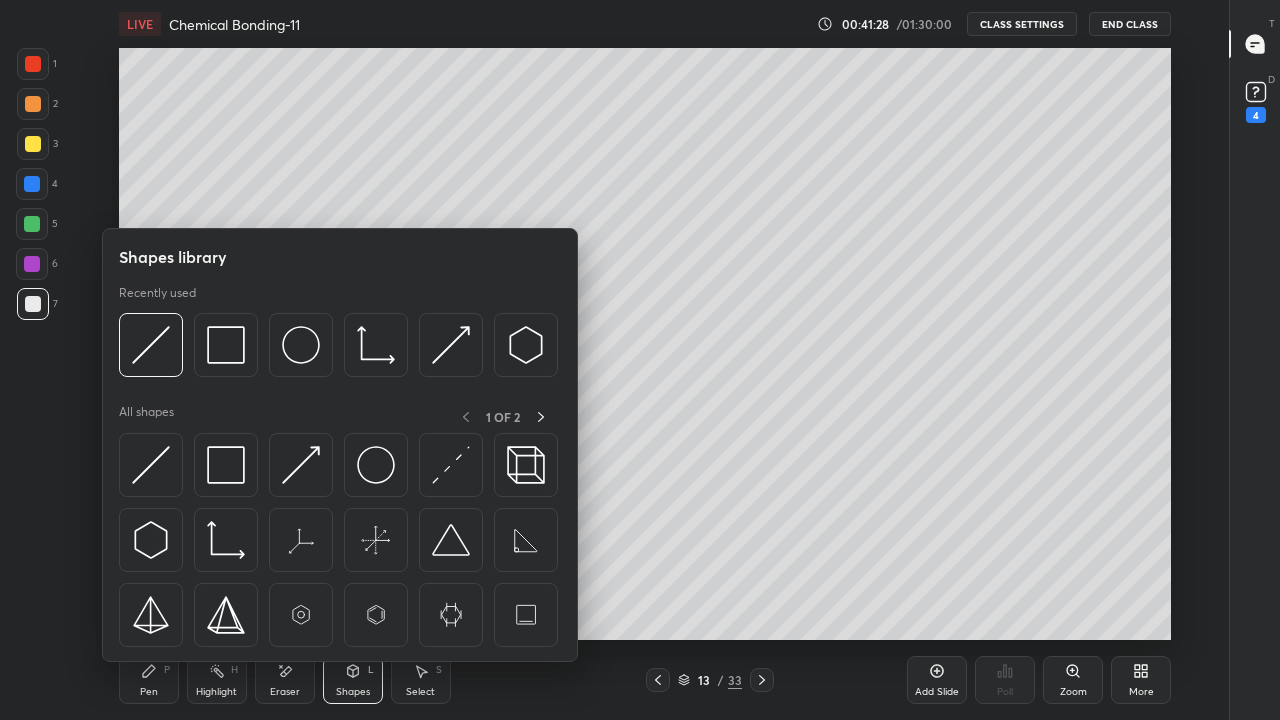 click at bounding box center [376, 465] 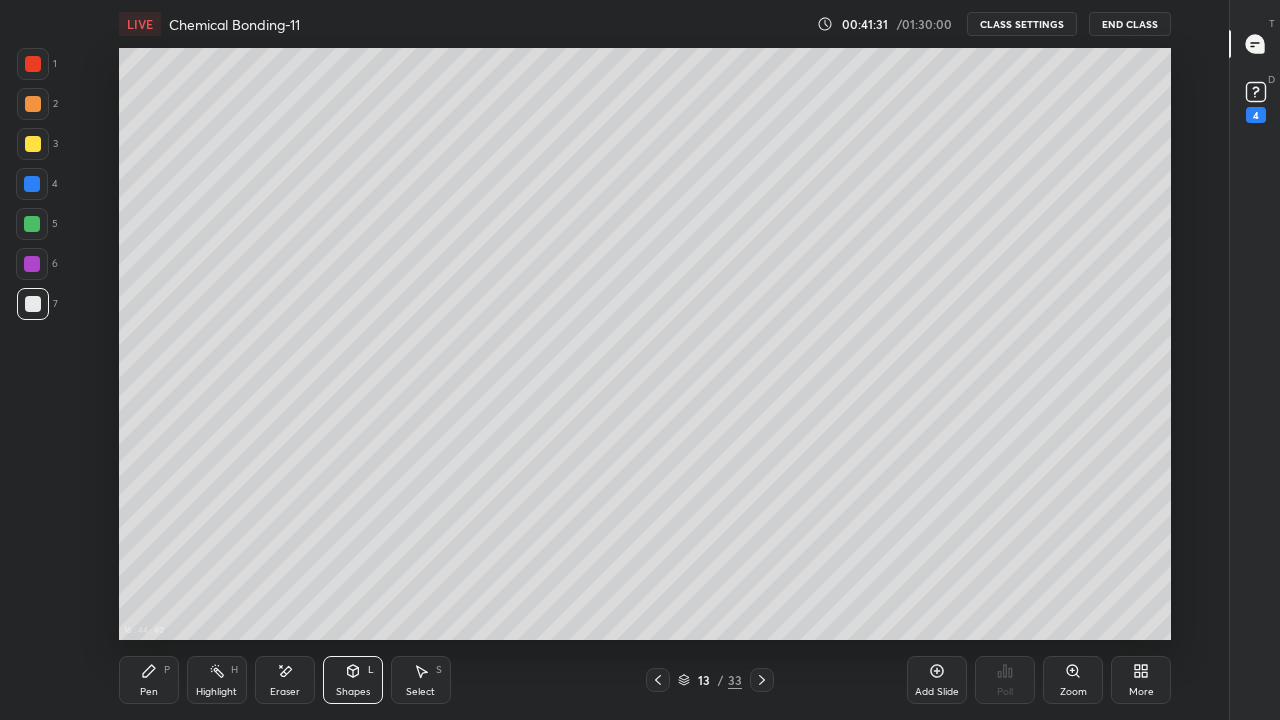 click on "Select" at bounding box center [420, 692] 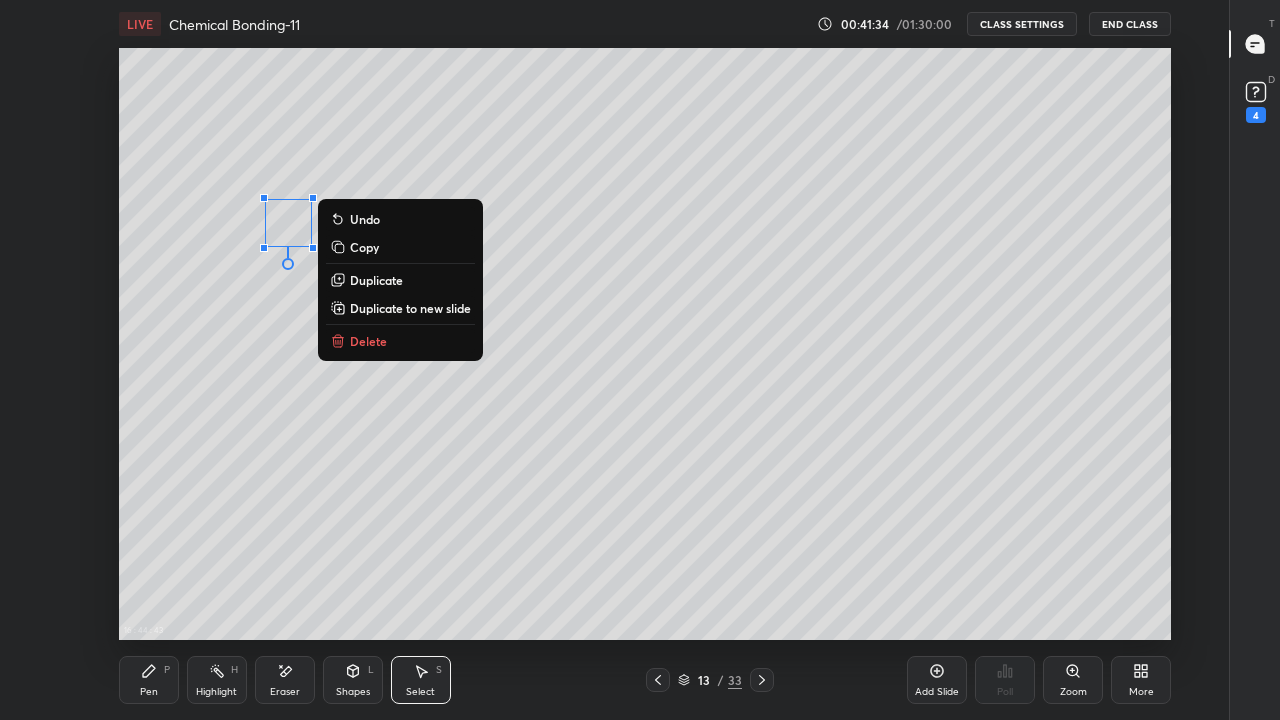 click on "Duplicate" at bounding box center (376, 280) 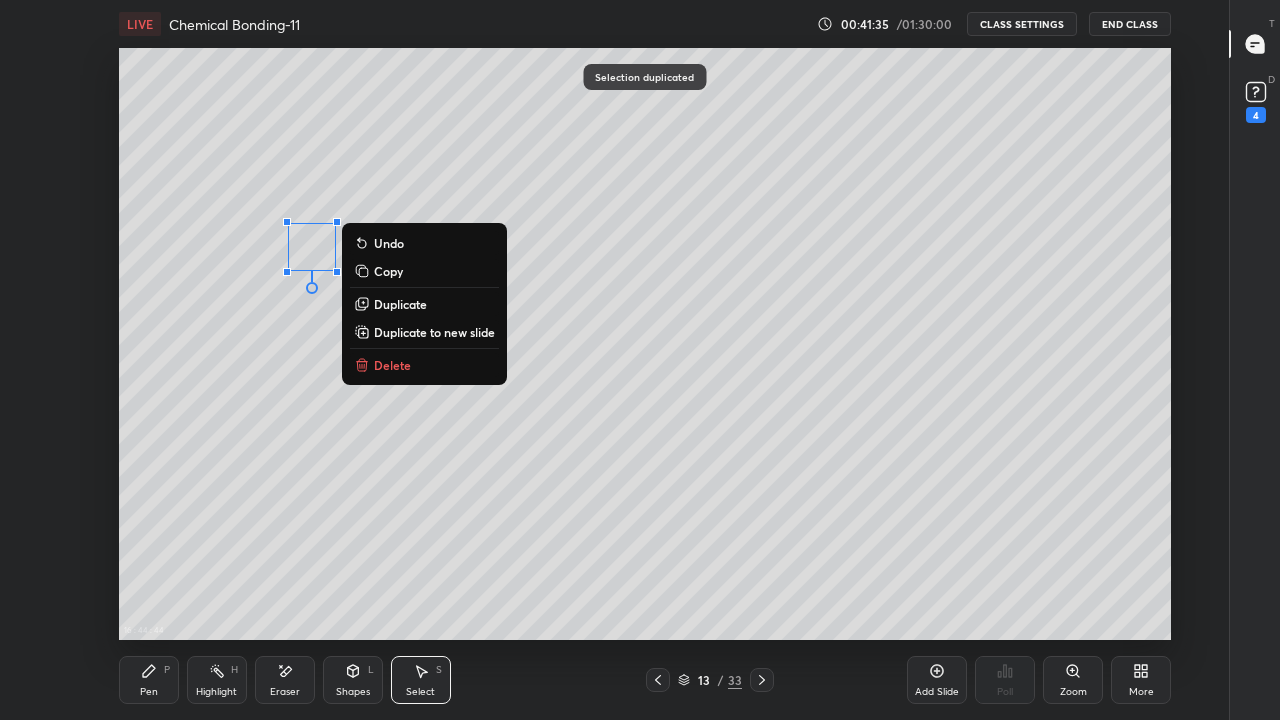 click on "Duplicate" at bounding box center (400, 304) 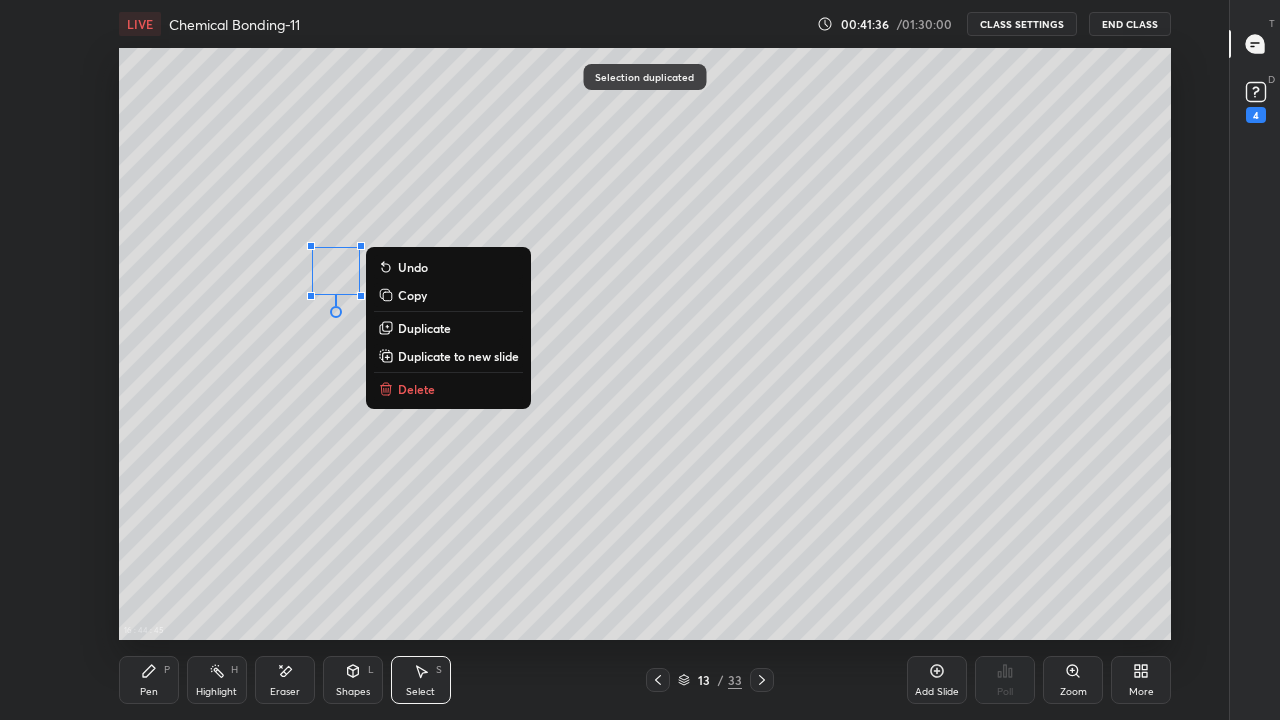 click on "Duplicate" at bounding box center (424, 328) 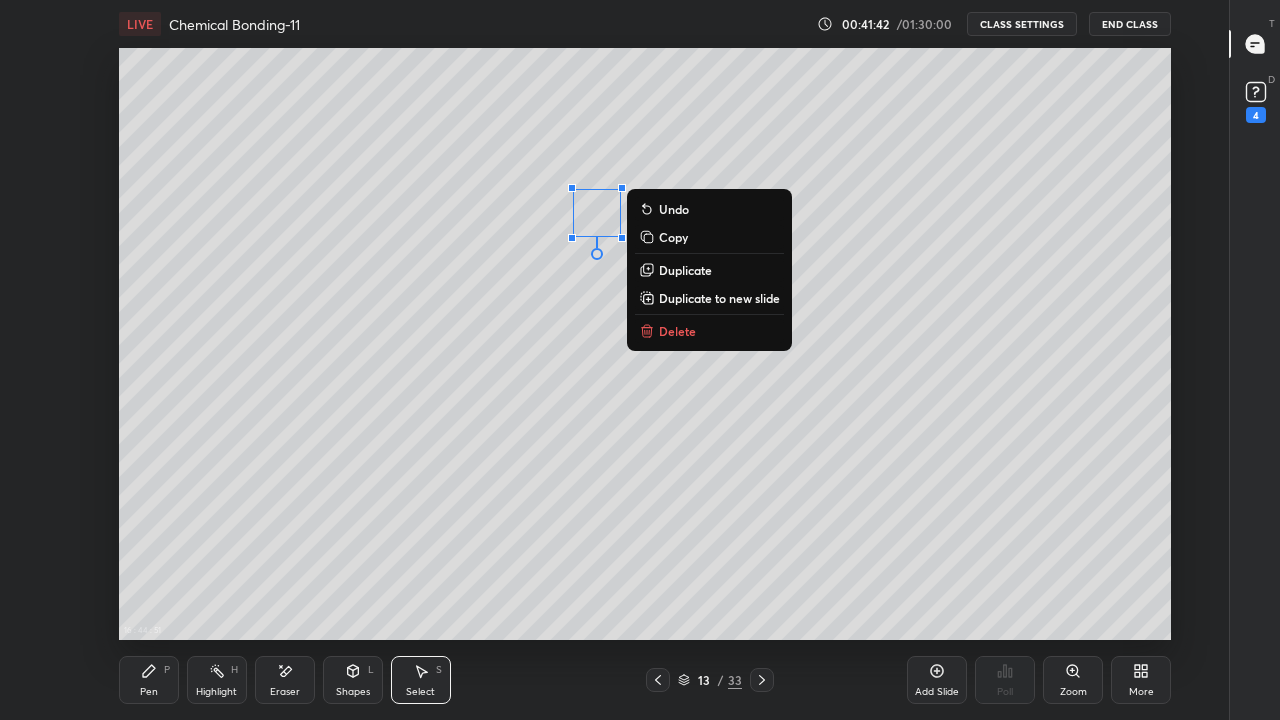 click on "0 ° Undo Copy Duplicate Duplicate to new slide Delete" at bounding box center [645, 344] 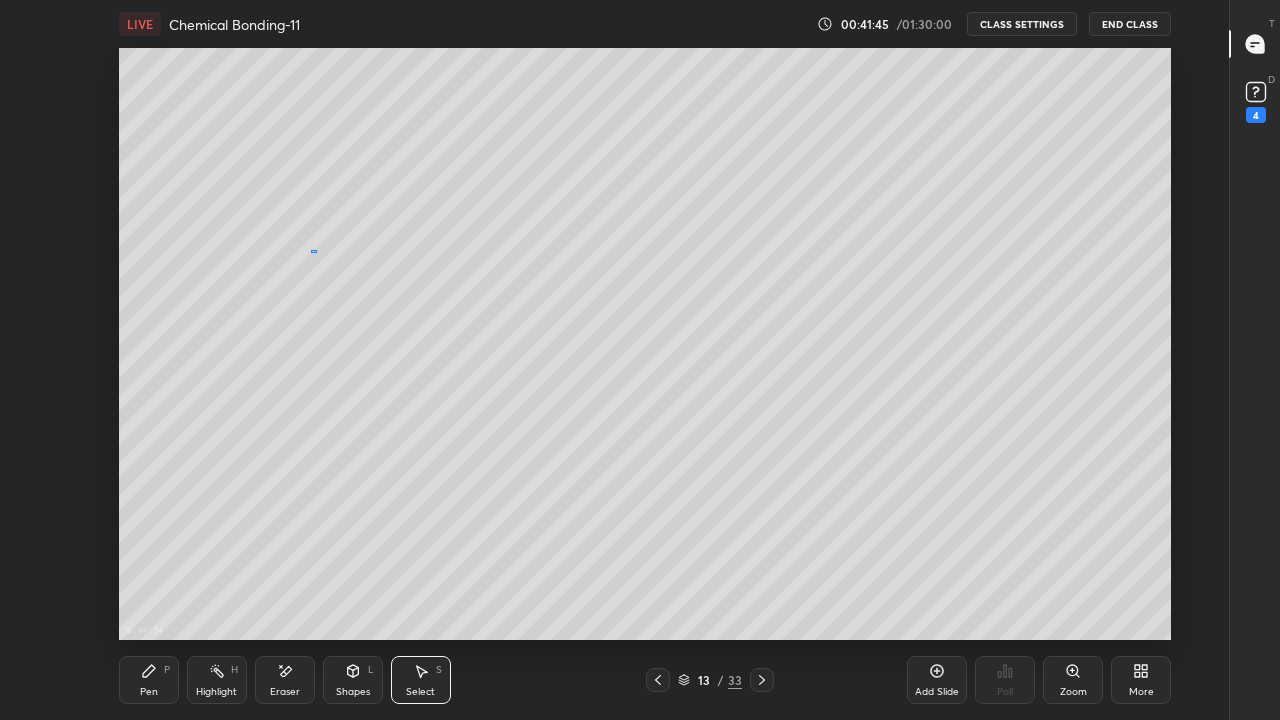 click on "0 ° Undo Copy Duplicate Duplicate to new slide Delete" at bounding box center [645, 344] 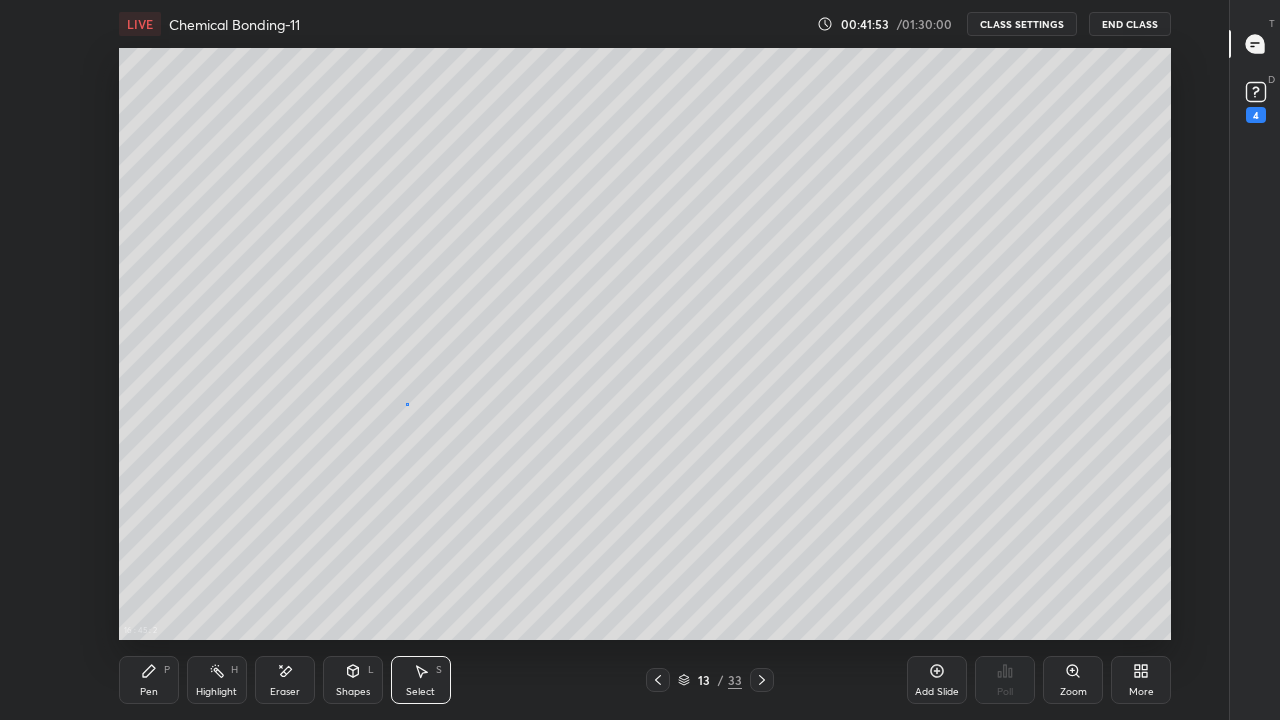 click on "0 ° Undo Copy Duplicate Duplicate to new slide Delete" at bounding box center [645, 344] 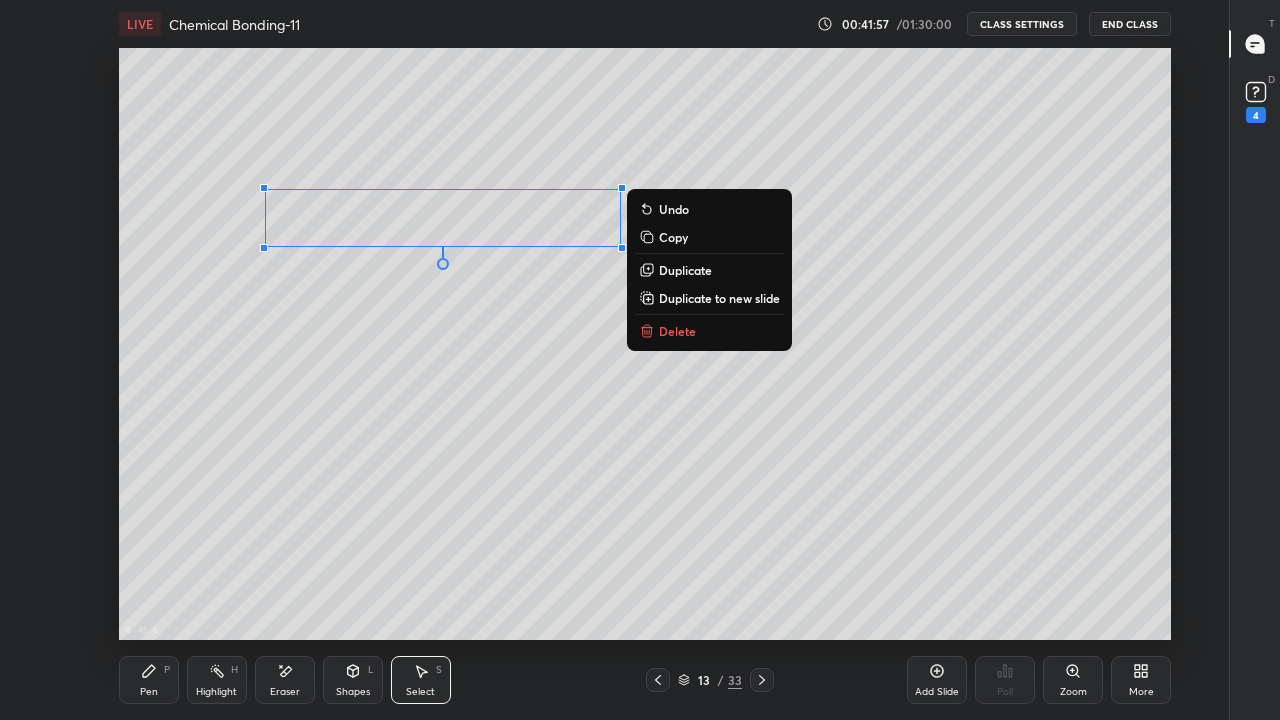 click on "Duplicate" at bounding box center (685, 270) 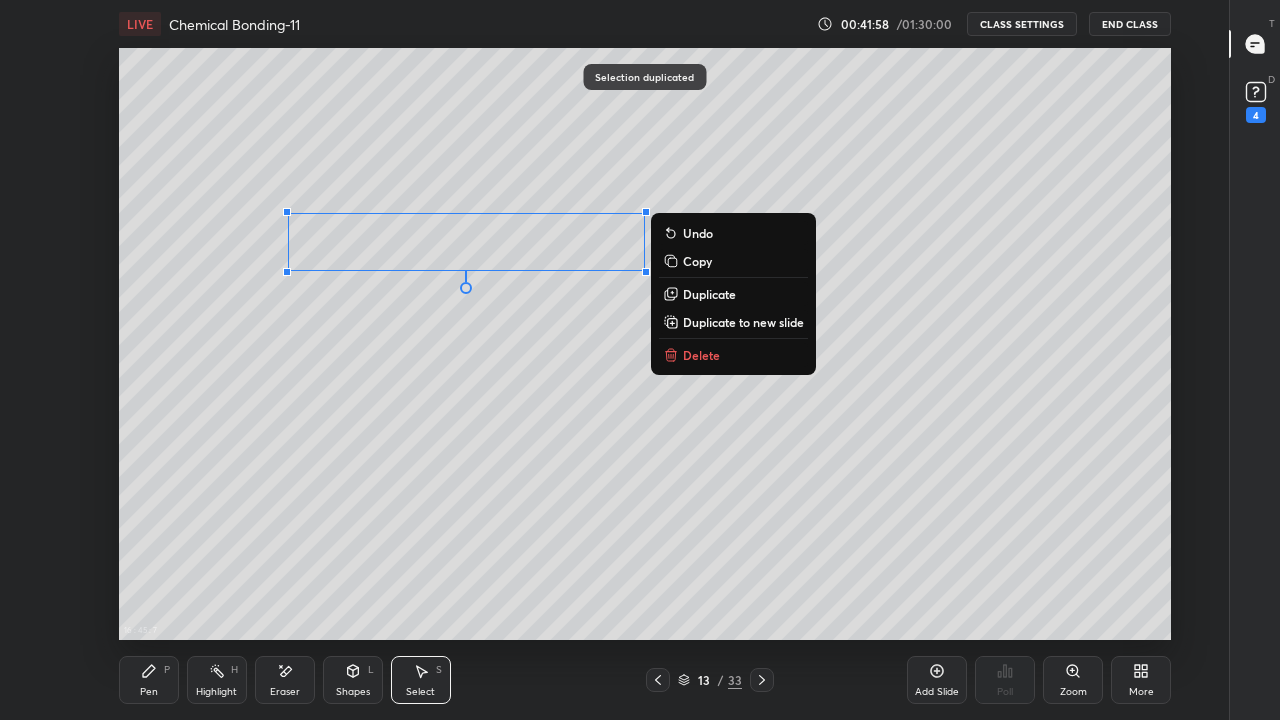 click on "Duplicate" at bounding box center (709, 294) 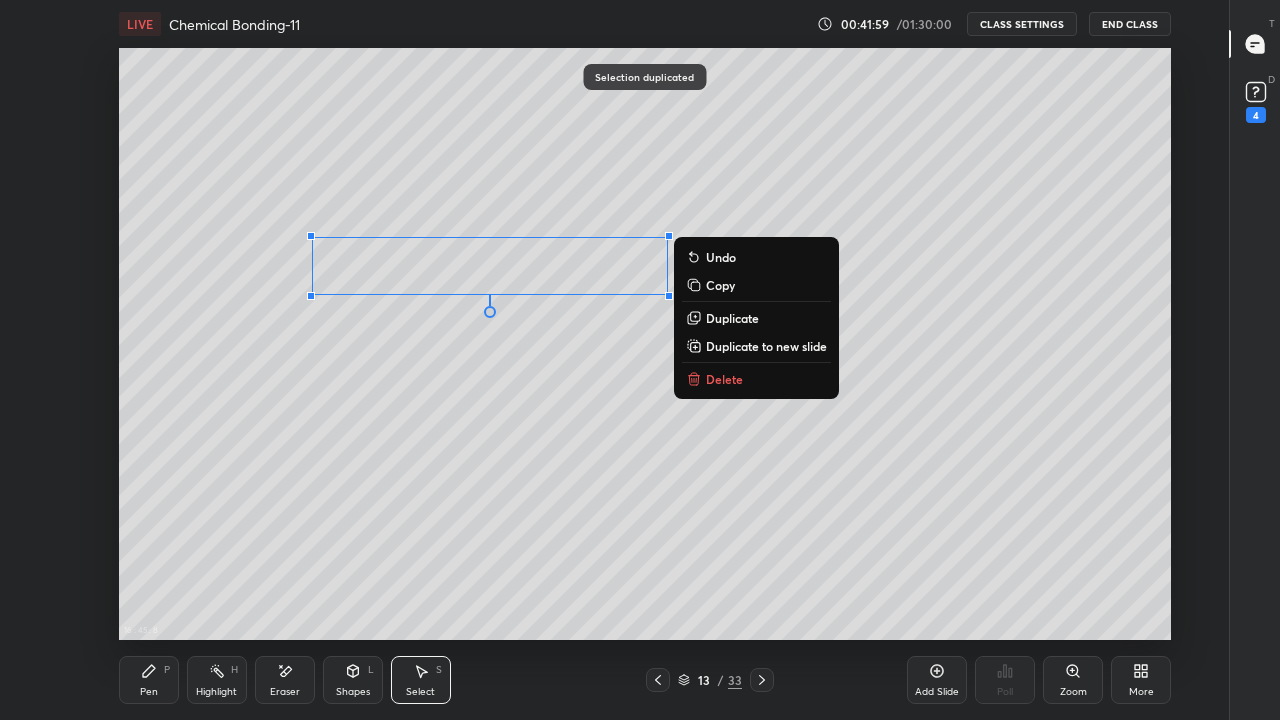 click on "Duplicate" at bounding box center (732, 318) 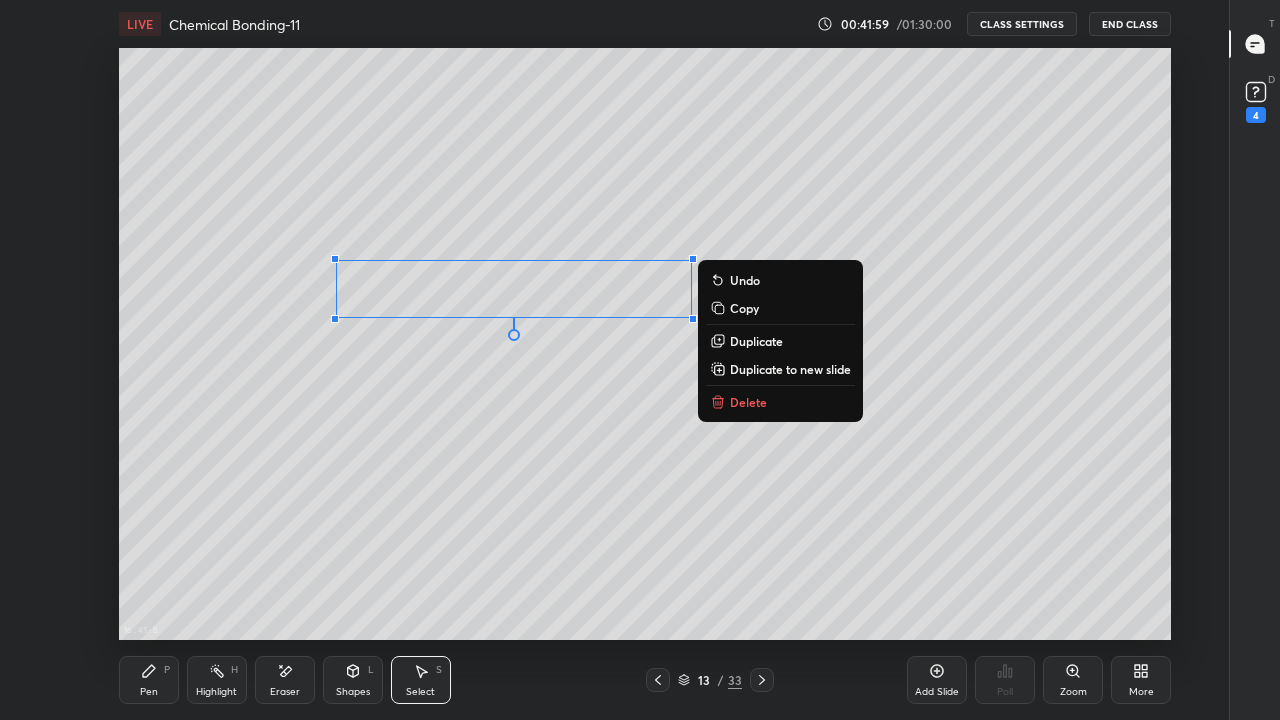 click on "Duplicate" at bounding box center (756, 341) 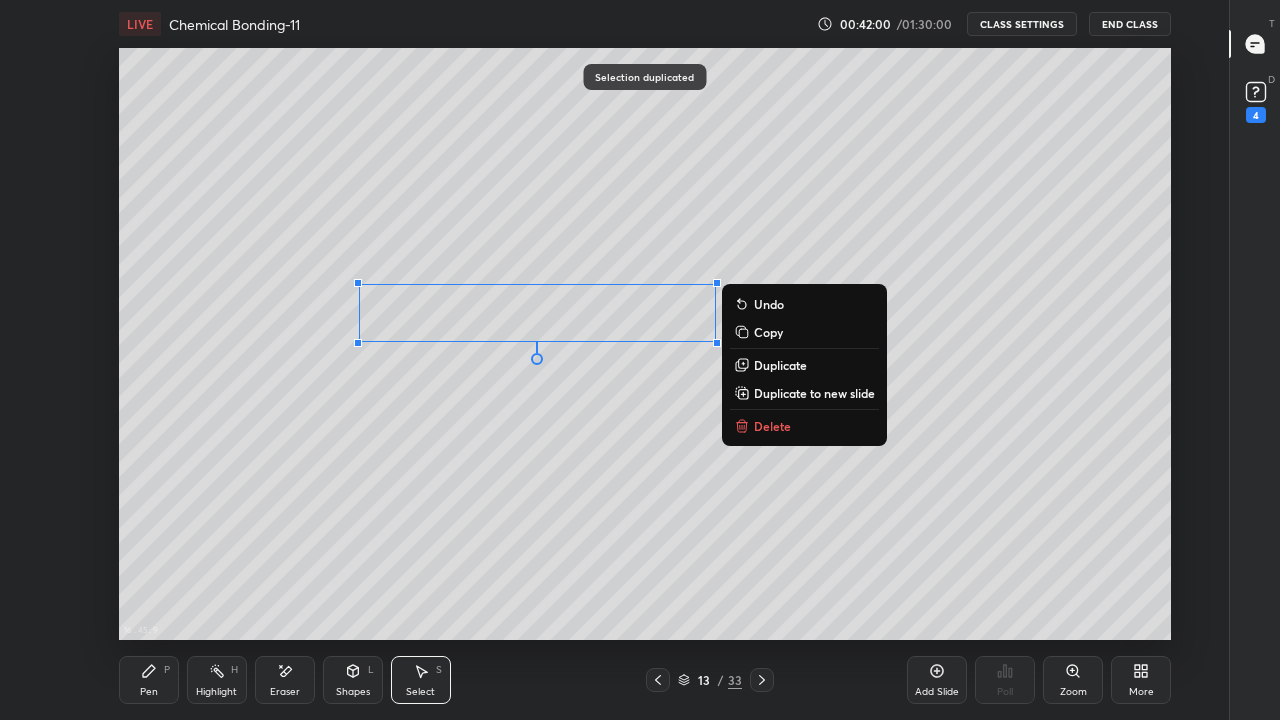 click 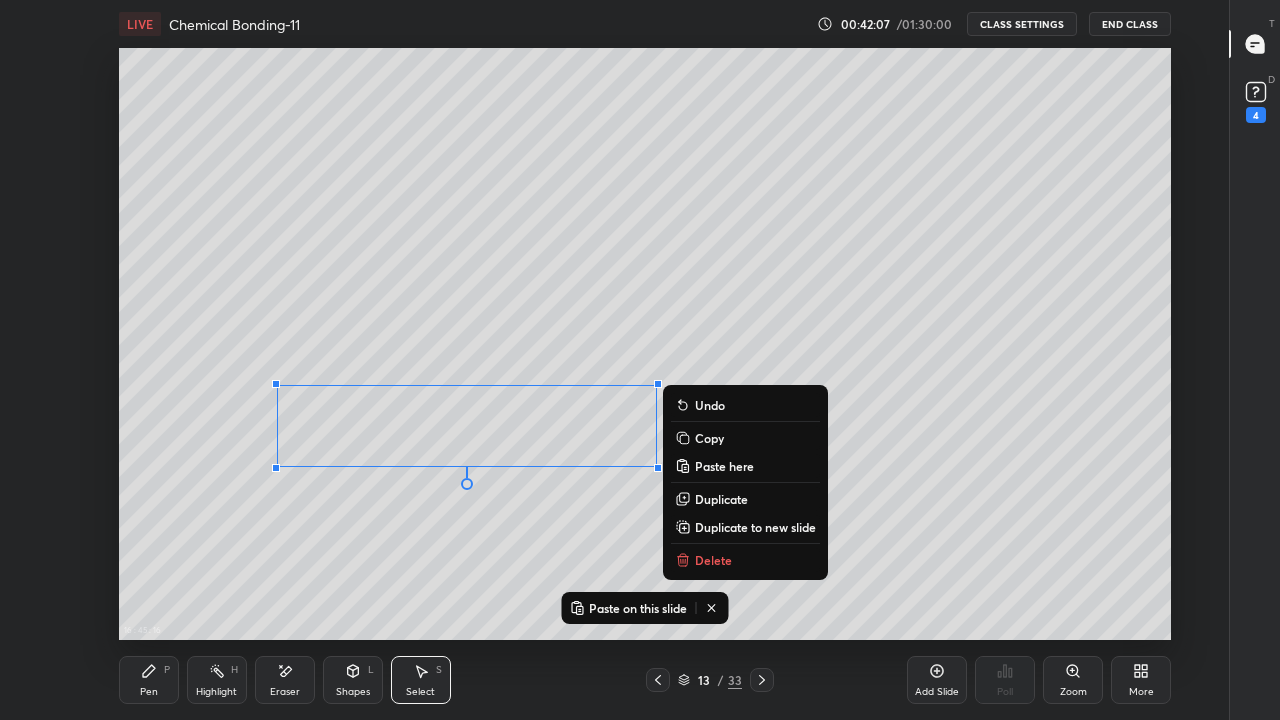 click on "0 ° Undo Copy Paste here Duplicate Duplicate to new slide Delete" at bounding box center [645, 344] 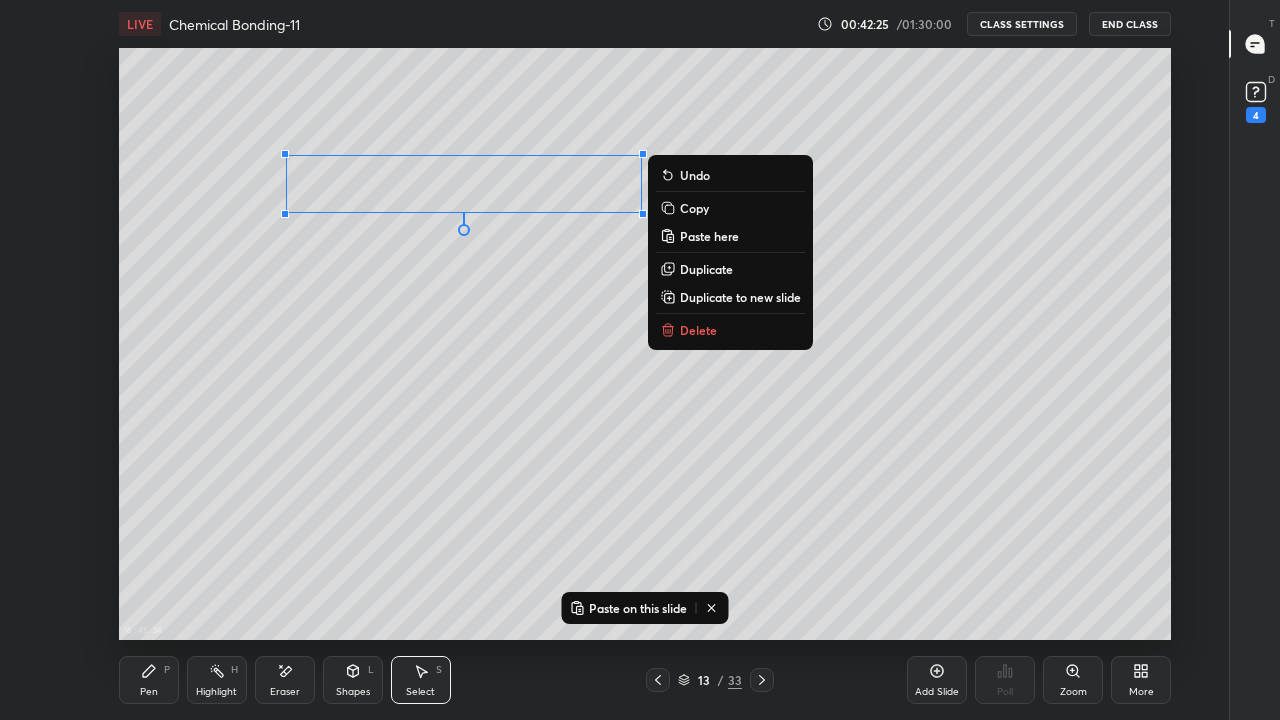 click on "0 ° Undo Copy Paste here Duplicate Duplicate to new slide Delete" at bounding box center [645, 344] 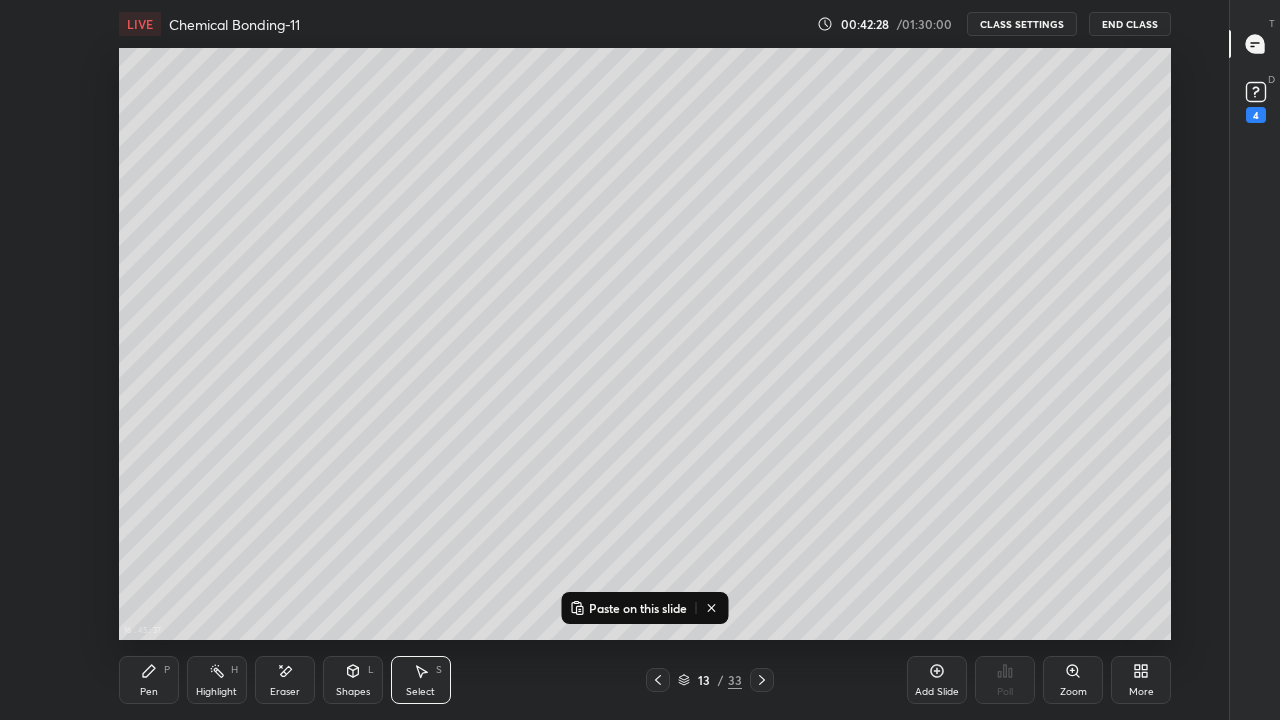 click on "Pen P" at bounding box center (149, 680) 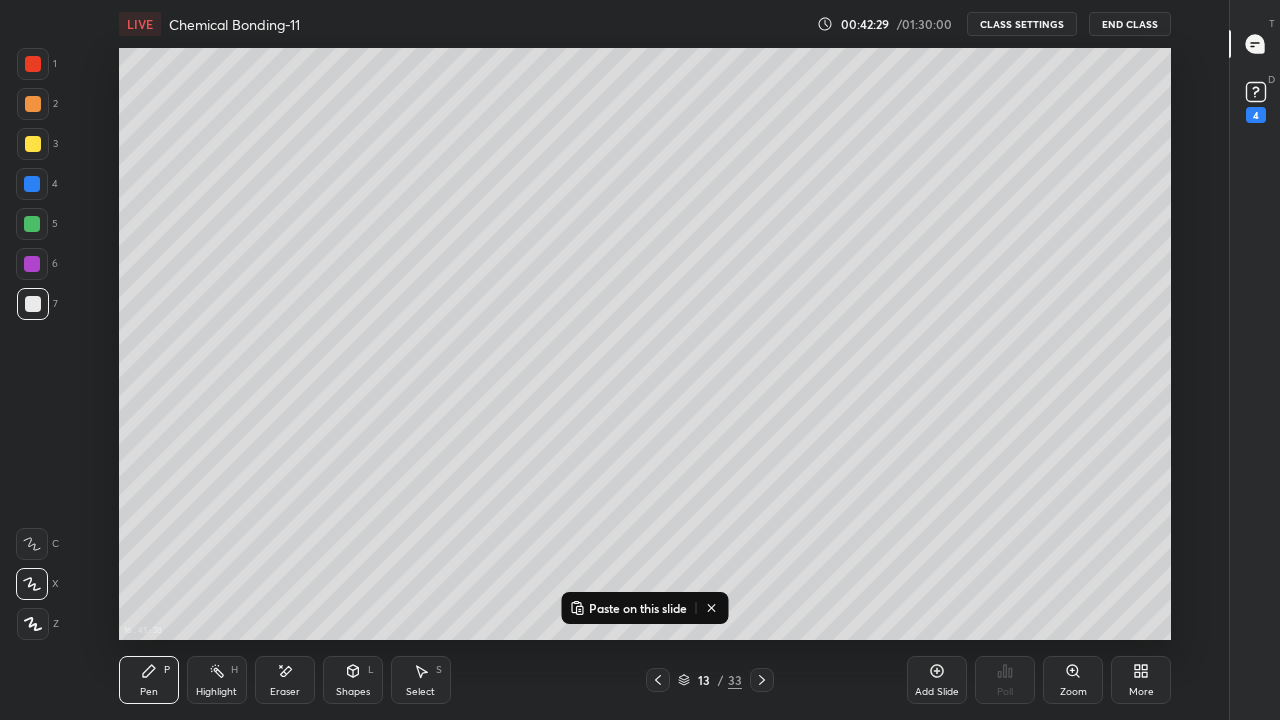 click at bounding box center [32, 224] 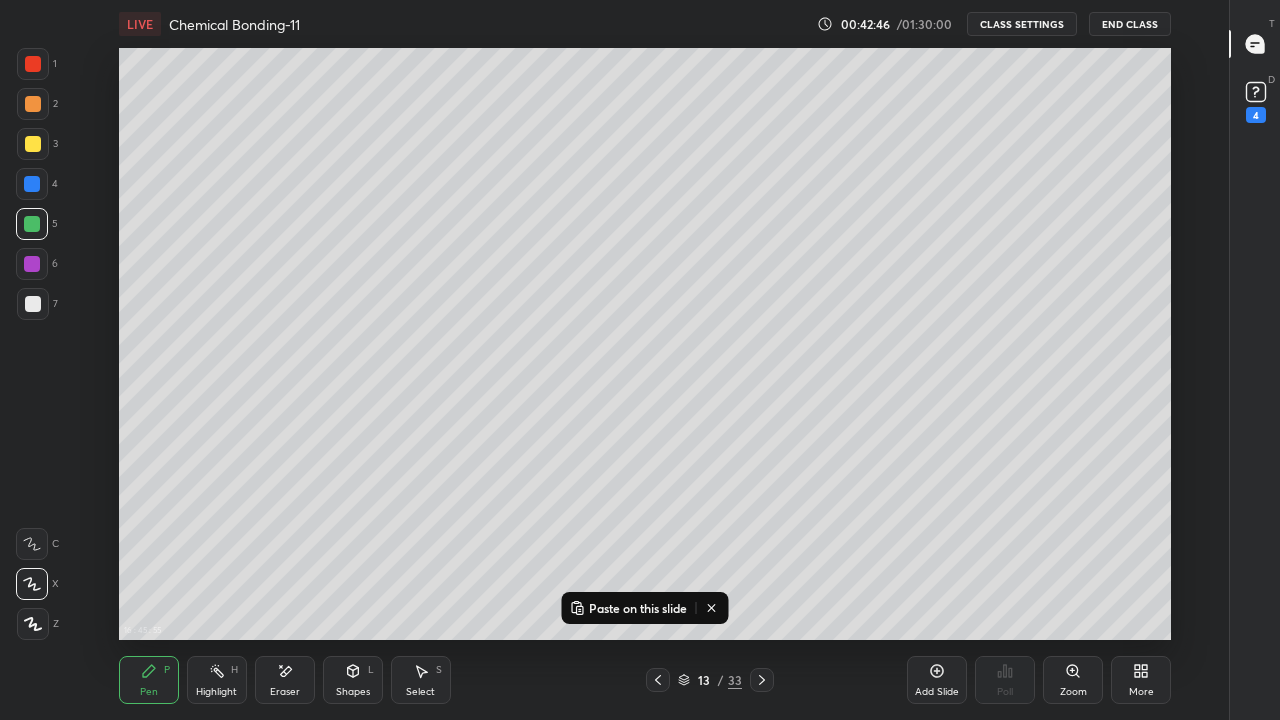 click 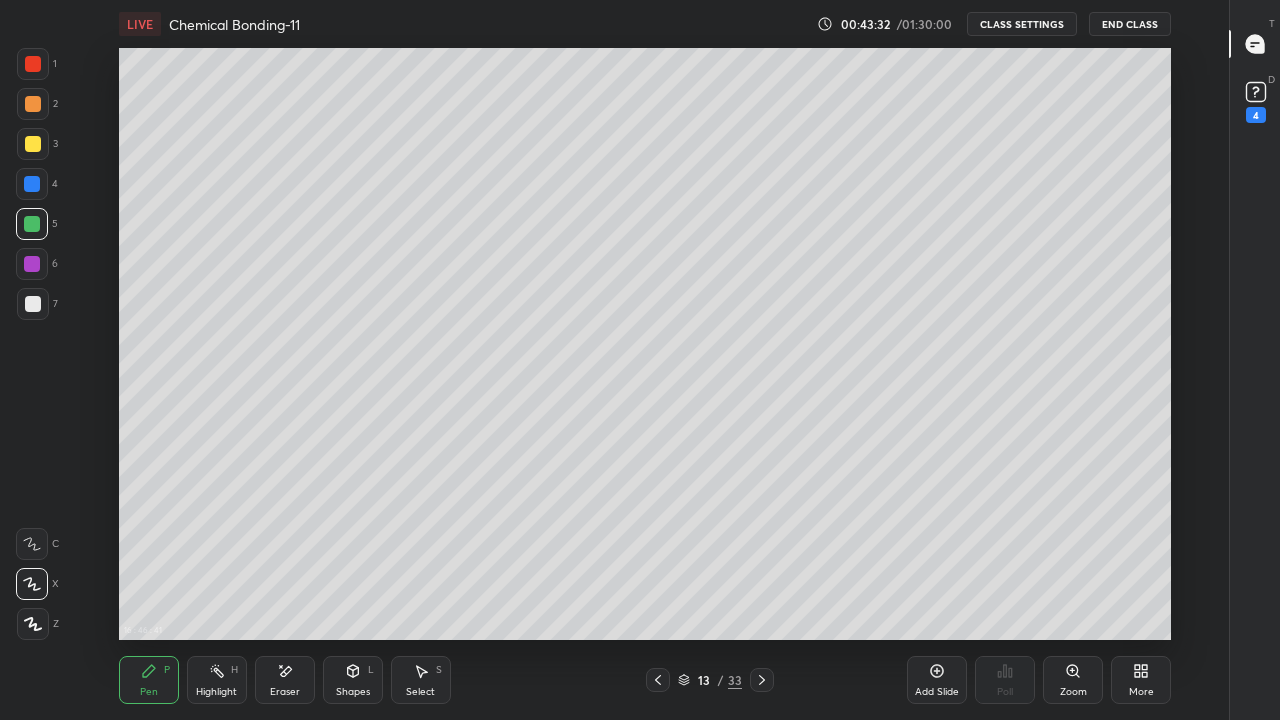 click at bounding box center (33, 104) 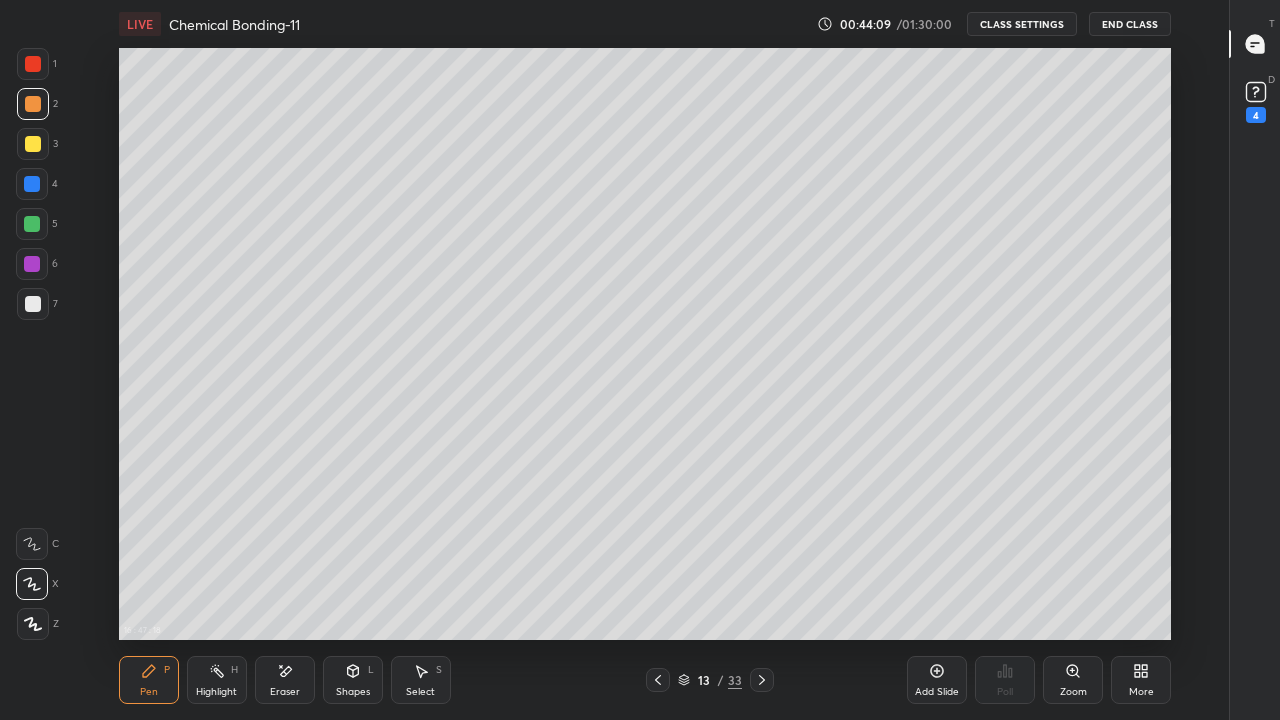 click 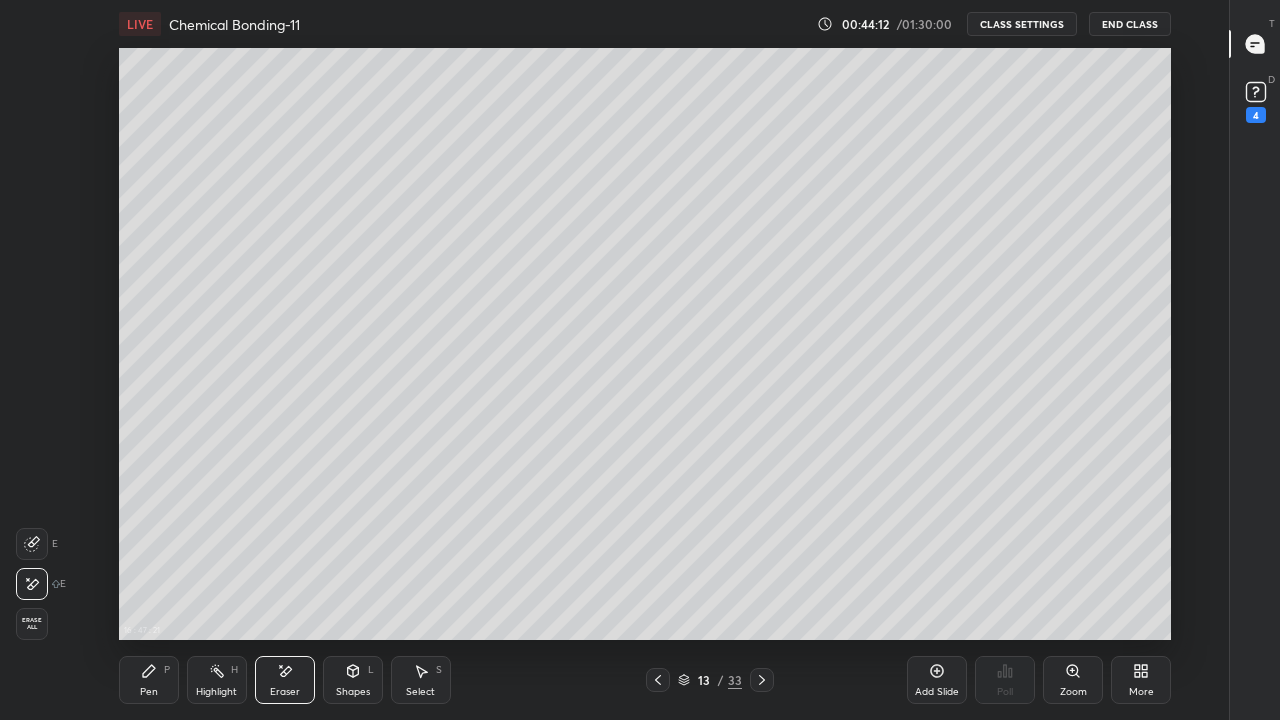 click on "Pen P" at bounding box center (149, 680) 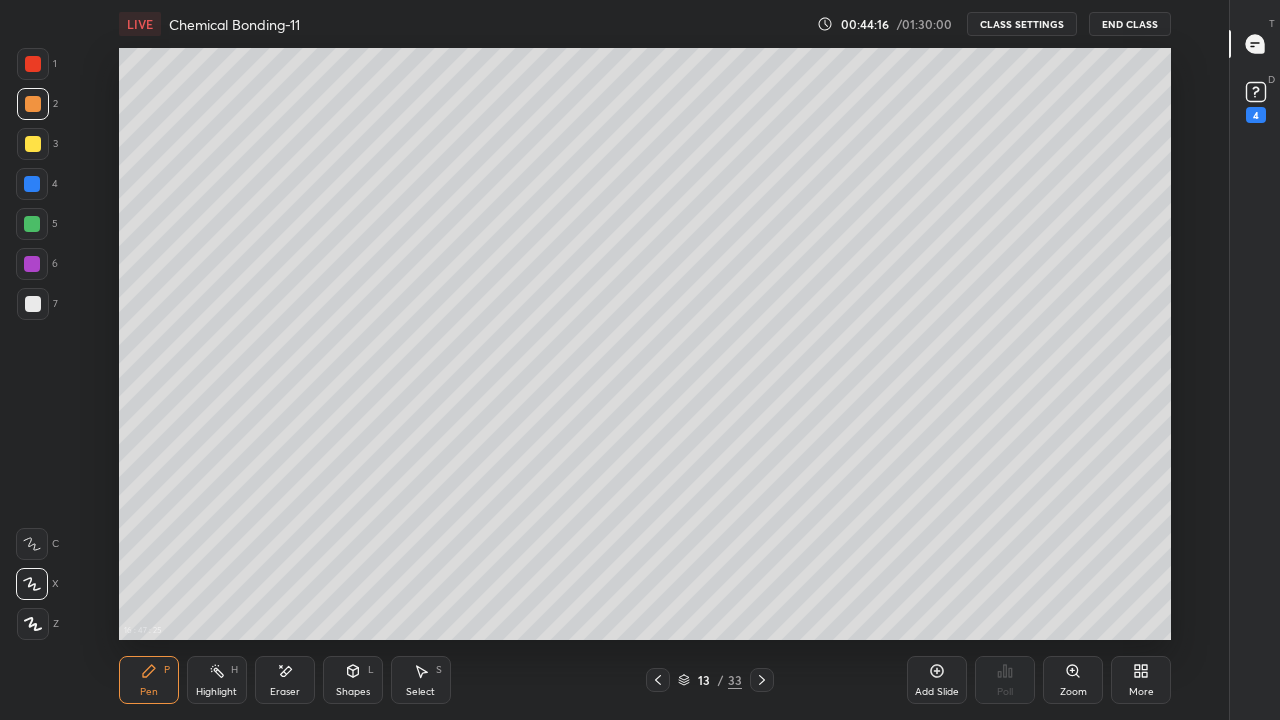 click on "Eraser" at bounding box center [285, 692] 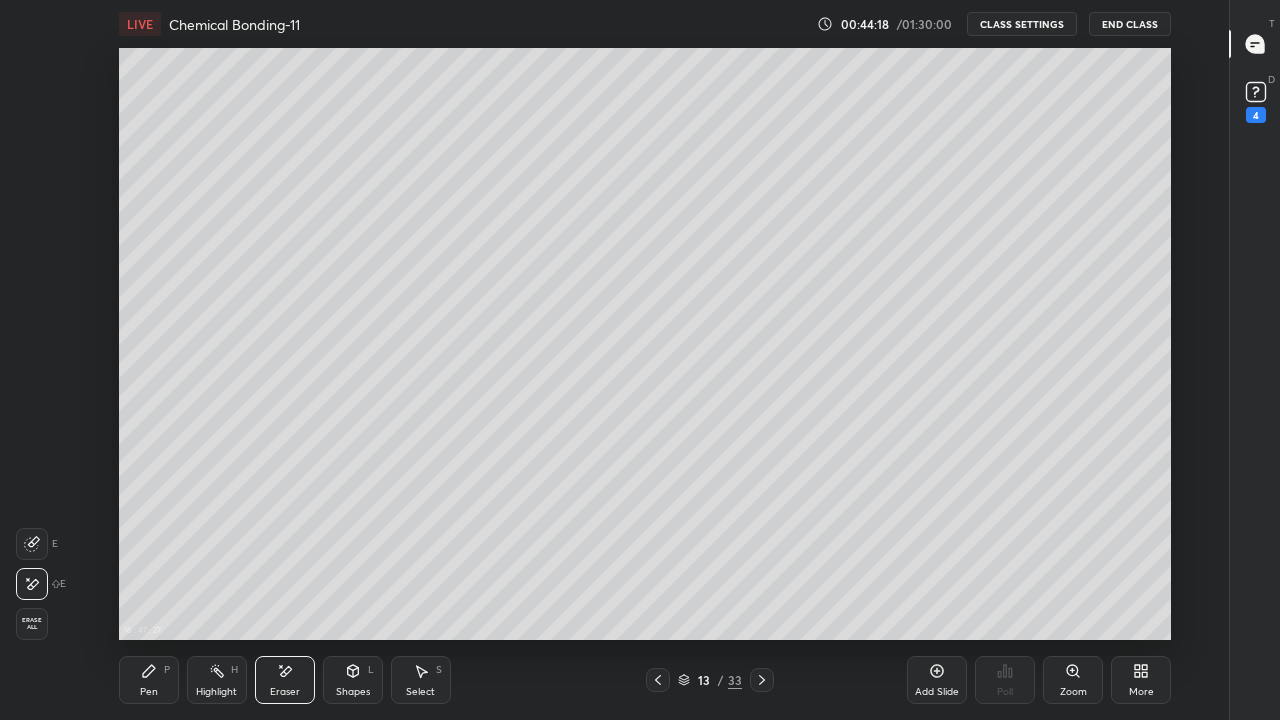 click on "Pen P" at bounding box center [149, 680] 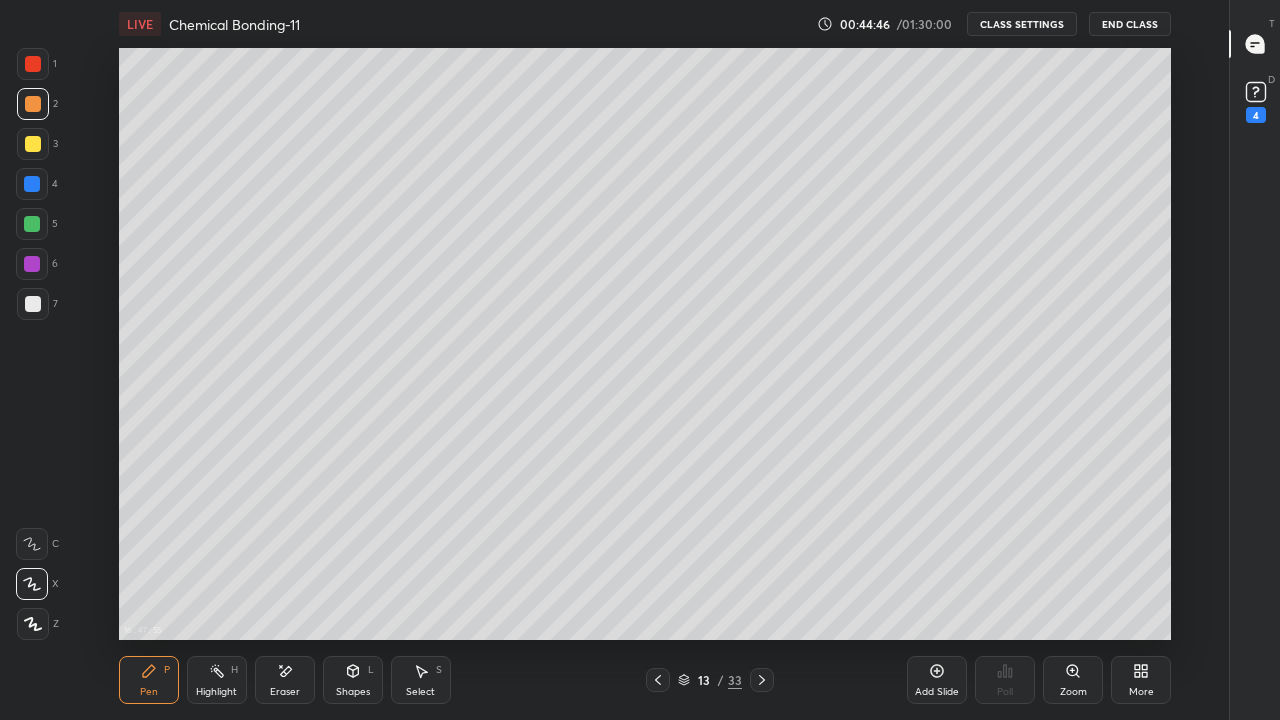 click at bounding box center (33, 144) 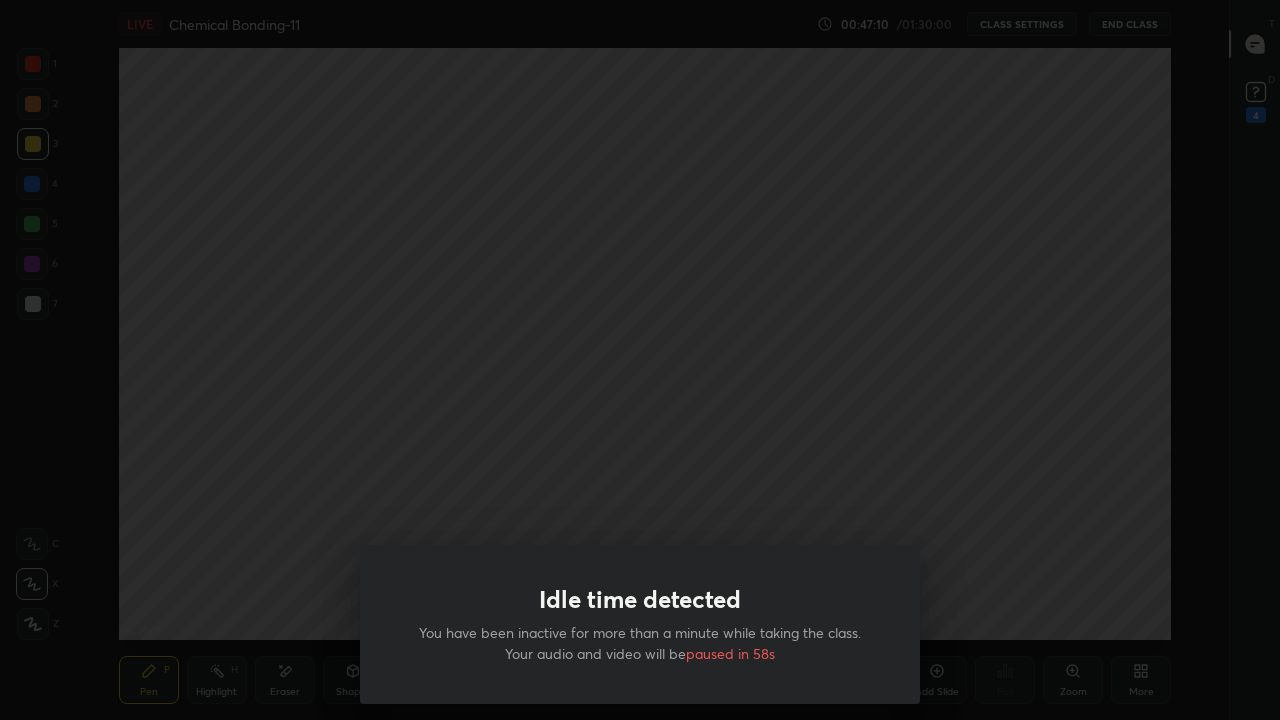 click on "Idle time detected You have been inactive for more than a minute while taking the class. Your audio and video will be  paused in 58s" at bounding box center (640, 360) 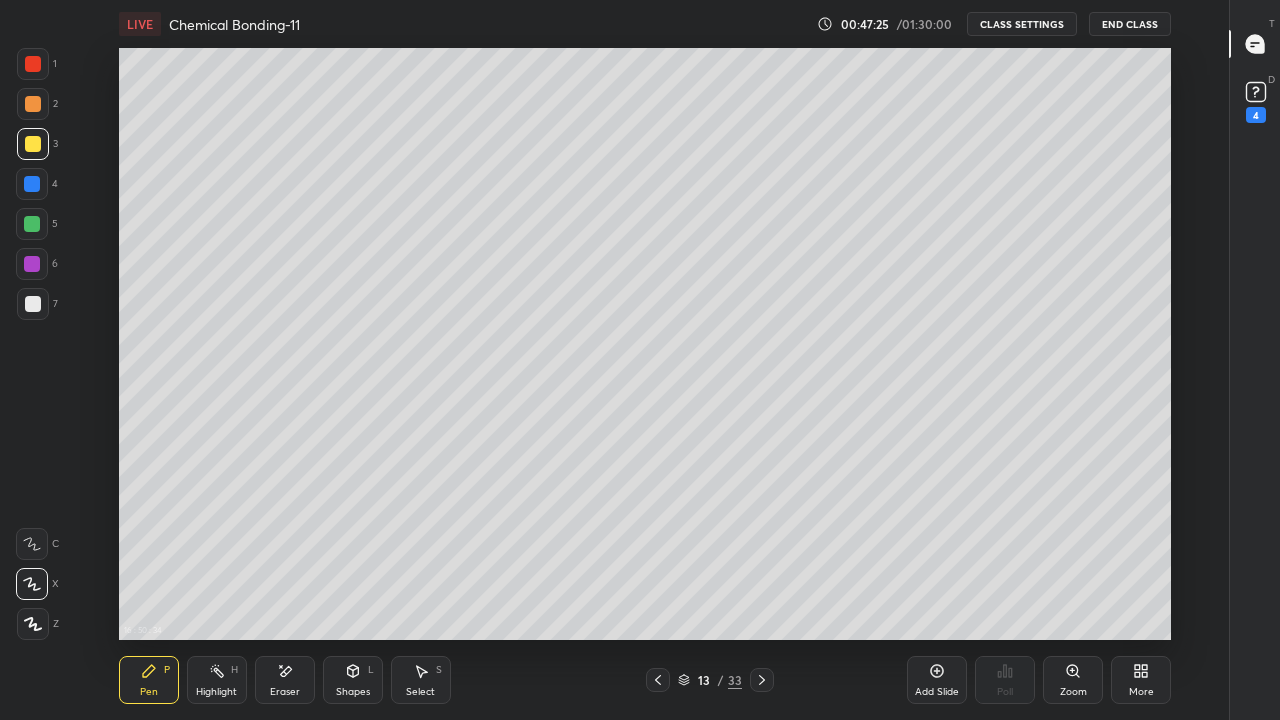 click on "Add Slide" at bounding box center (937, 692) 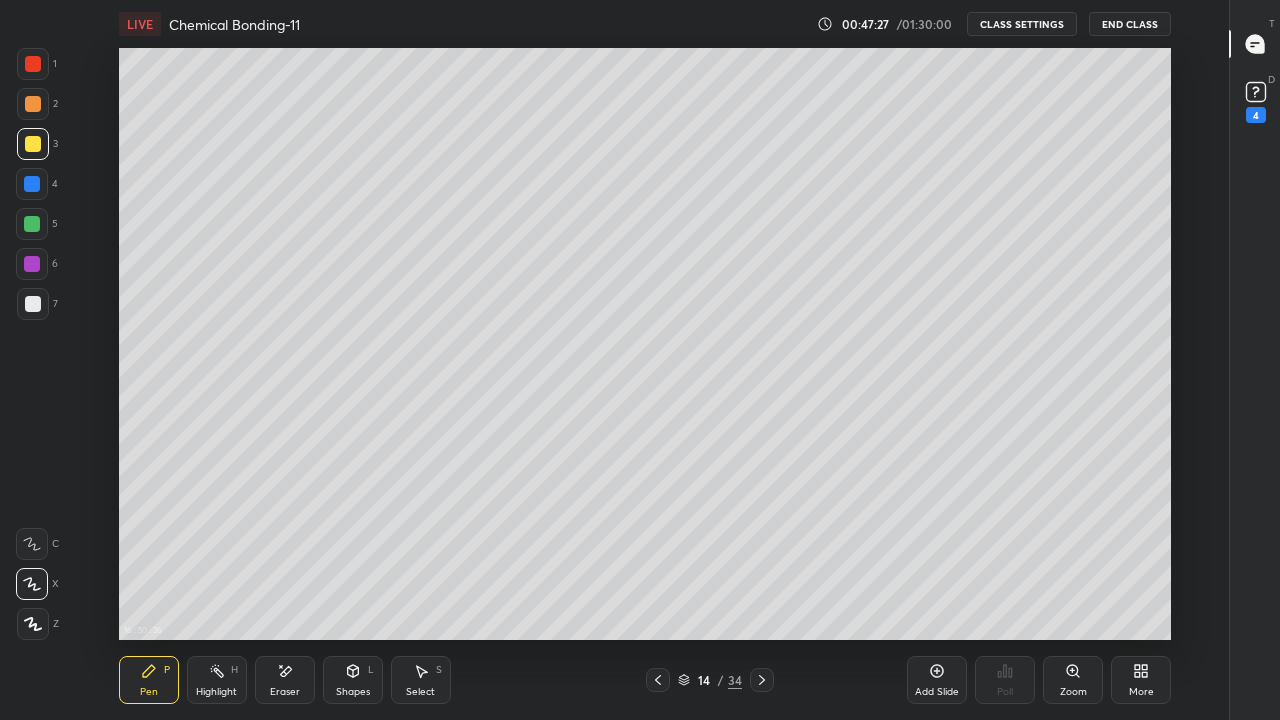 click at bounding box center (33, 304) 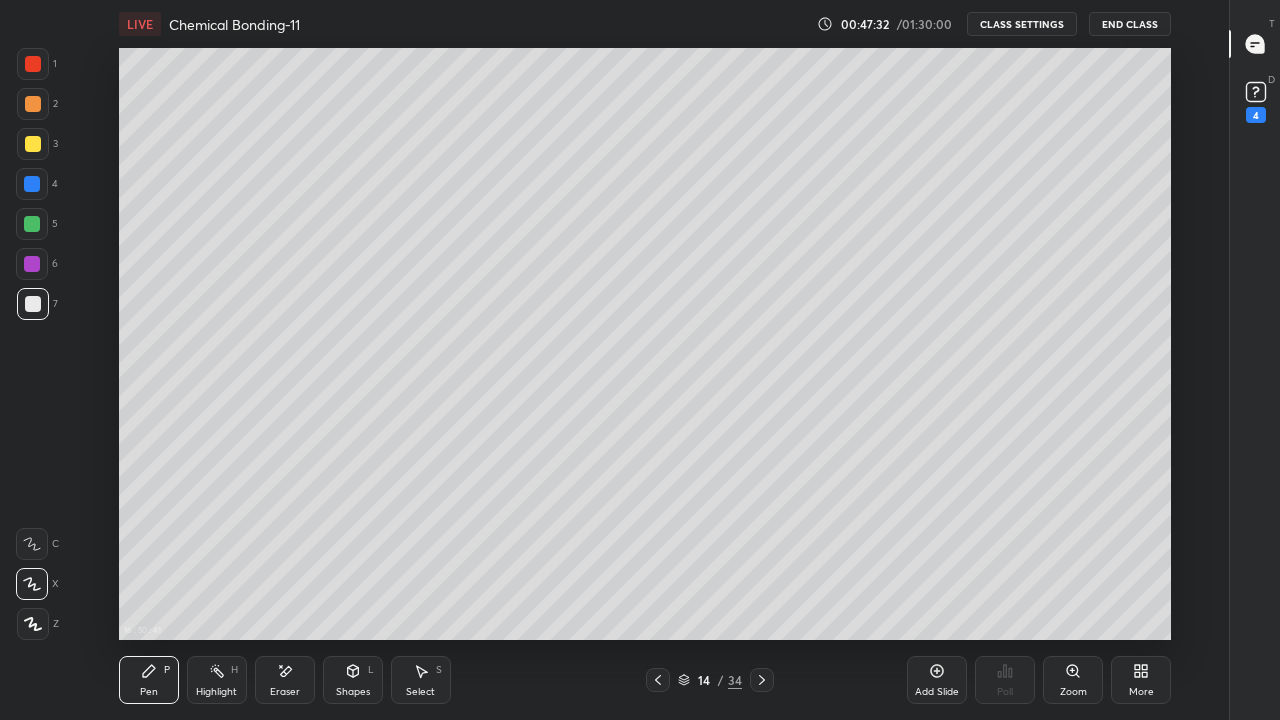 click on "Eraser" at bounding box center [285, 680] 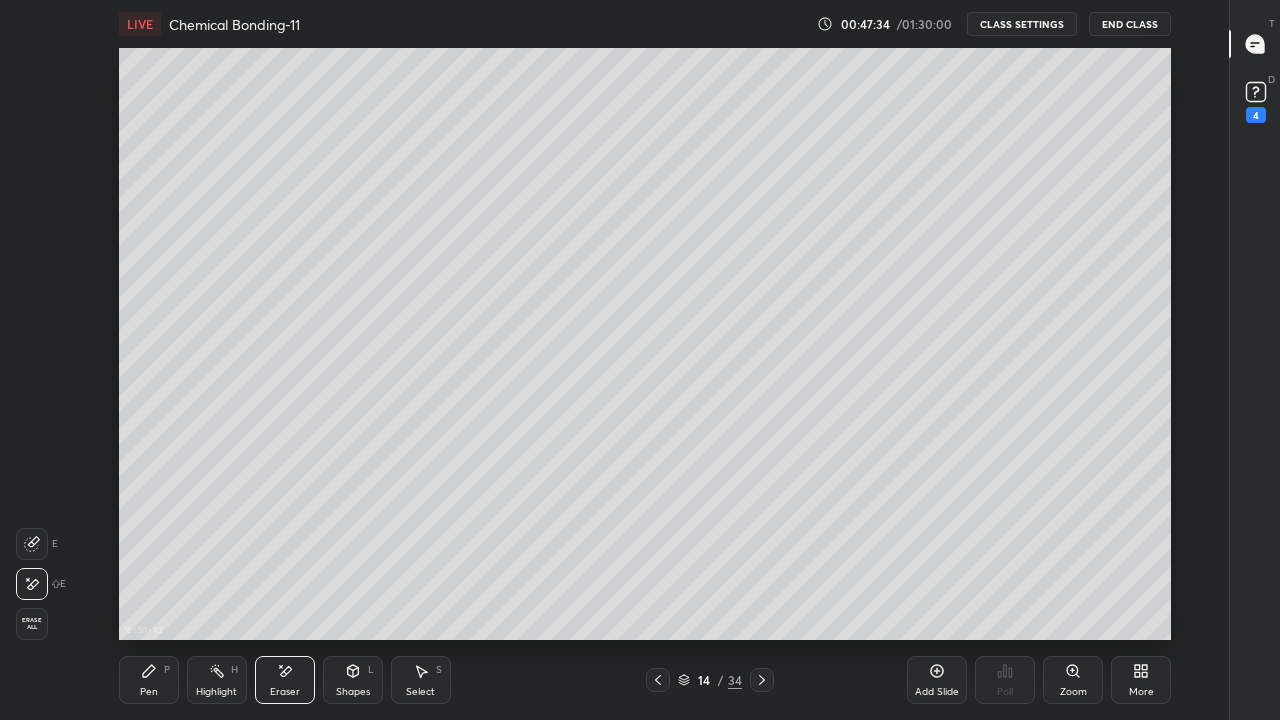 click on "Pen P" at bounding box center [149, 680] 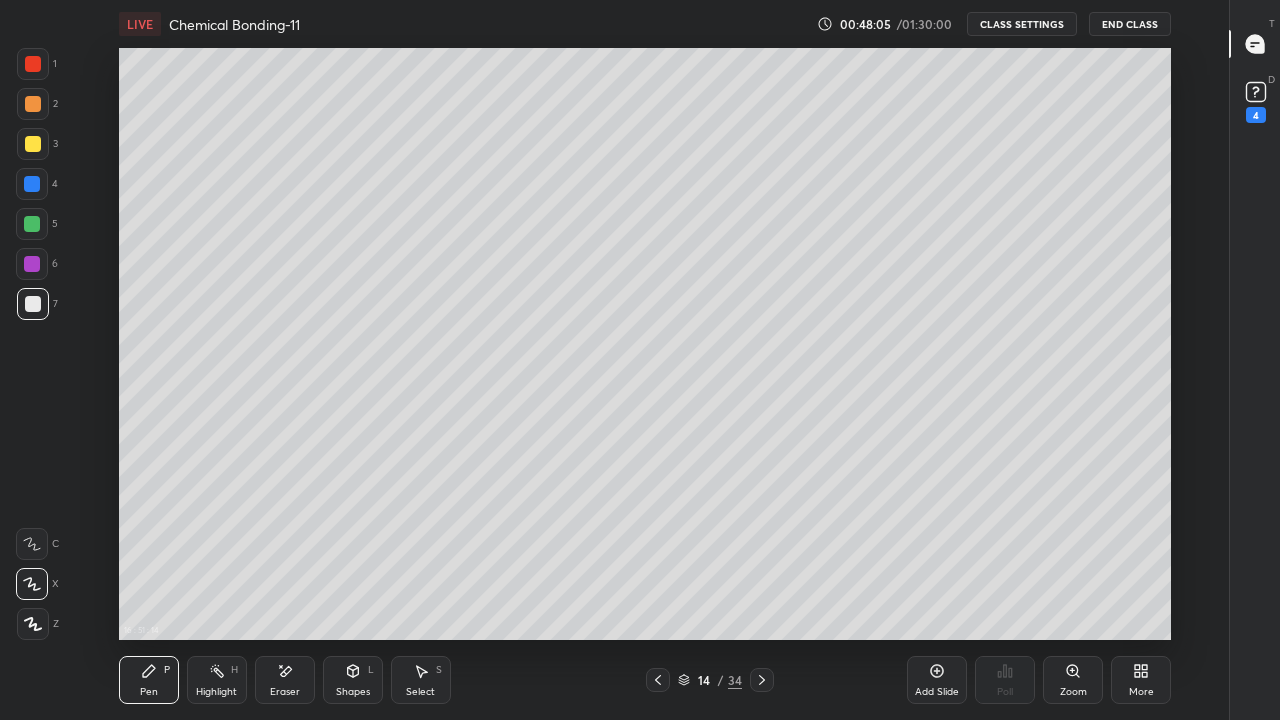 click at bounding box center [33, 144] 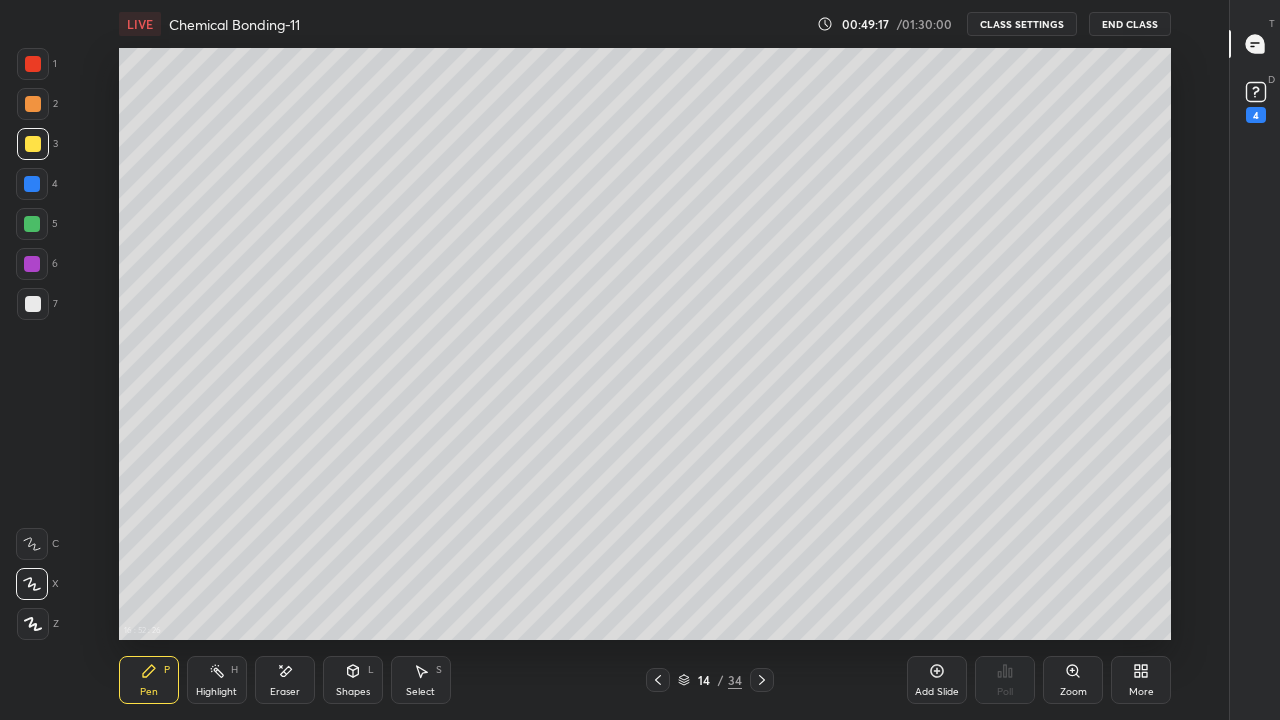 click on "Eraser" at bounding box center [285, 692] 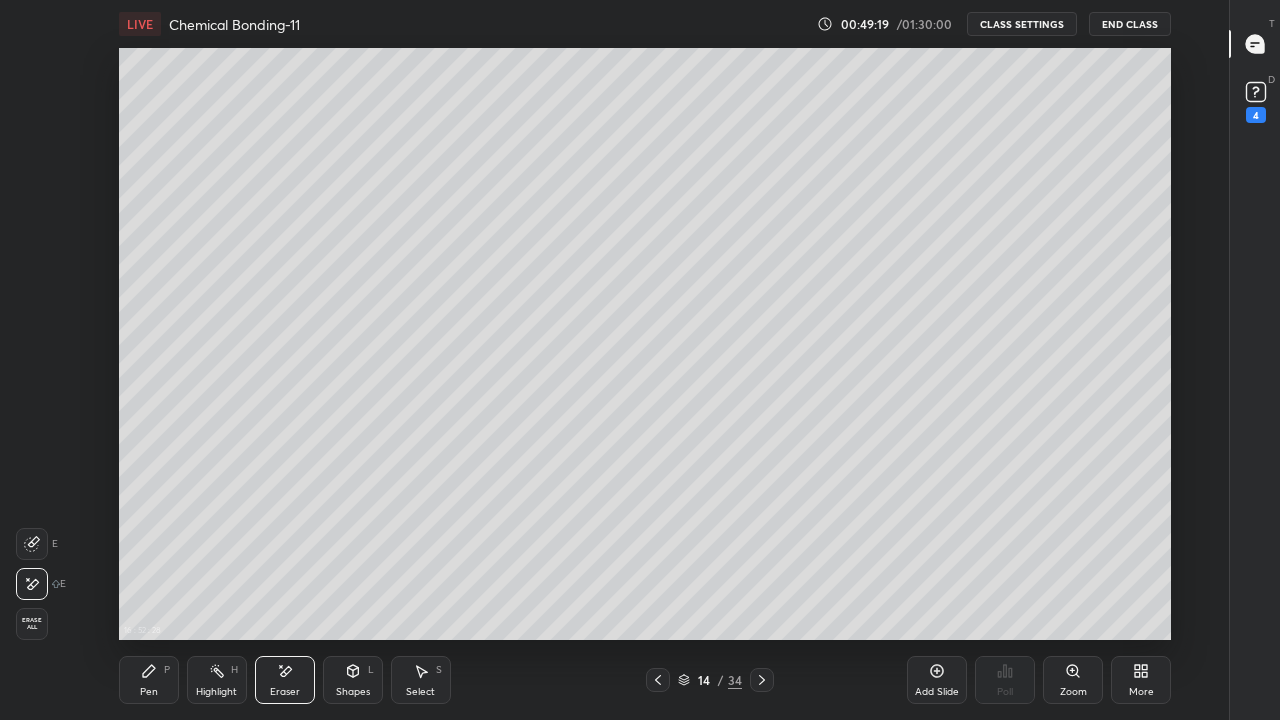 click on "Pen P" at bounding box center (149, 680) 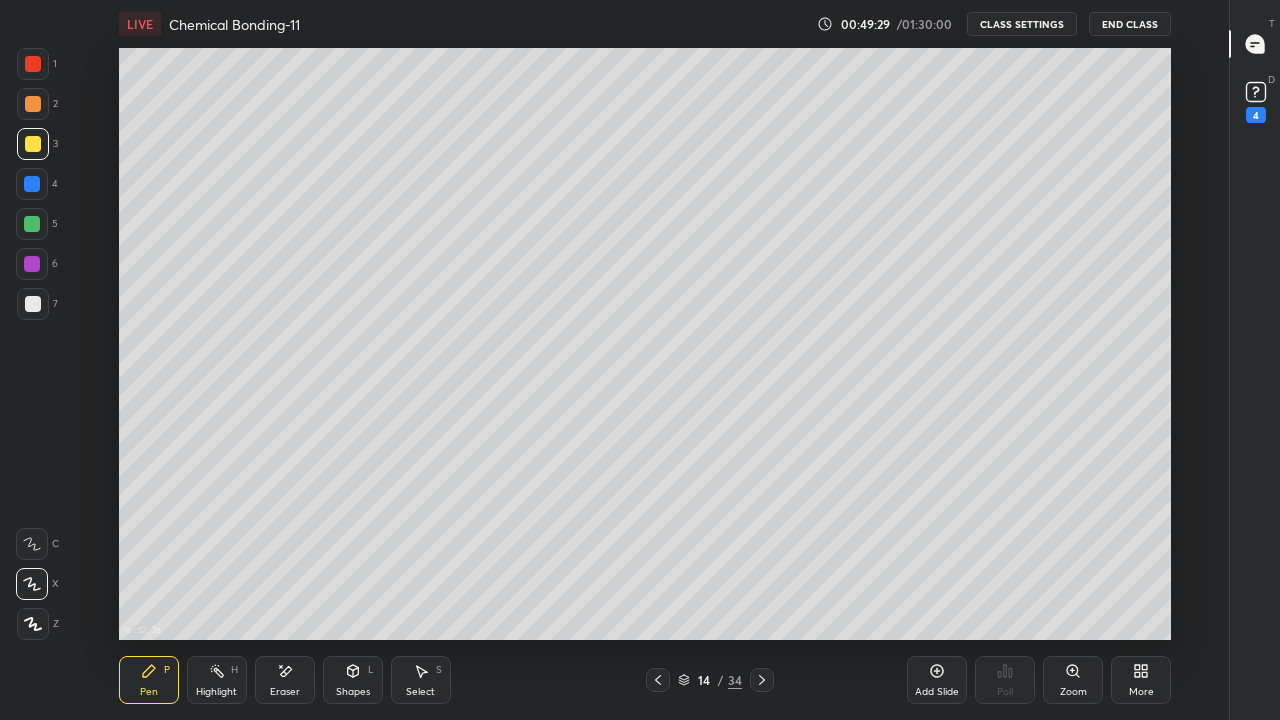 click at bounding box center (32, 224) 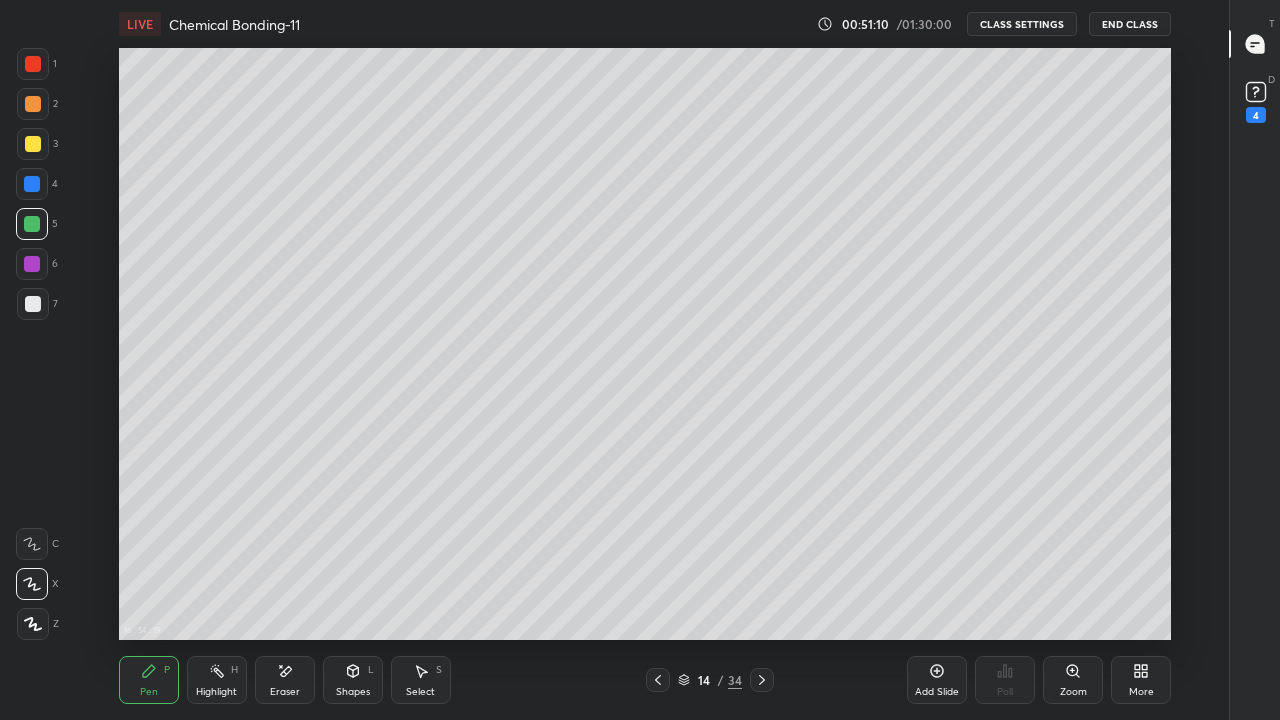 click on "Add Slide" at bounding box center (937, 680) 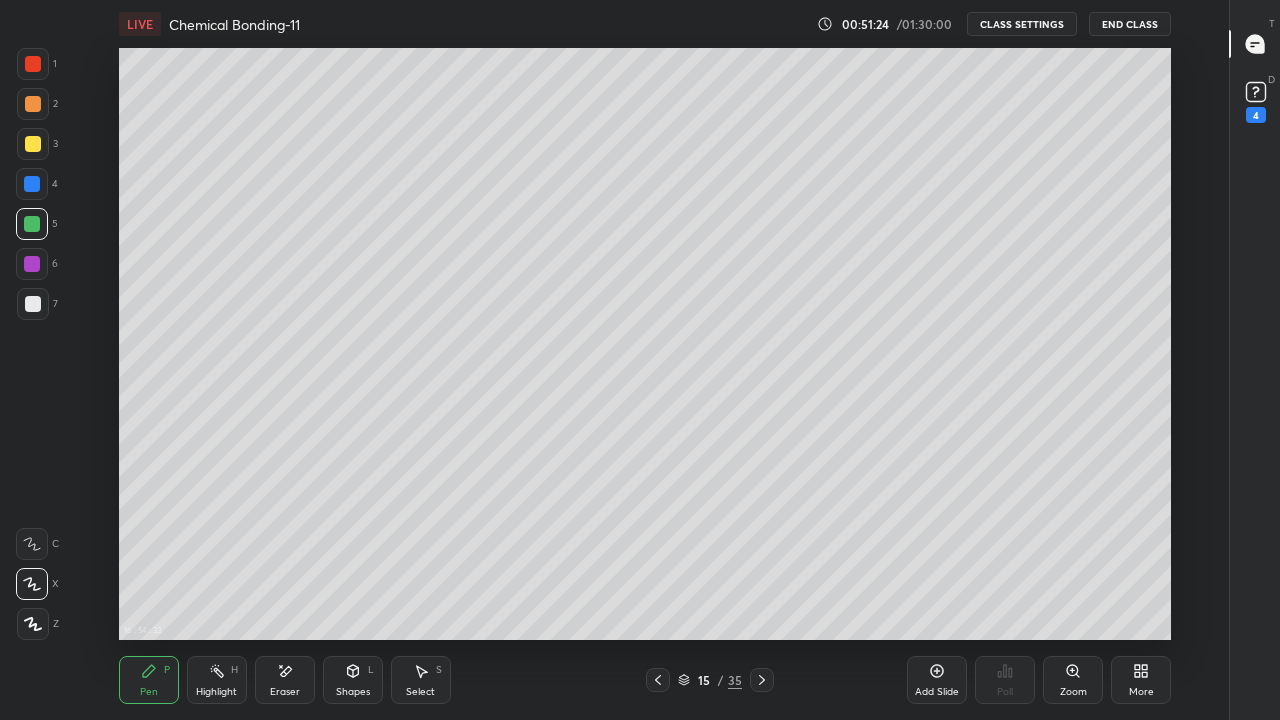 click 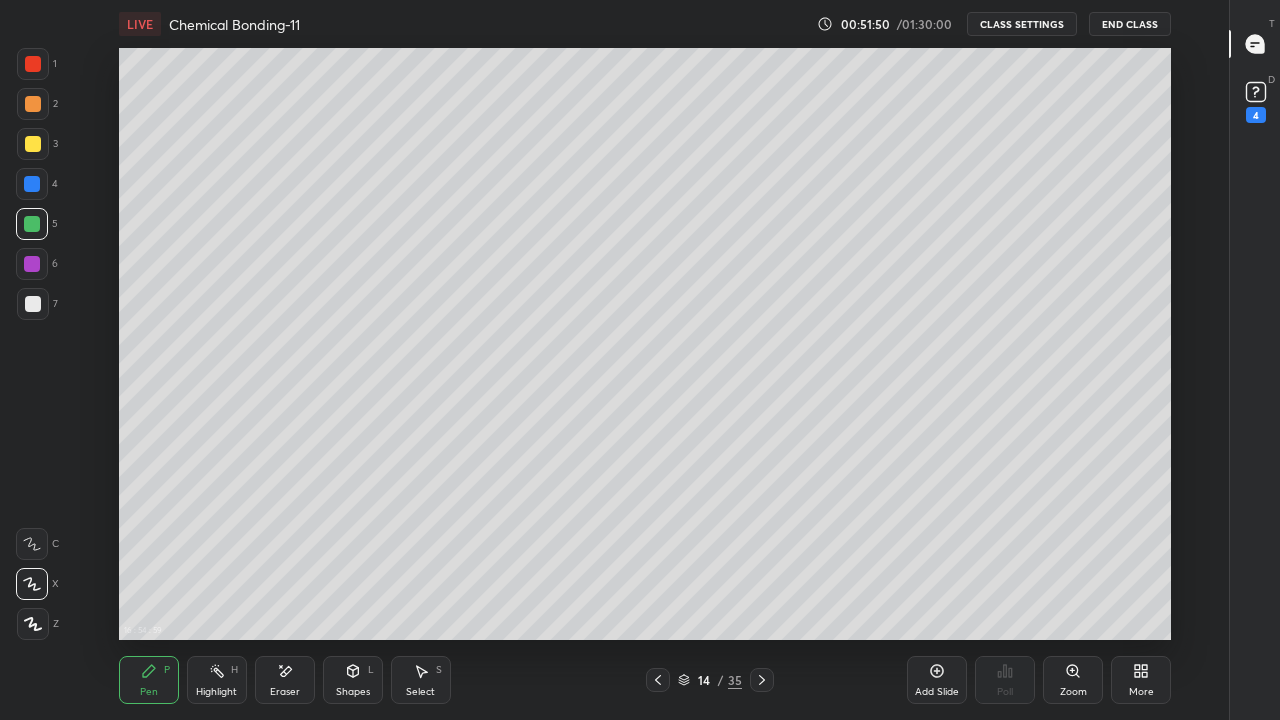 click 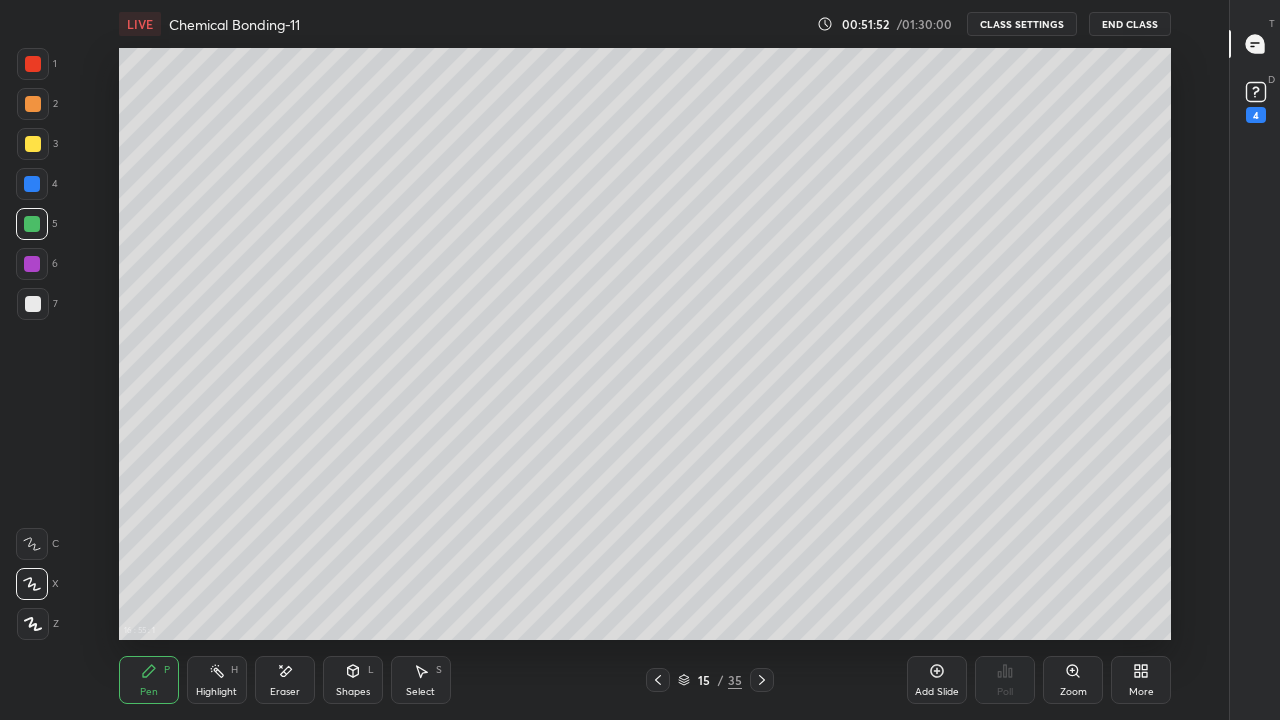 click at bounding box center (33, 304) 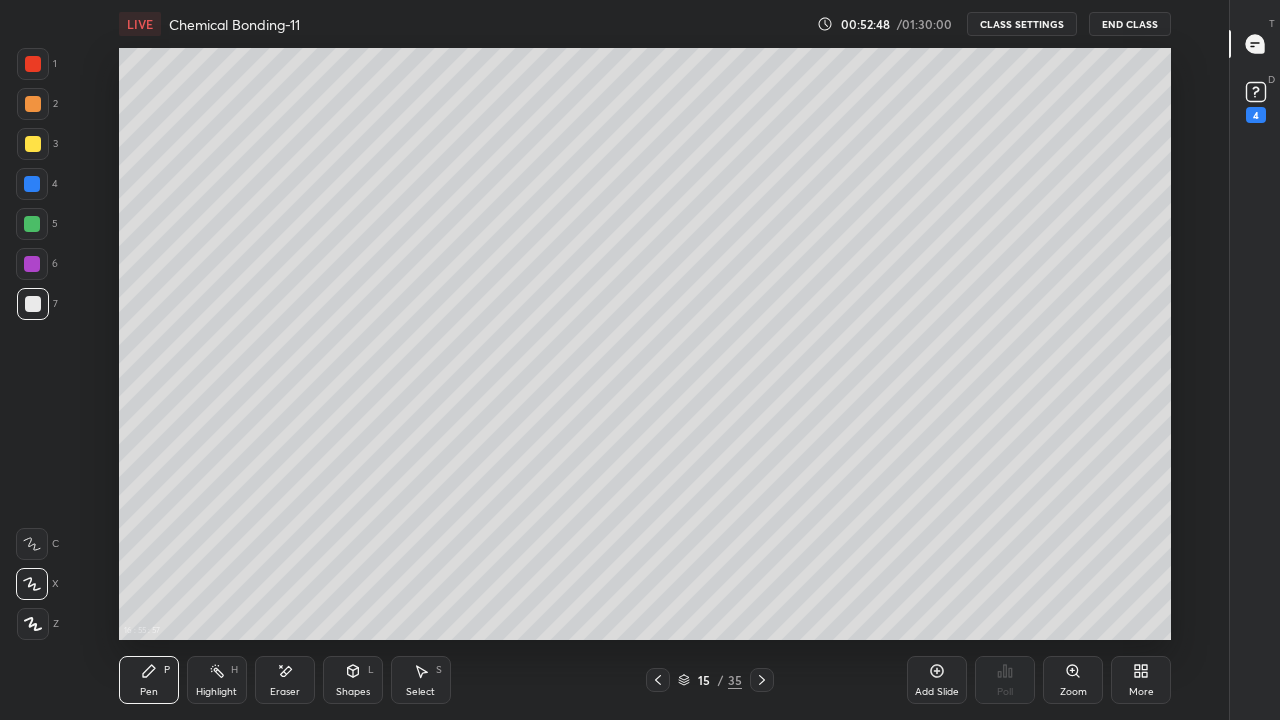 click at bounding box center [32, 224] 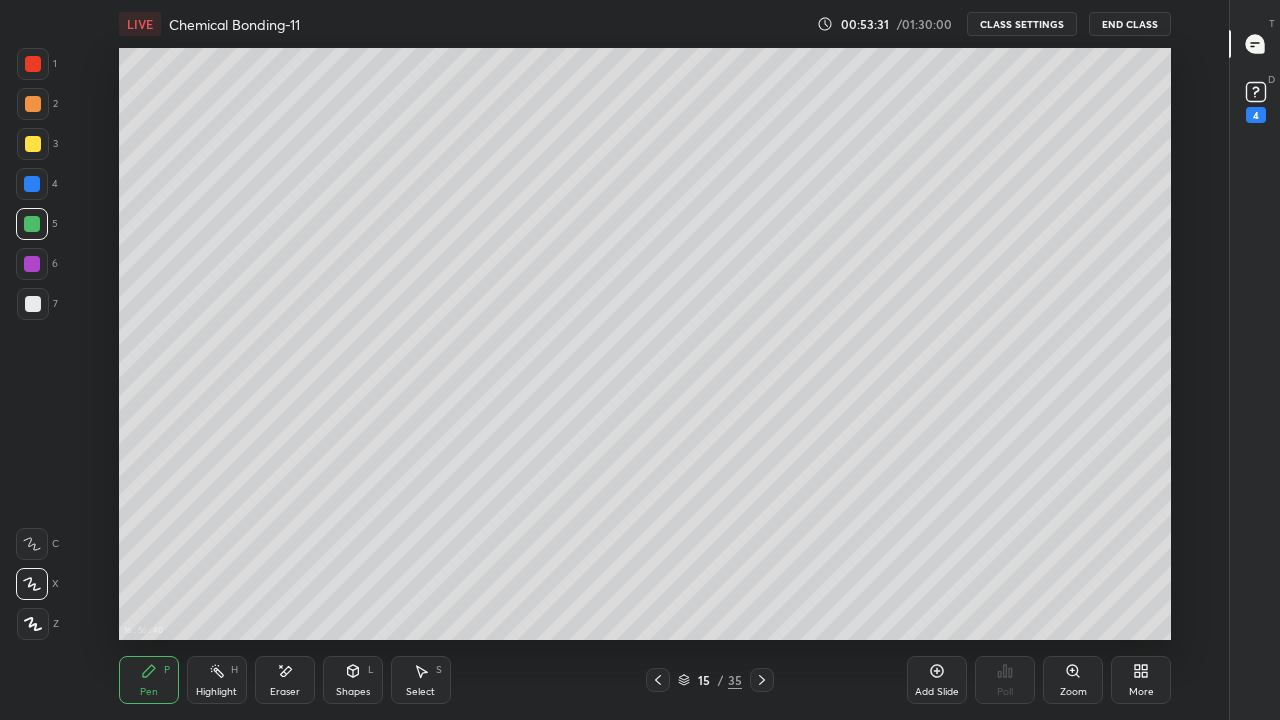 click on "Eraser" at bounding box center [285, 692] 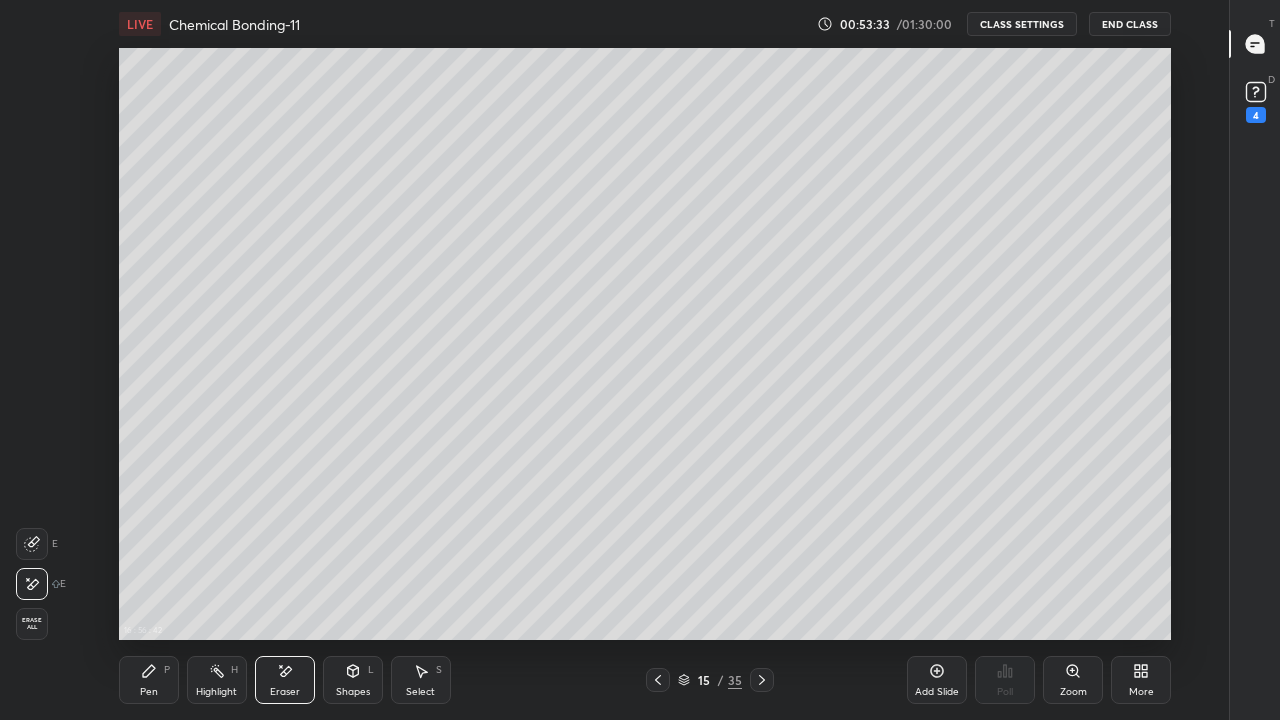 click on "Pen P" at bounding box center [149, 680] 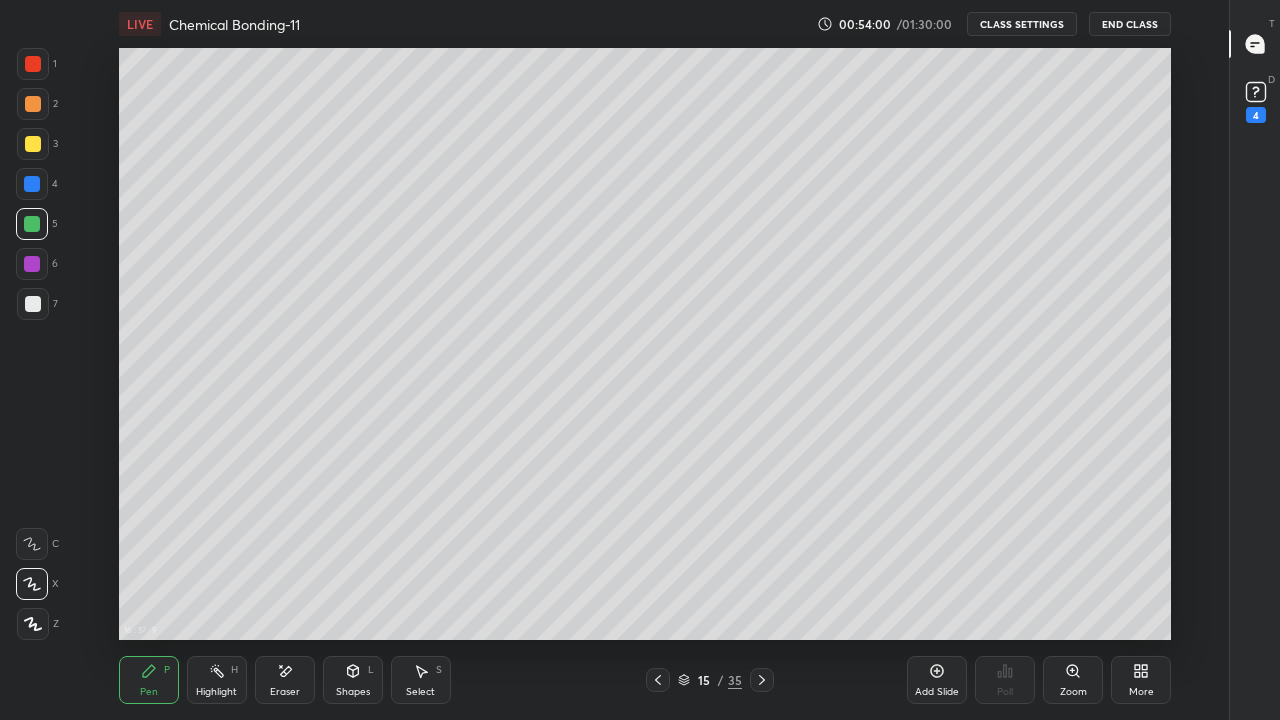 click at bounding box center [33, 144] 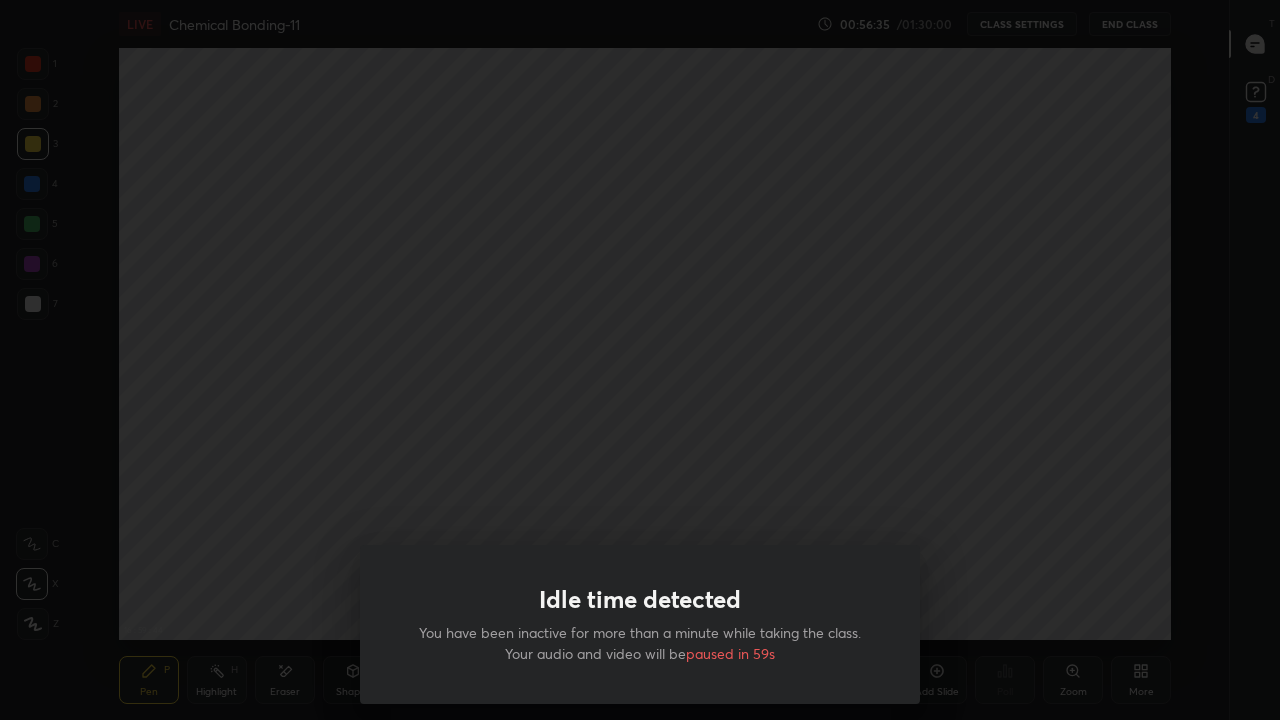 click on "Idle time detected You have been inactive for more than a minute while taking the class. Your audio and video will be  paused in 59s" at bounding box center [640, 360] 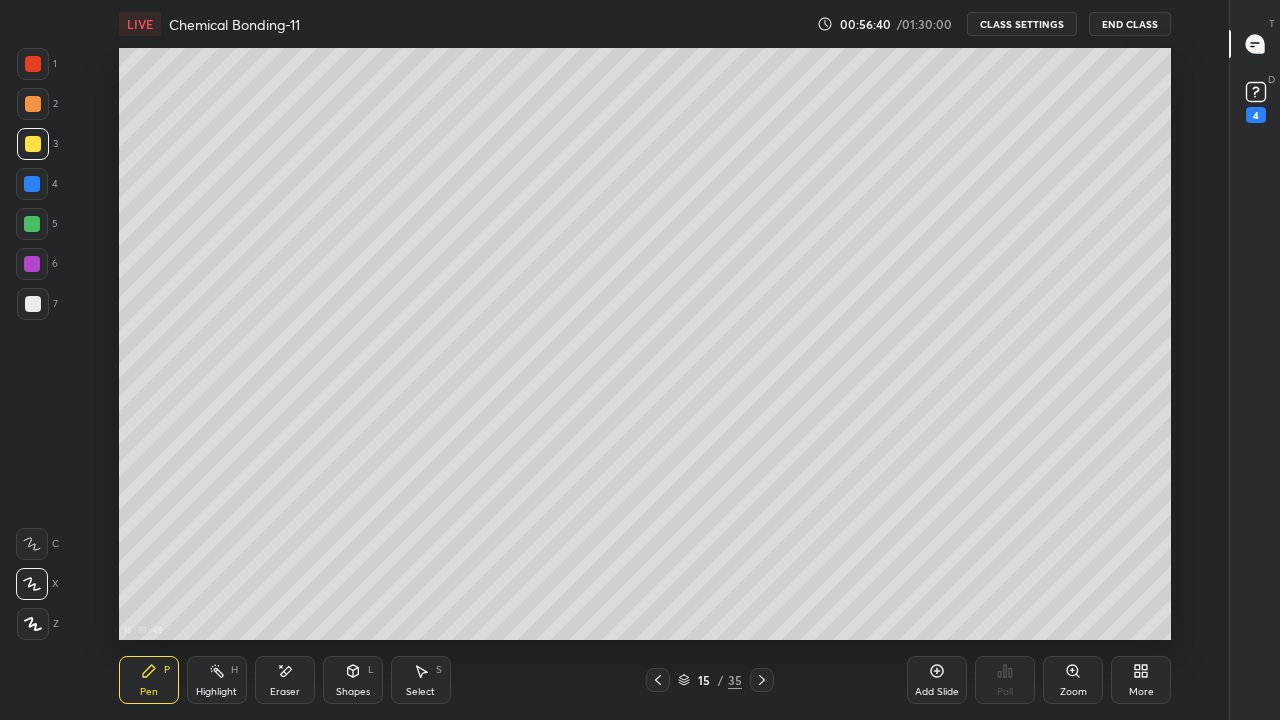 click on "Add Slide" at bounding box center (937, 680) 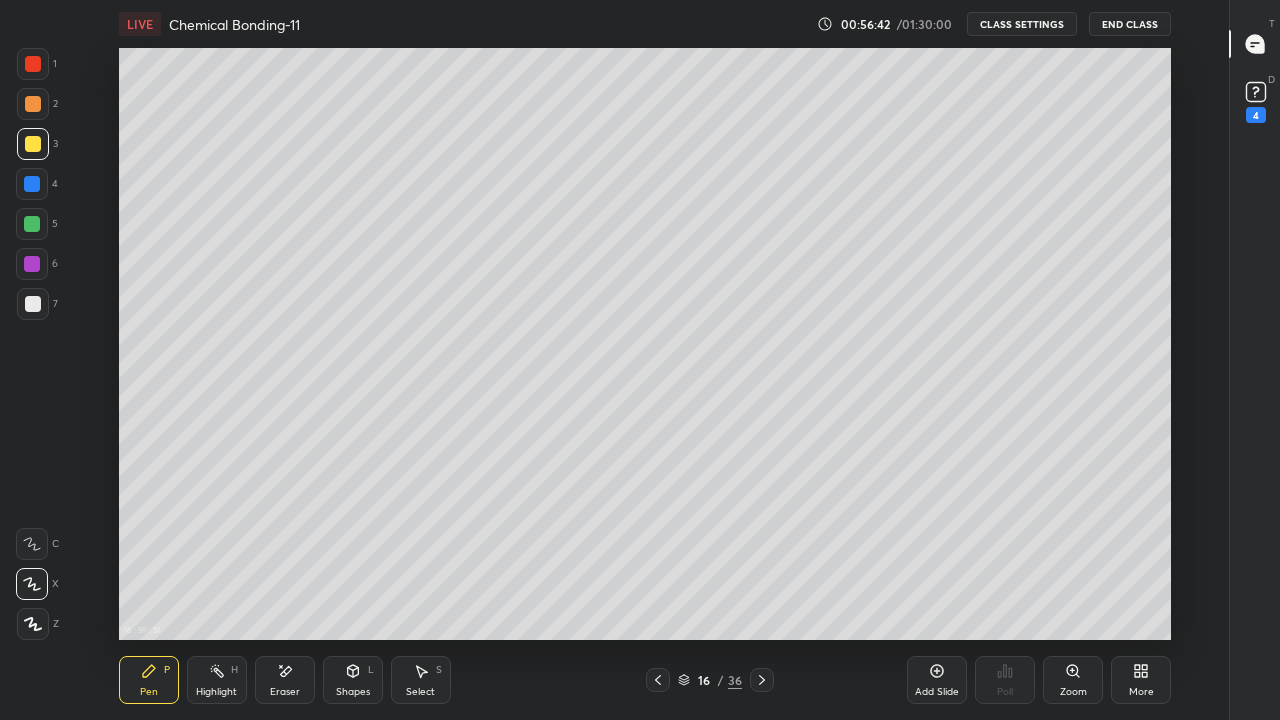 click at bounding box center [33, 304] 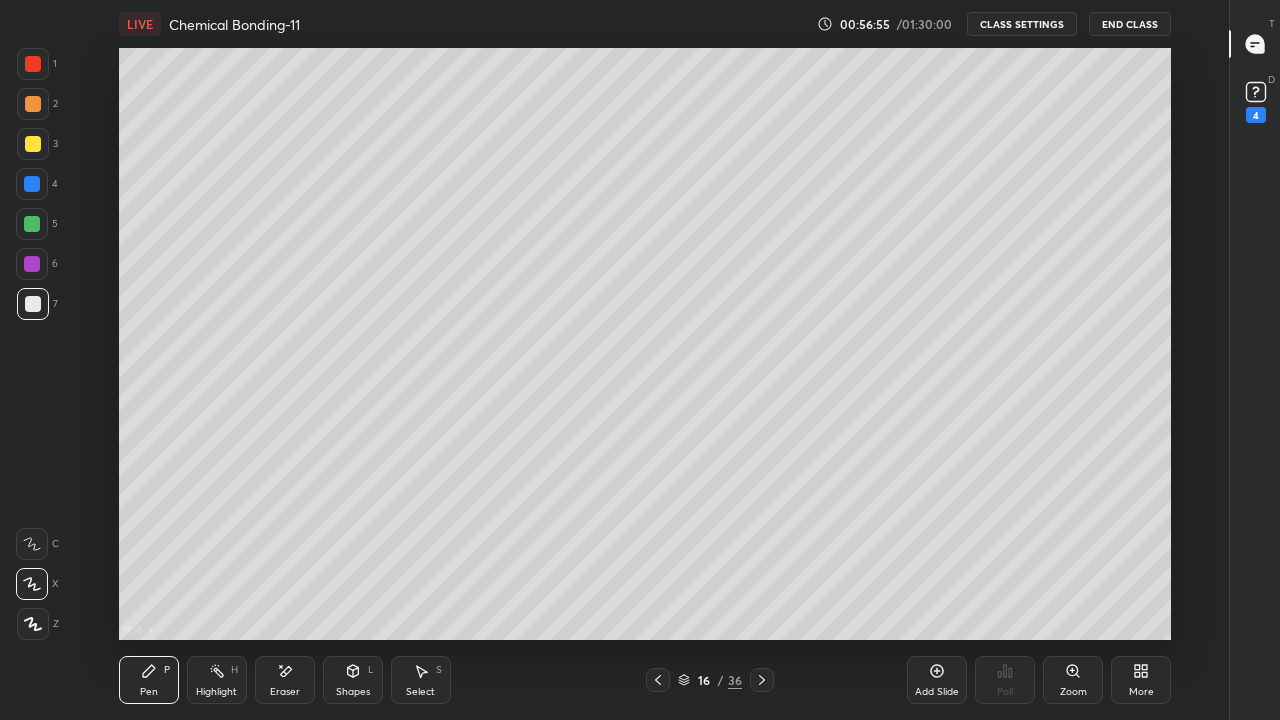 click on "Eraser" at bounding box center [285, 680] 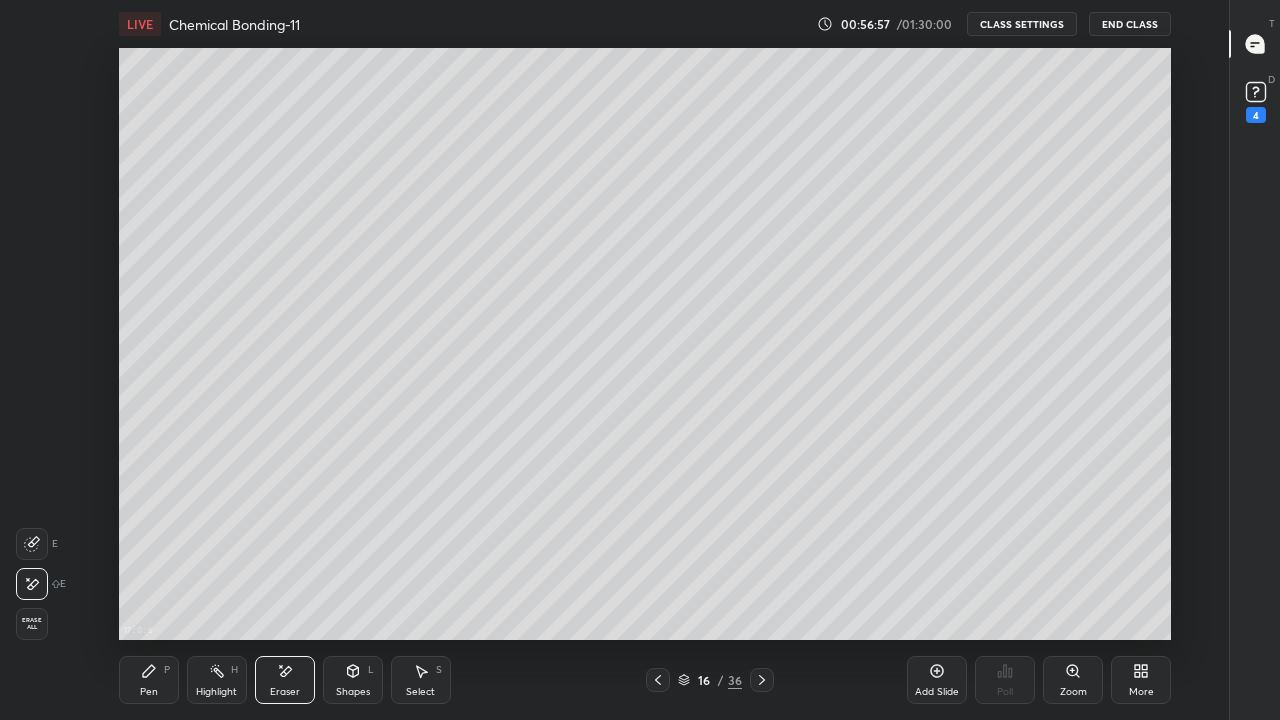 click on "Pen" at bounding box center (149, 692) 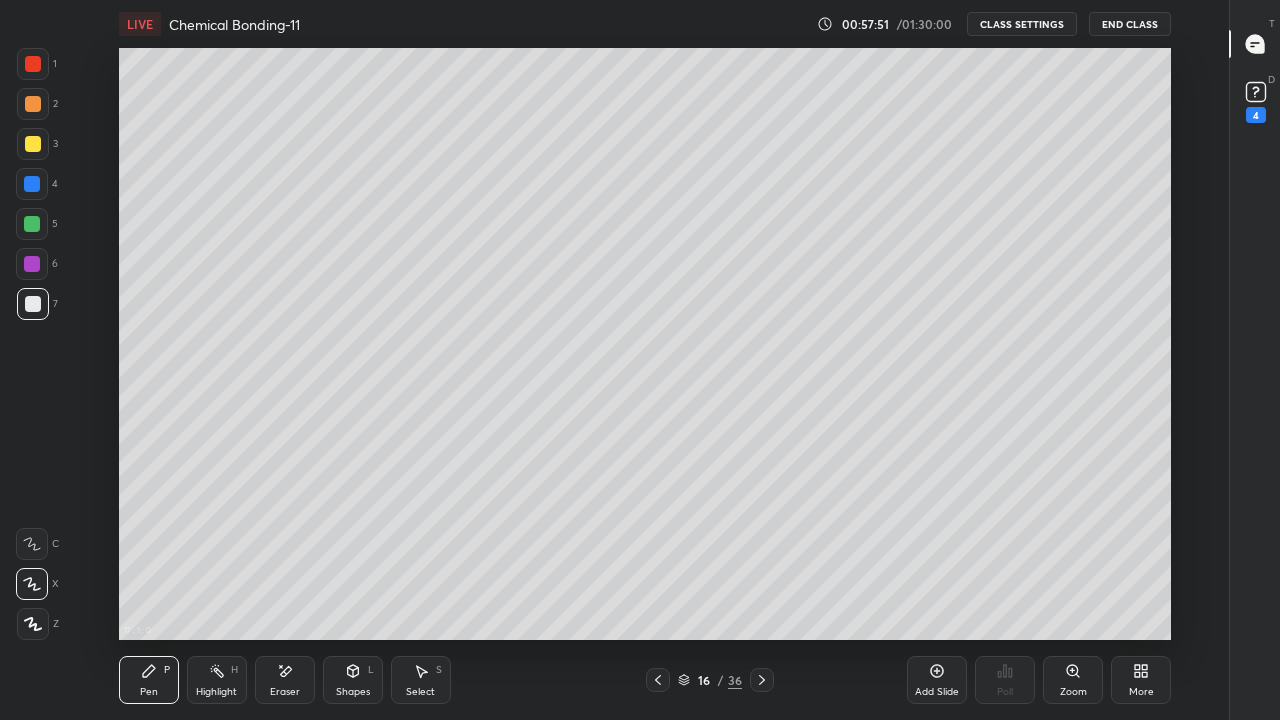 click 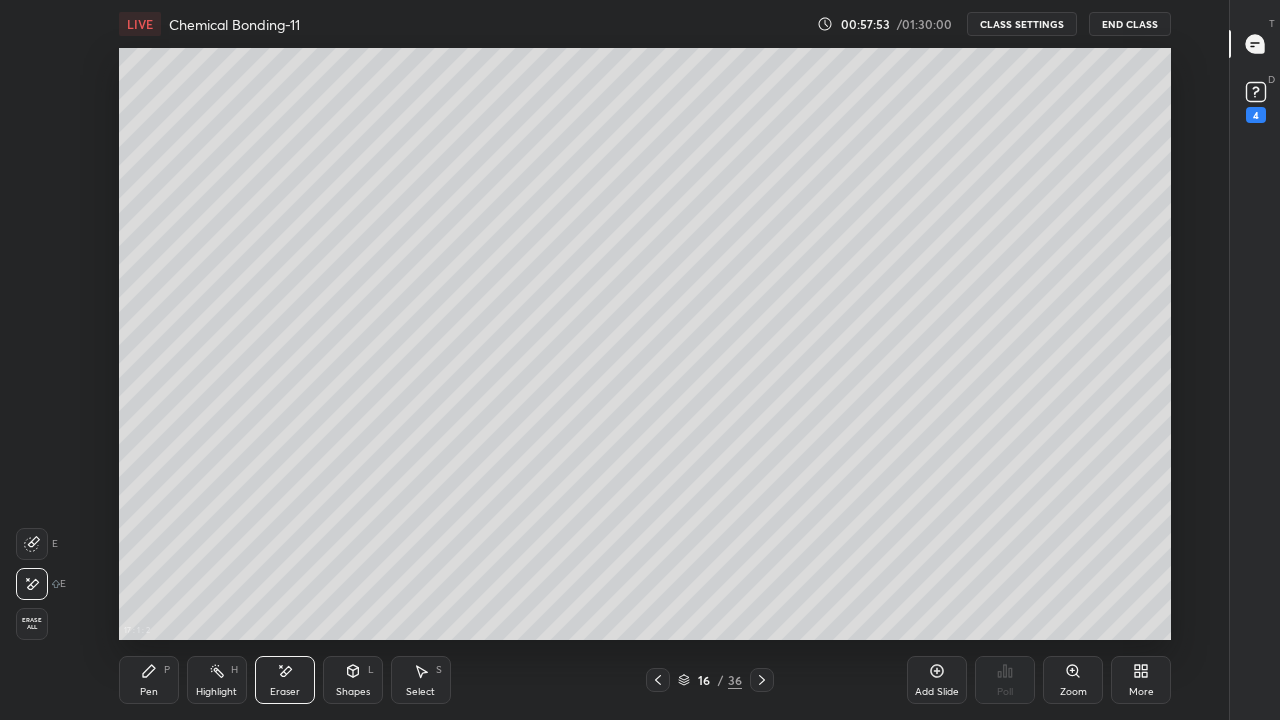 click on "Pen P" at bounding box center (149, 680) 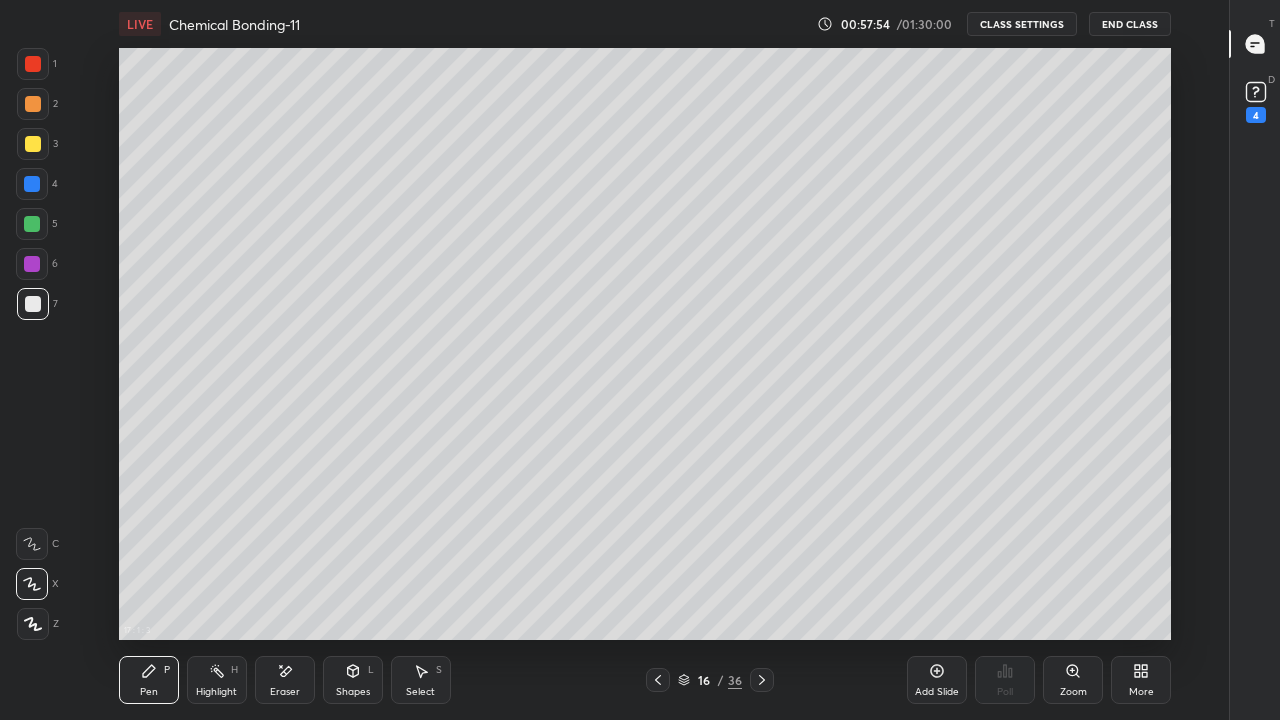 click at bounding box center (33, 144) 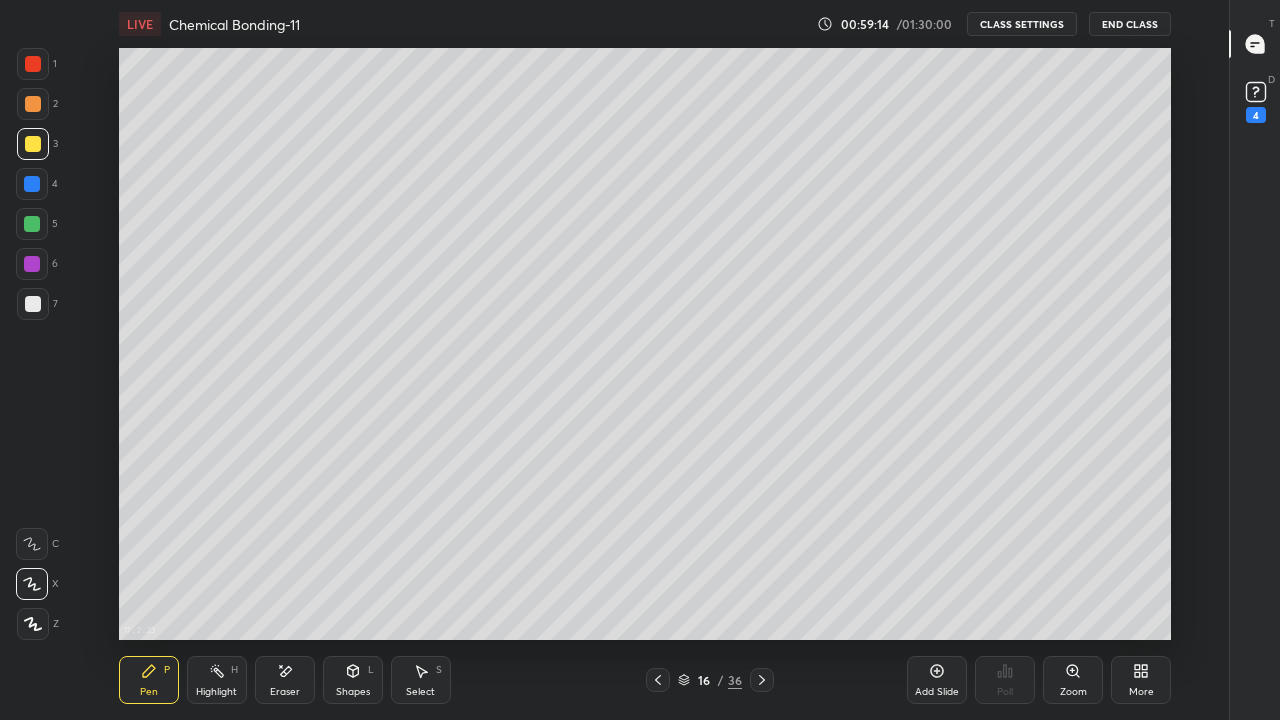 click at bounding box center (32, 224) 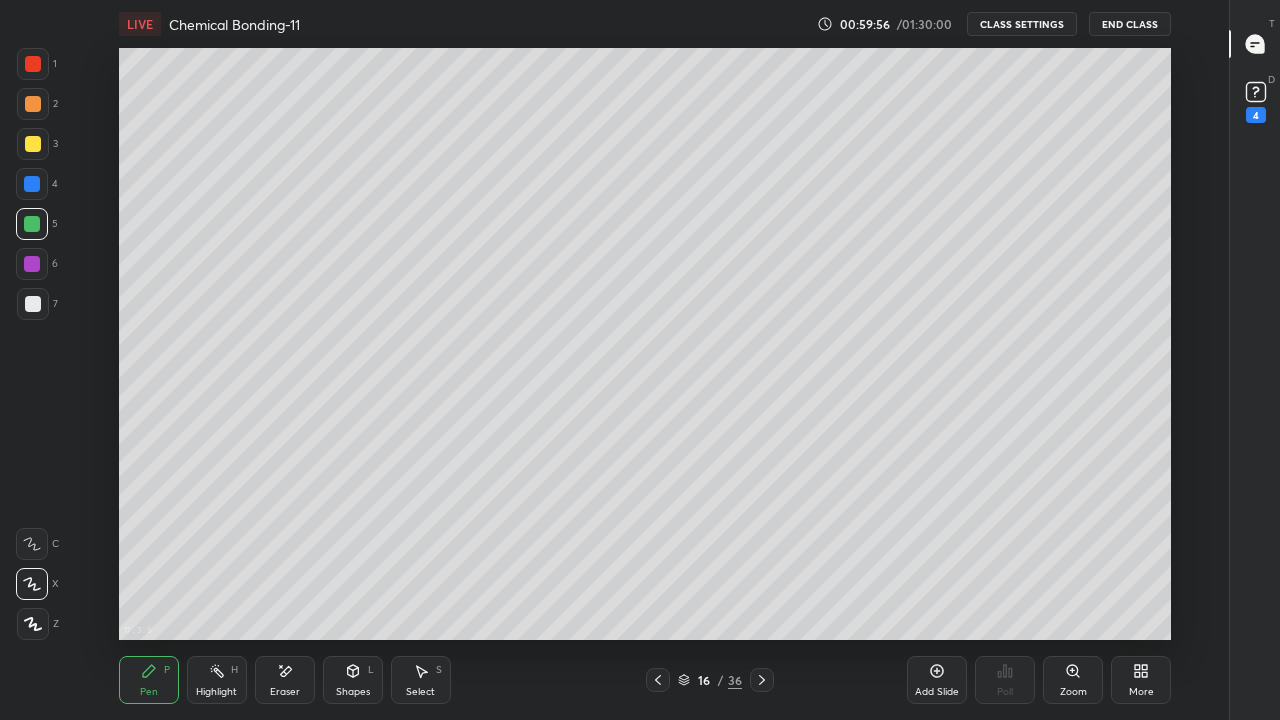 click on "/" at bounding box center (721, 680) 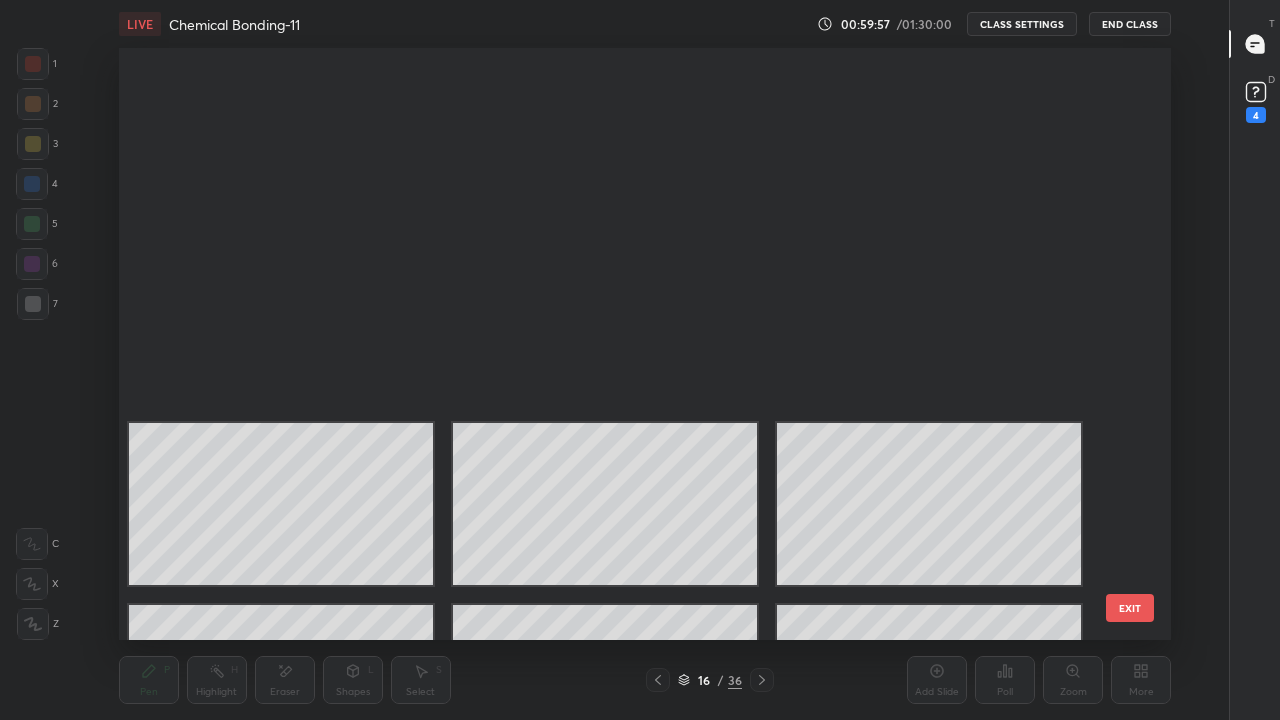 scroll, scrollTop: 501, scrollLeft: 0, axis: vertical 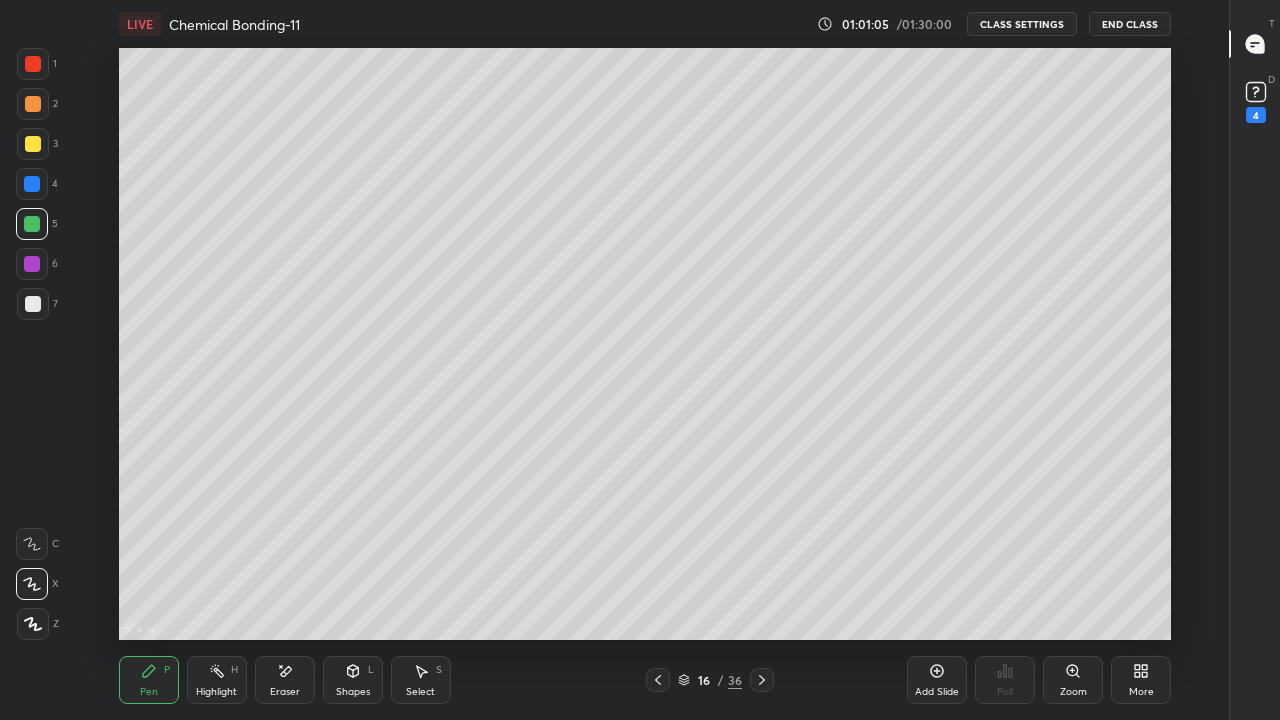 click on "Add Slide" at bounding box center [937, 680] 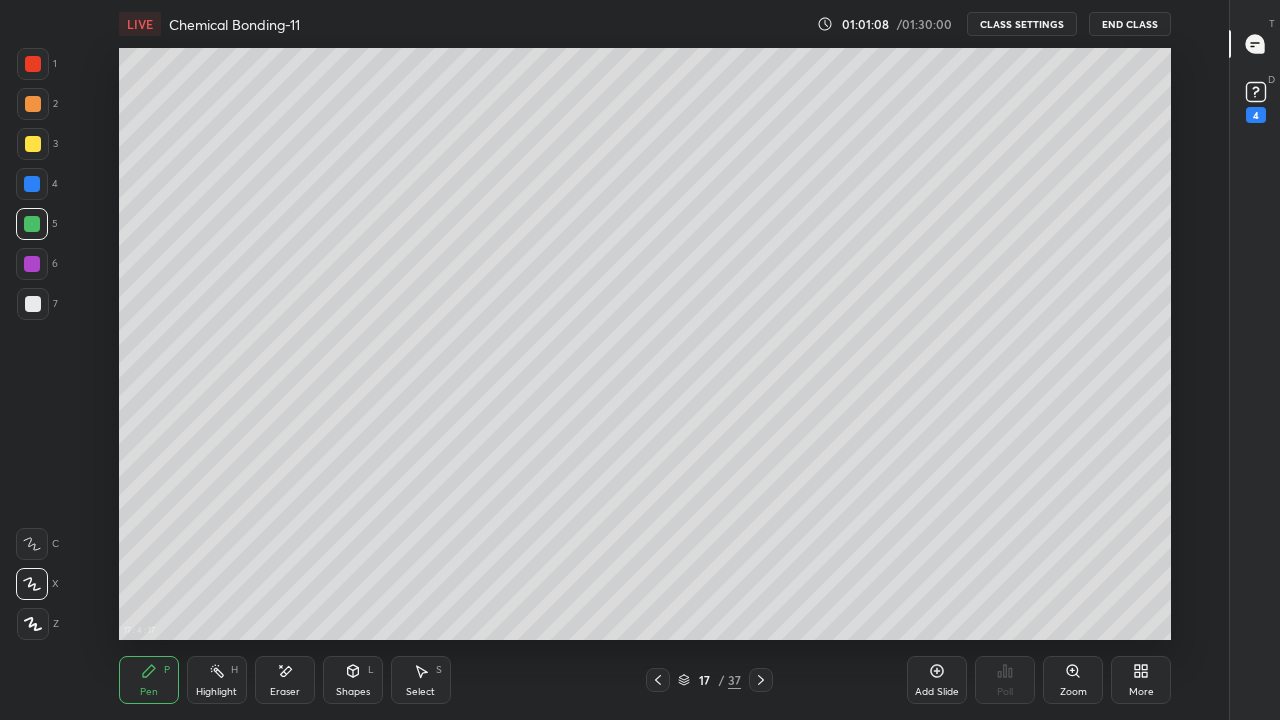 click at bounding box center (33, 304) 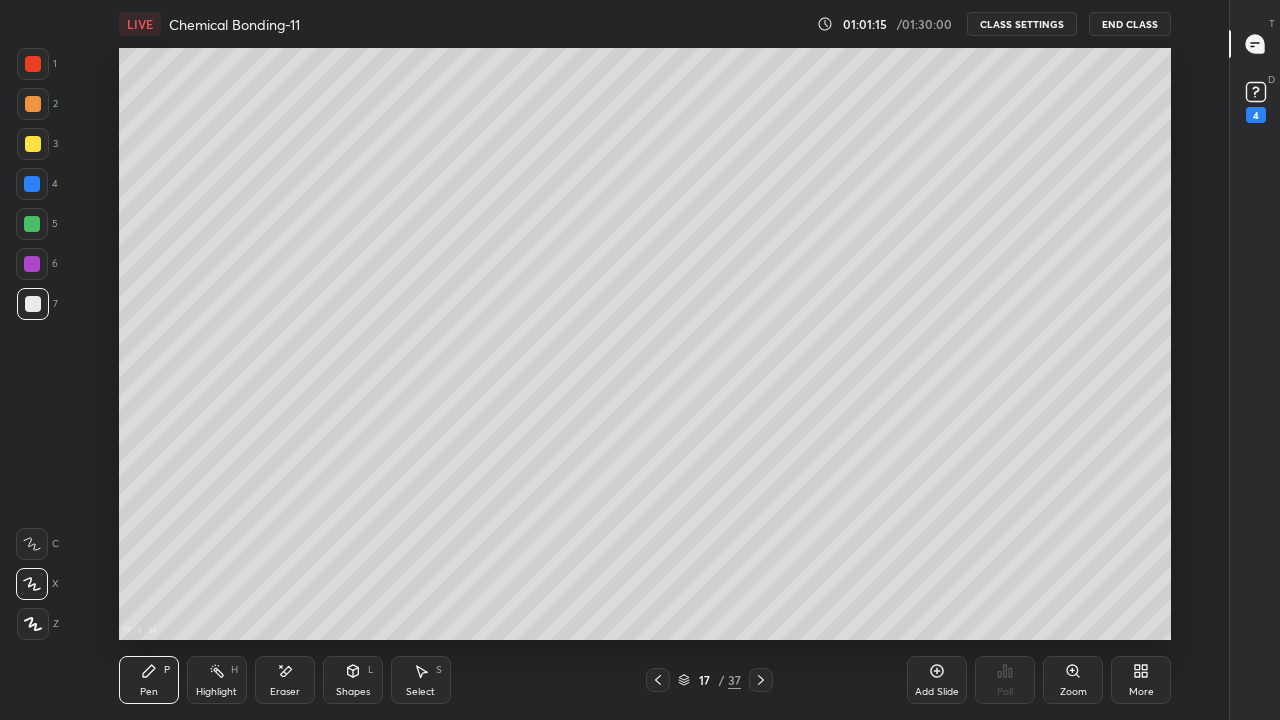 type on "x" 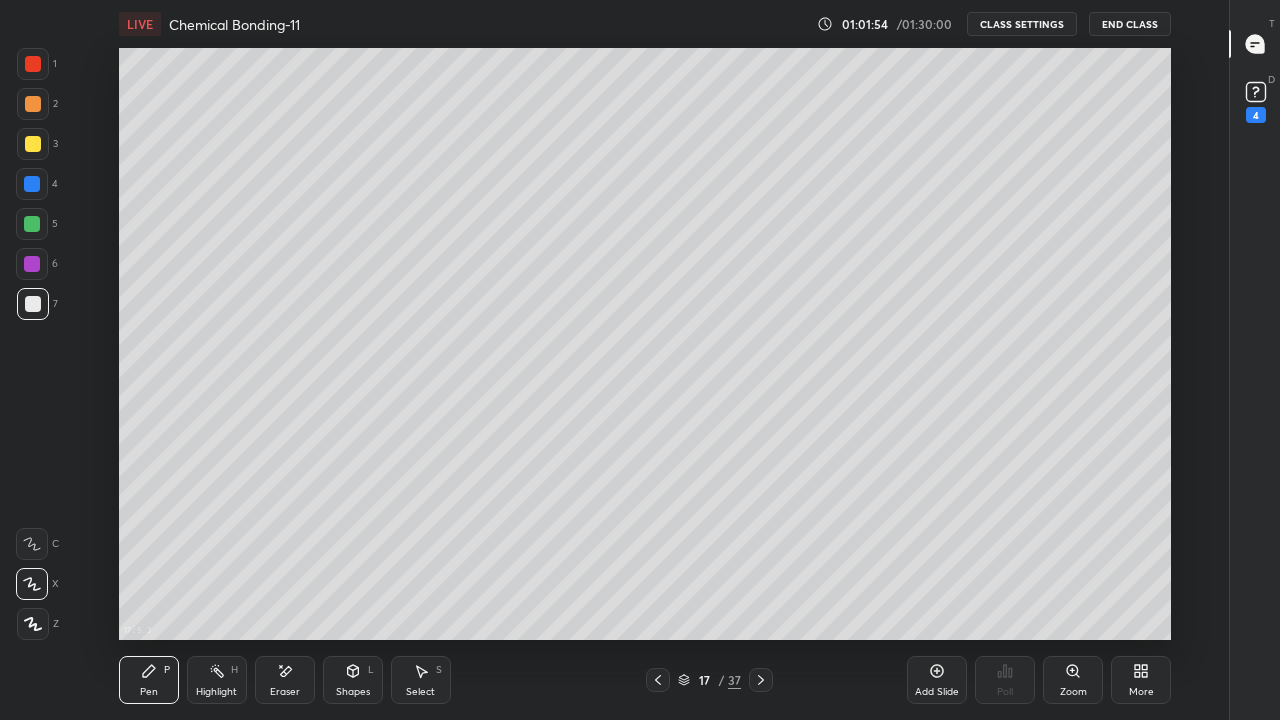 click at bounding box center [33, 144] 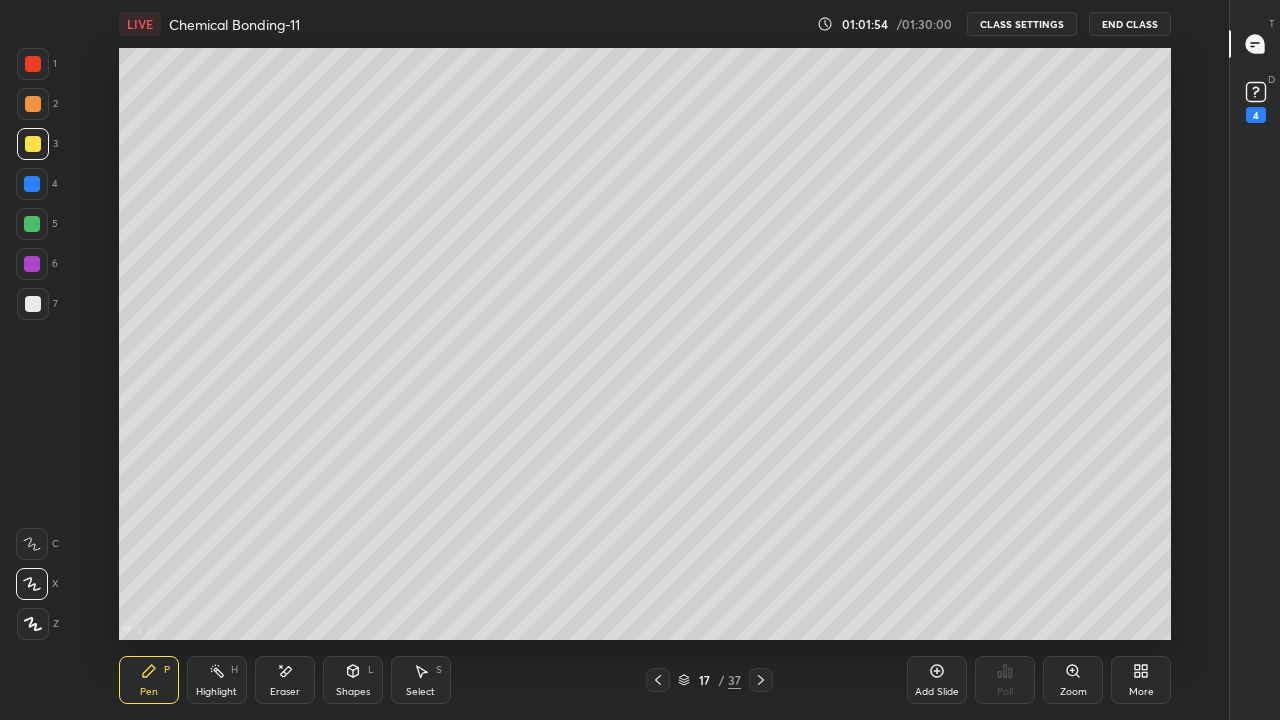 click at bounding box center (33, 304) 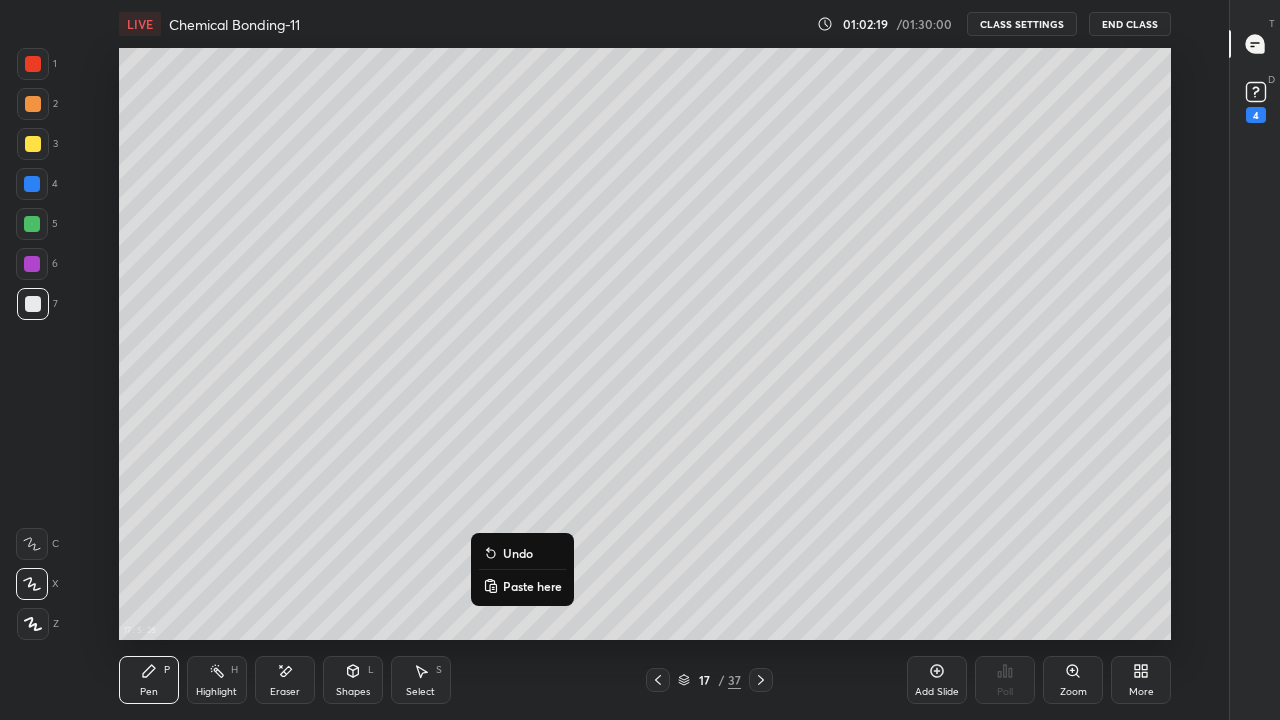 click on "Undo" at bounding box center [518, 553] 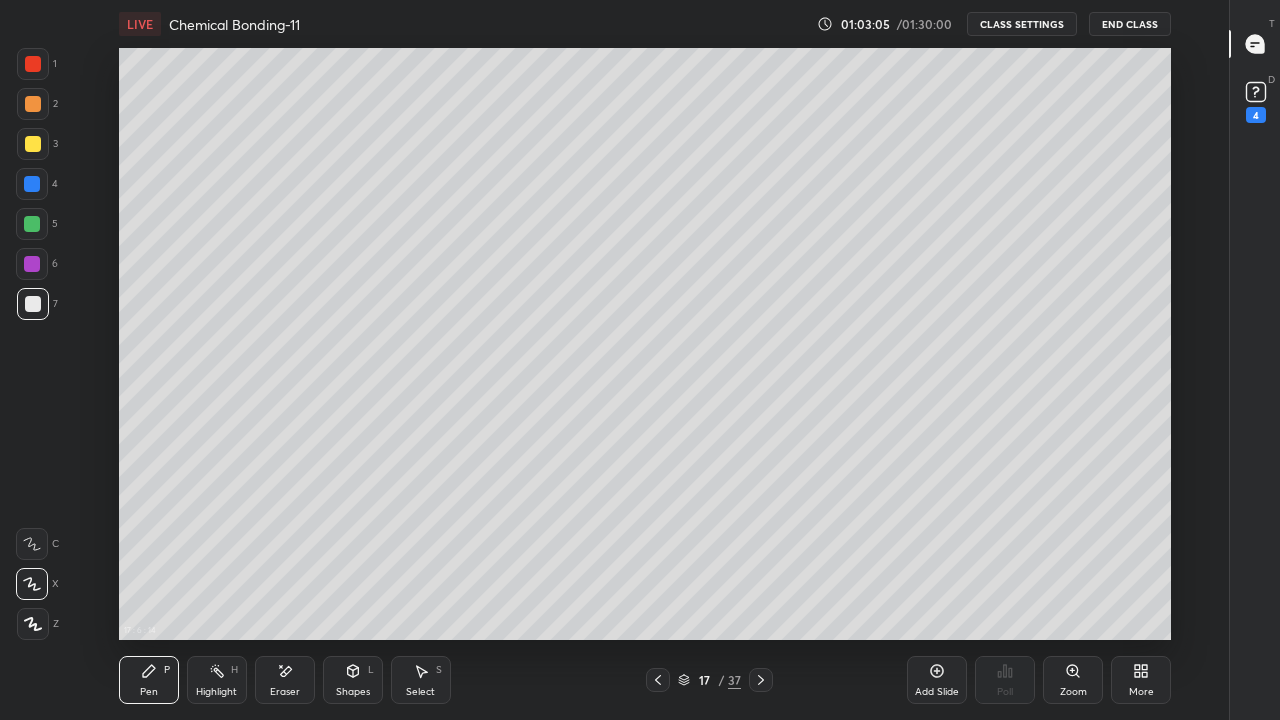 click at bounding box center [33, 144] 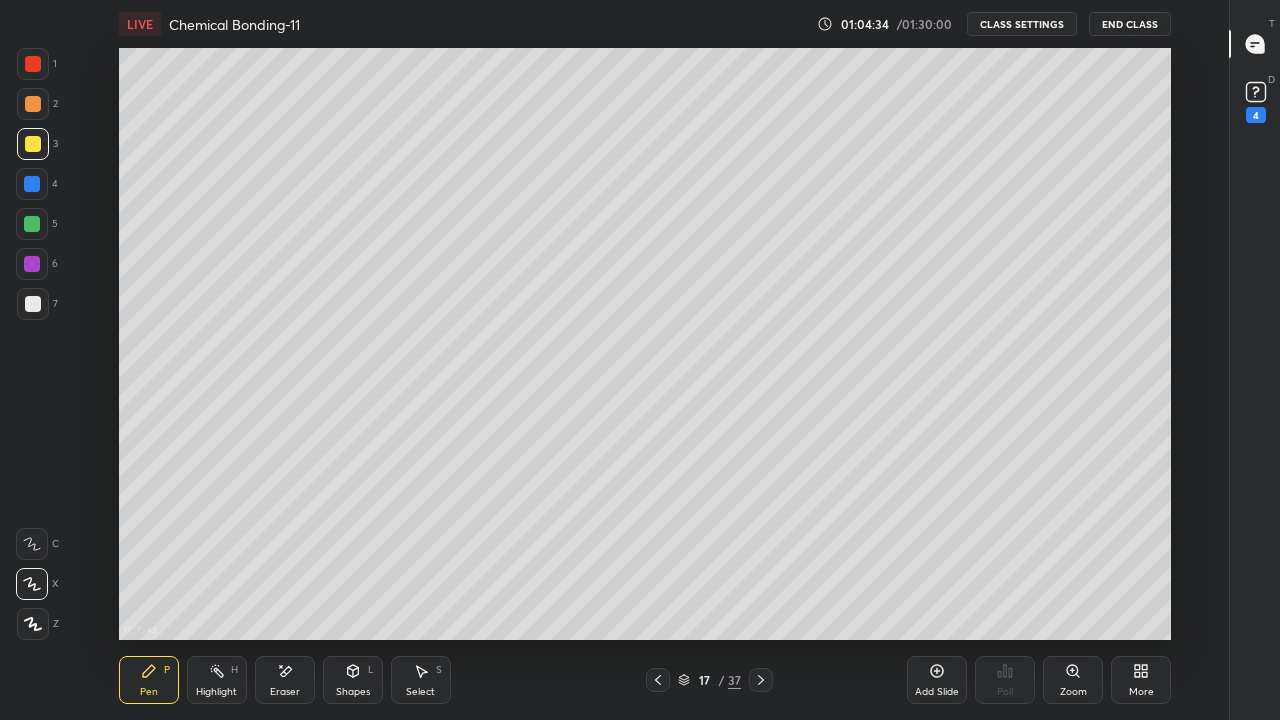 click on "Eraser" at bounding box center [285, 680] 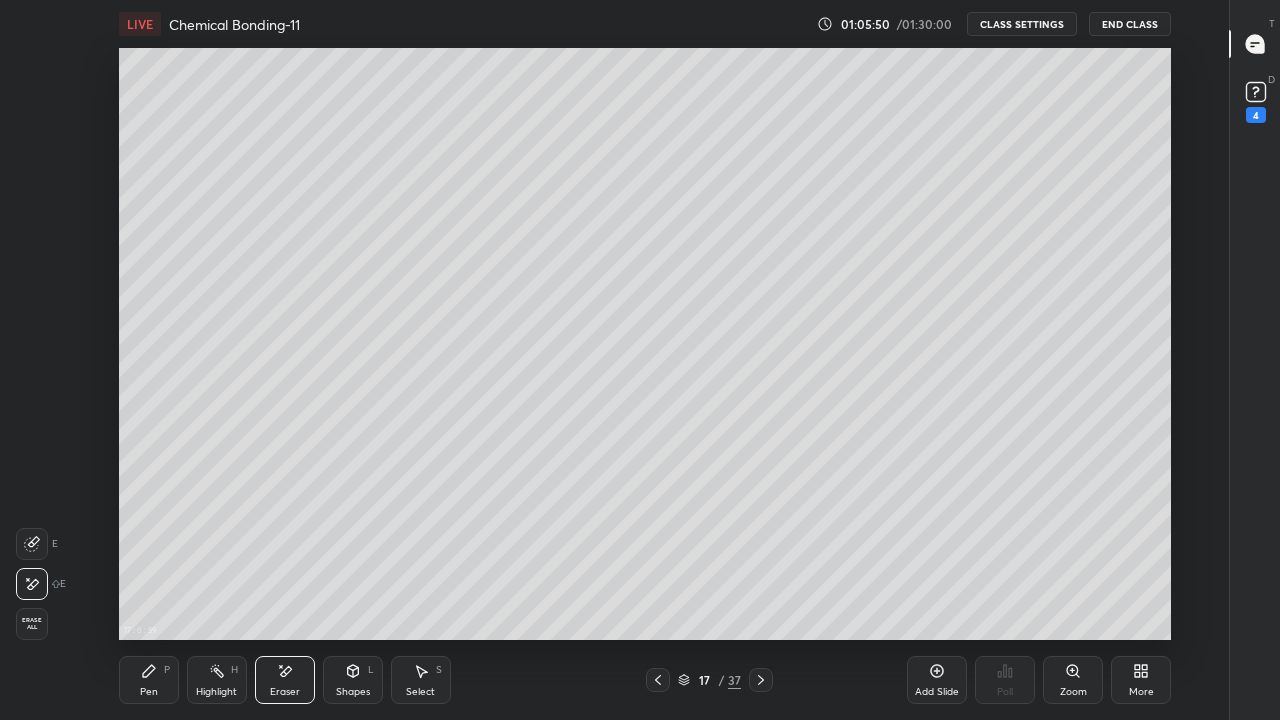 click at bounding box center [658, 680] 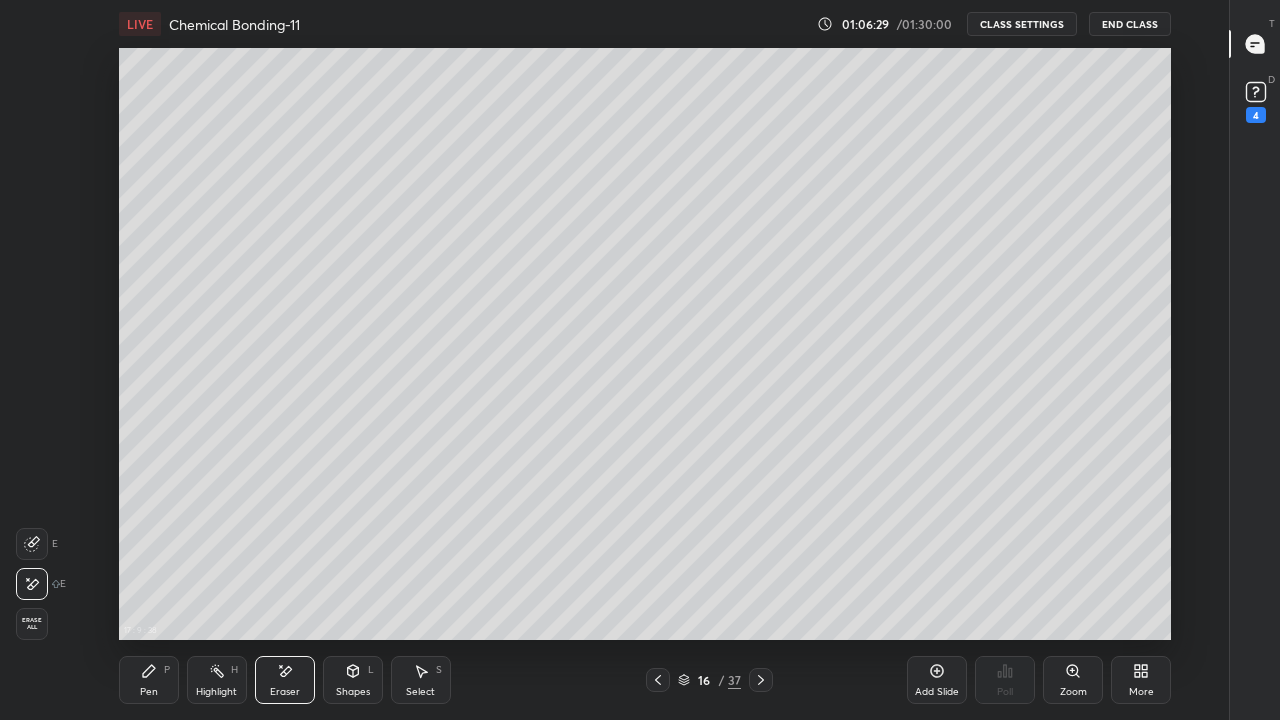 click 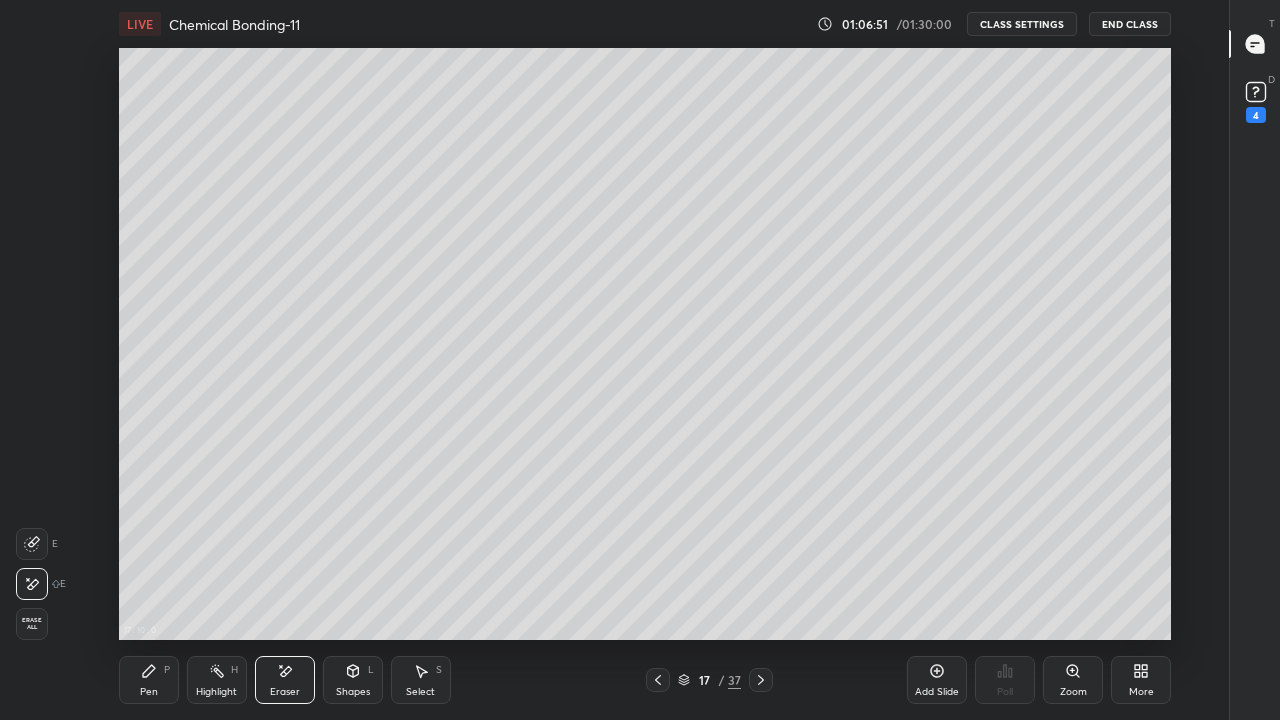 click 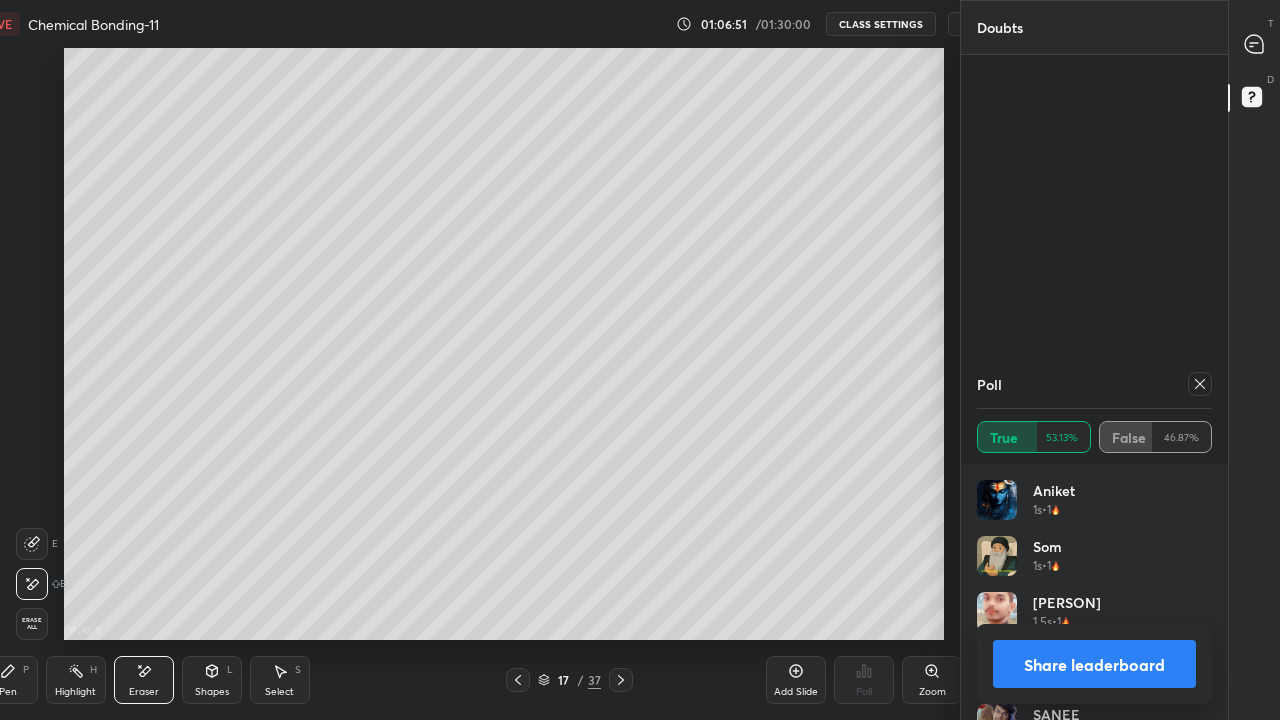 scroll, scrollTop: 592, scrollLeft: 1120, axis: both 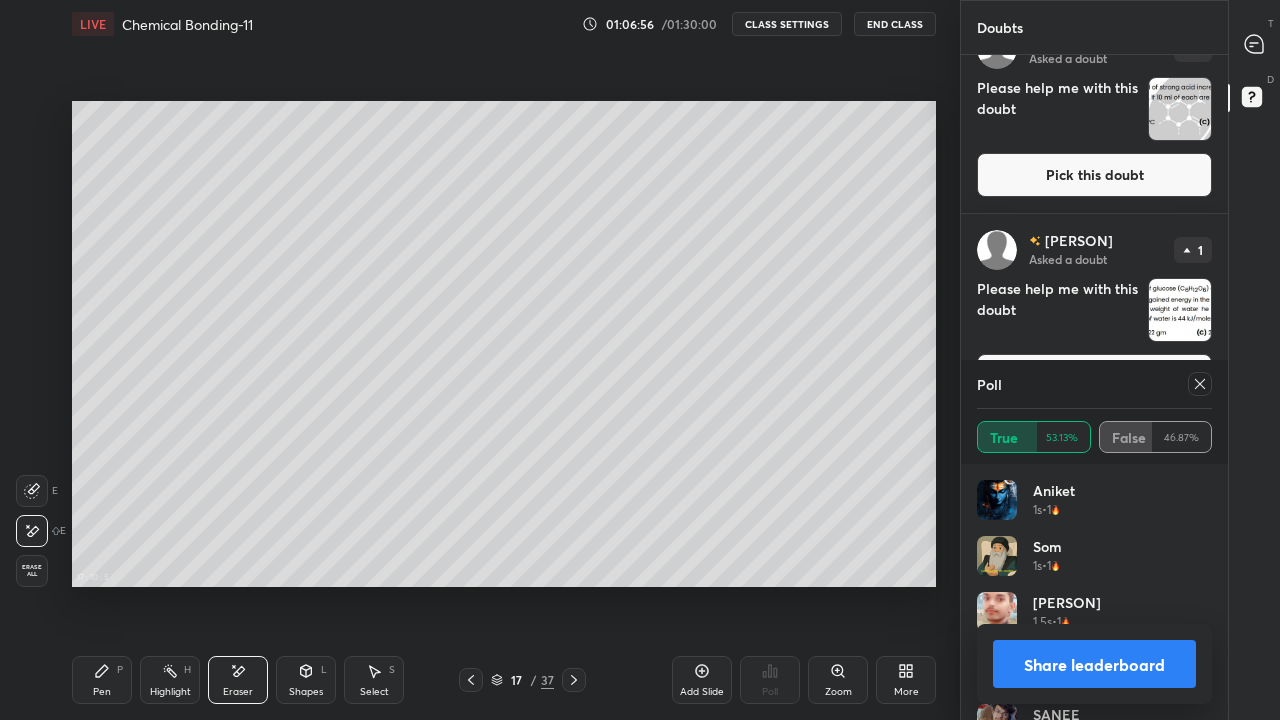 click 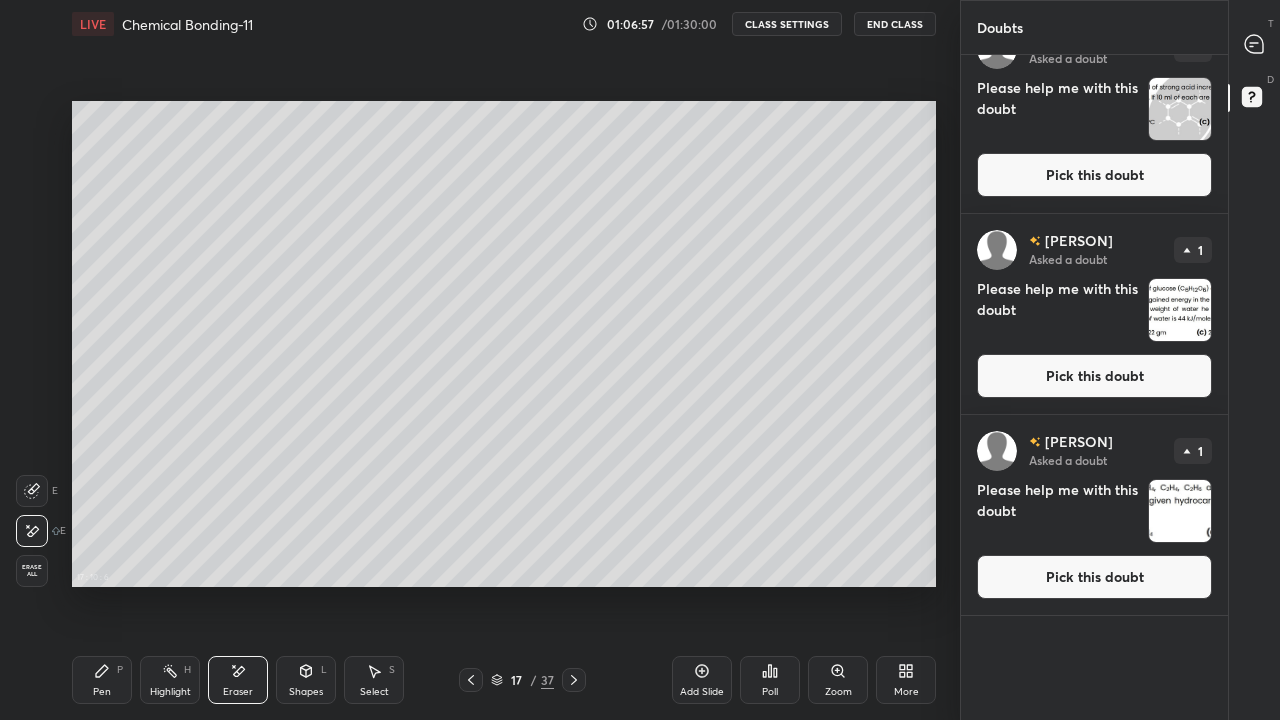 scroll, scrollTop: 0, scrollLeft: 0, axis: both 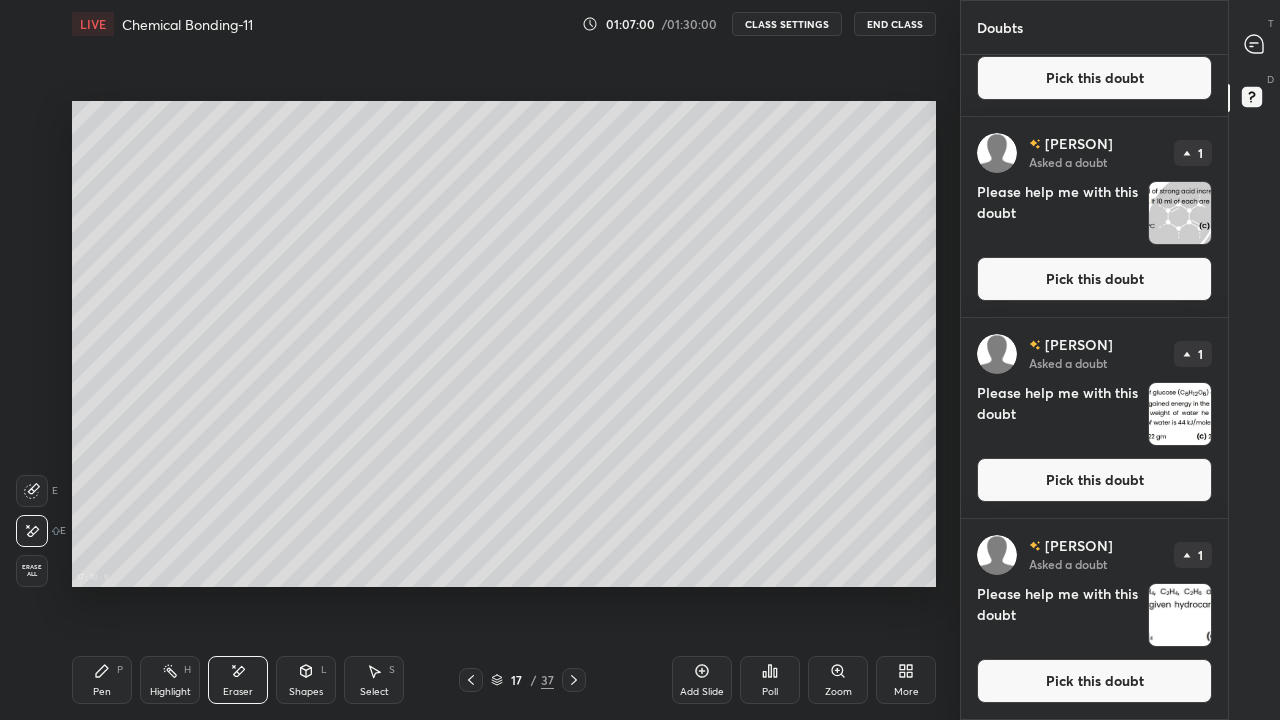 click on "Pick this doubt" at bounding box center [1094, 681] 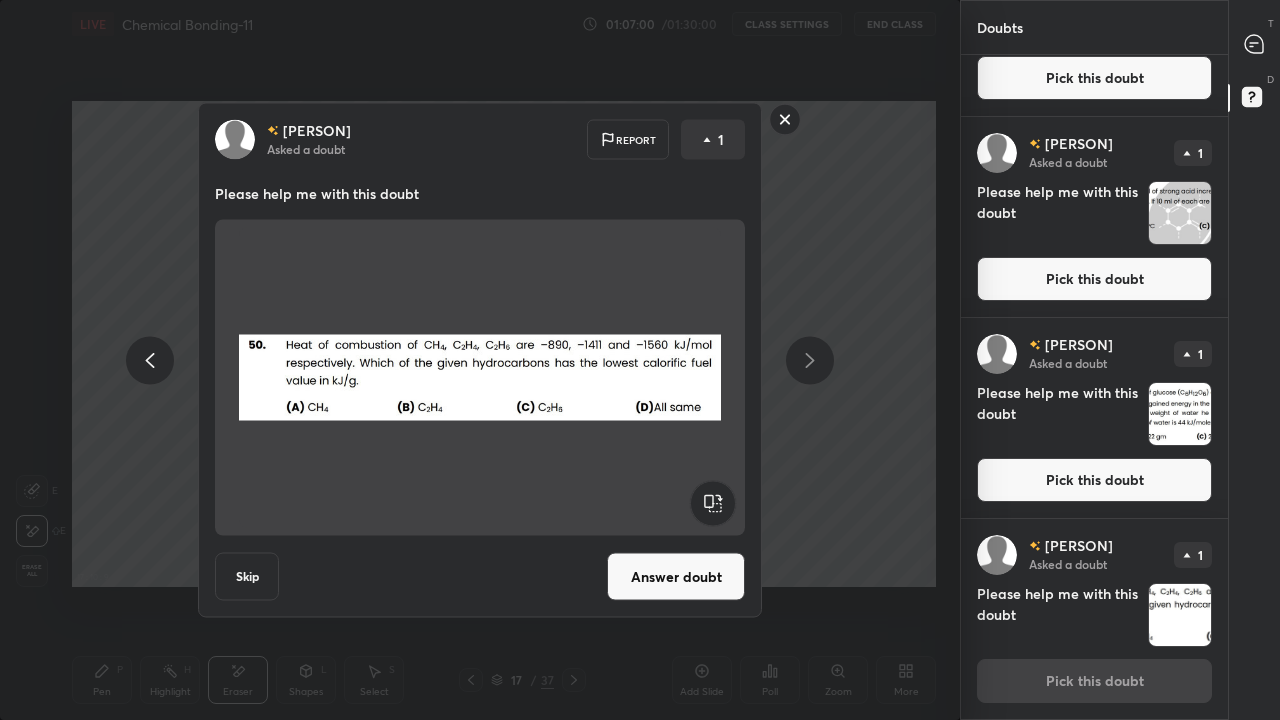 click at bounding box center (1180, 615) 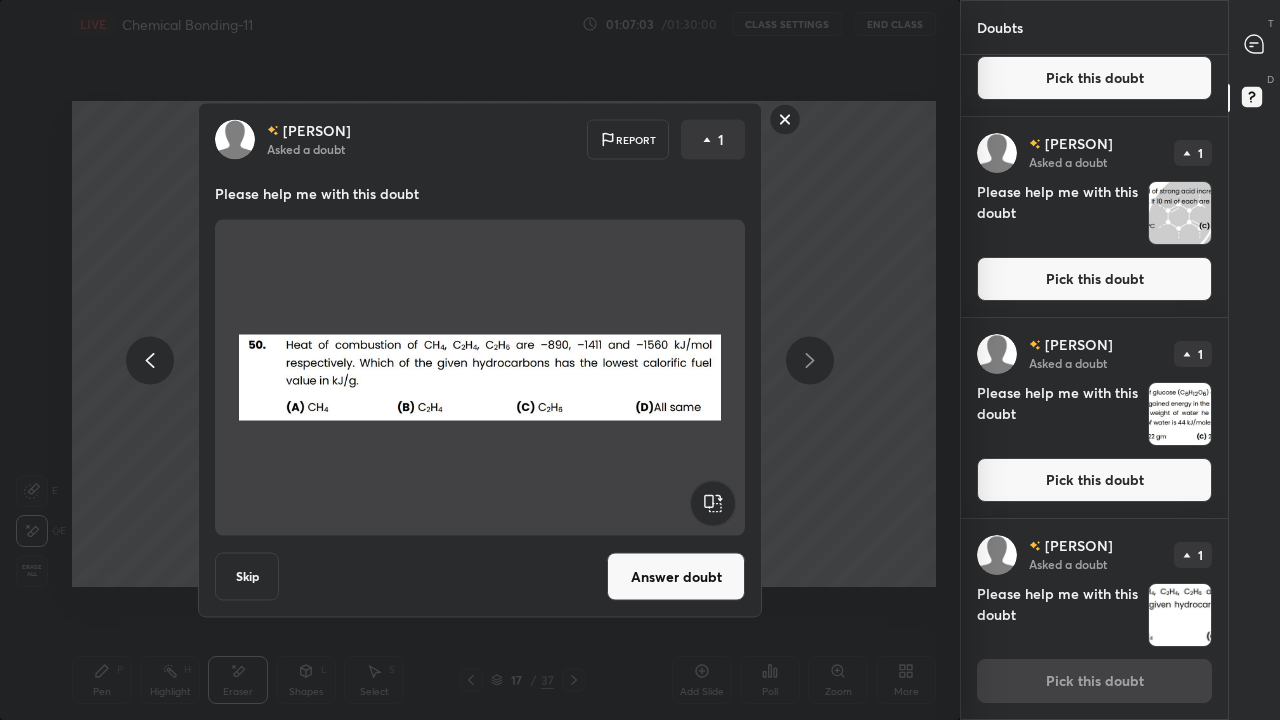 click on "Answer doubt" at bounding box center (676, 577) 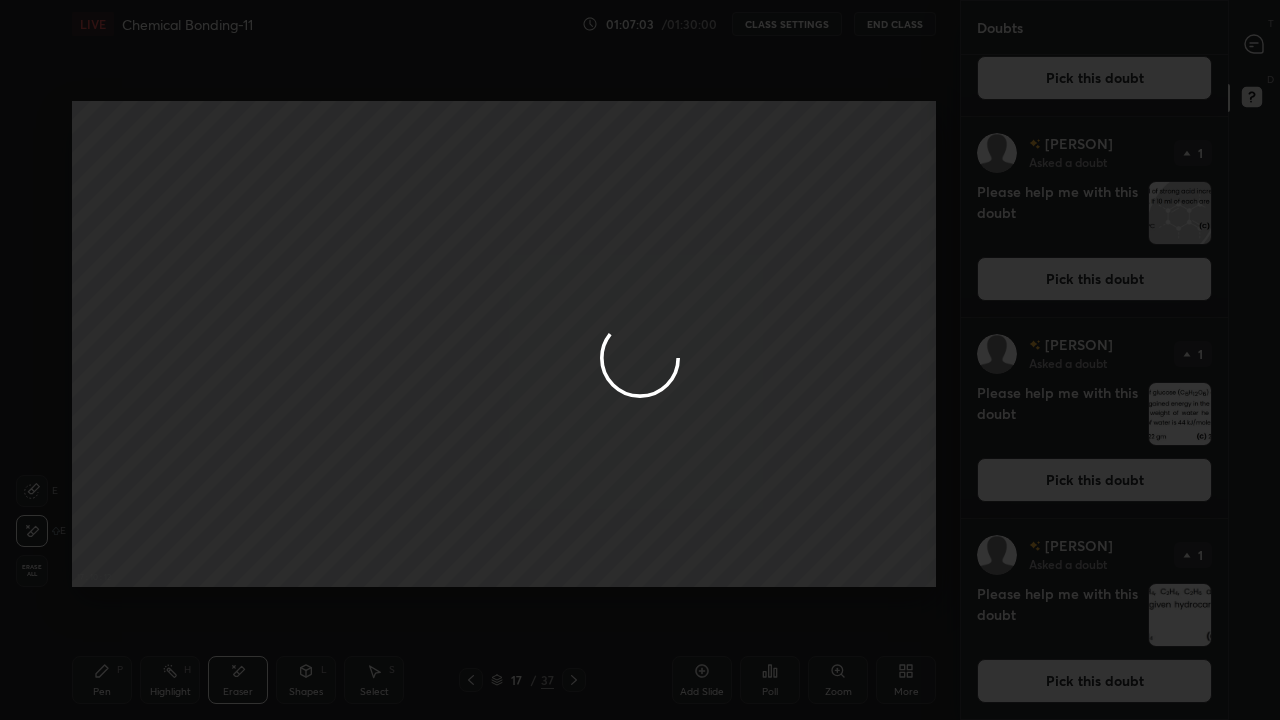scroll, scrollTop: 0, scrollLeft: 0, axis: both 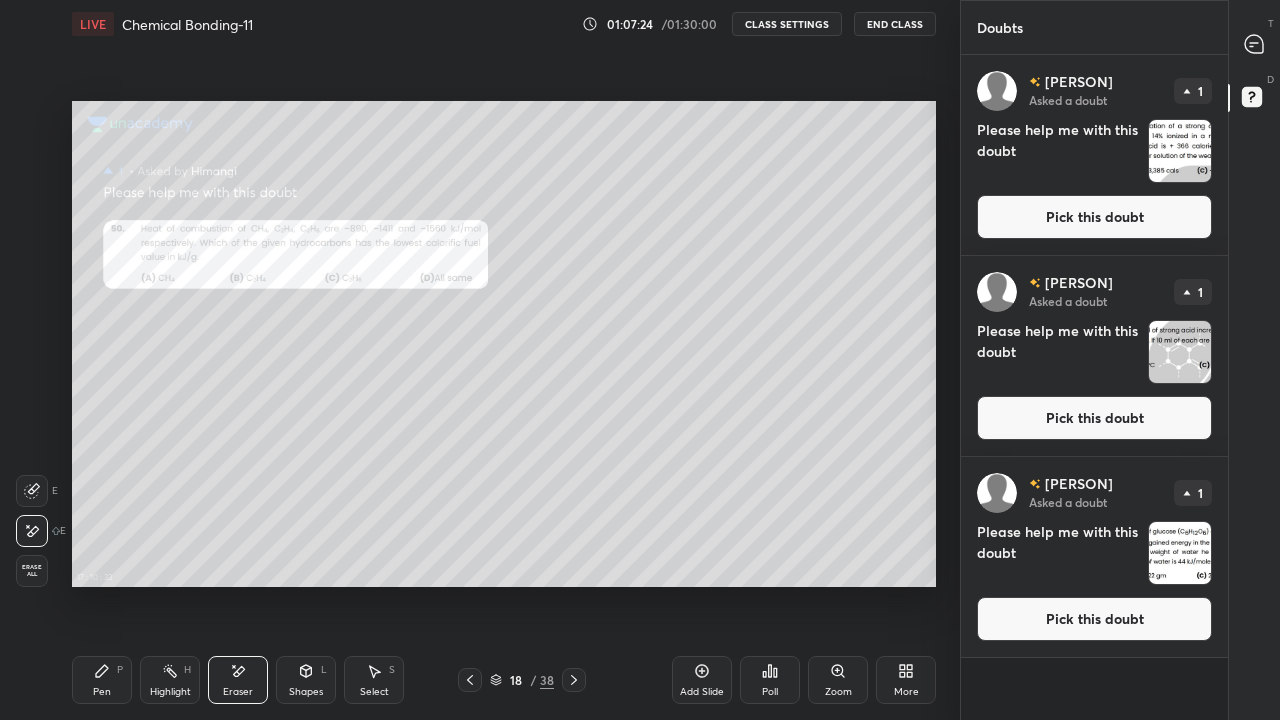 click on "Pen P" at bounding box center (102, 680) 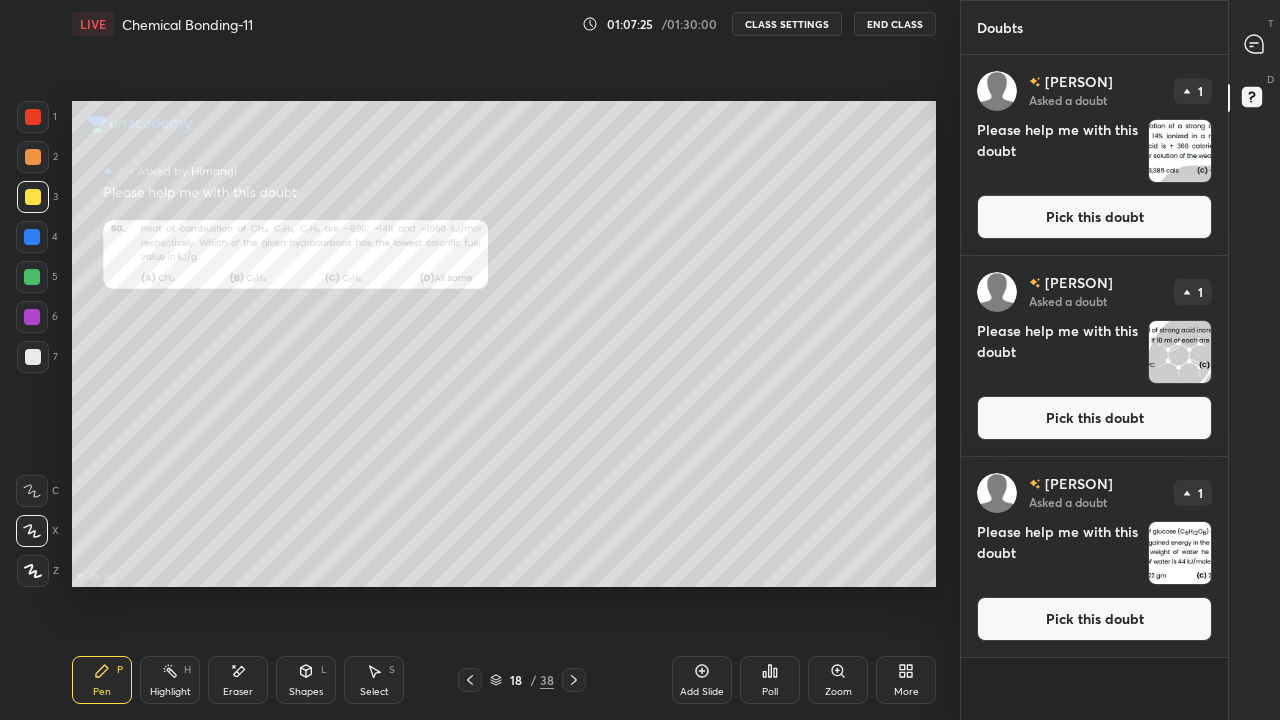 click at bounding box center [32, 317] 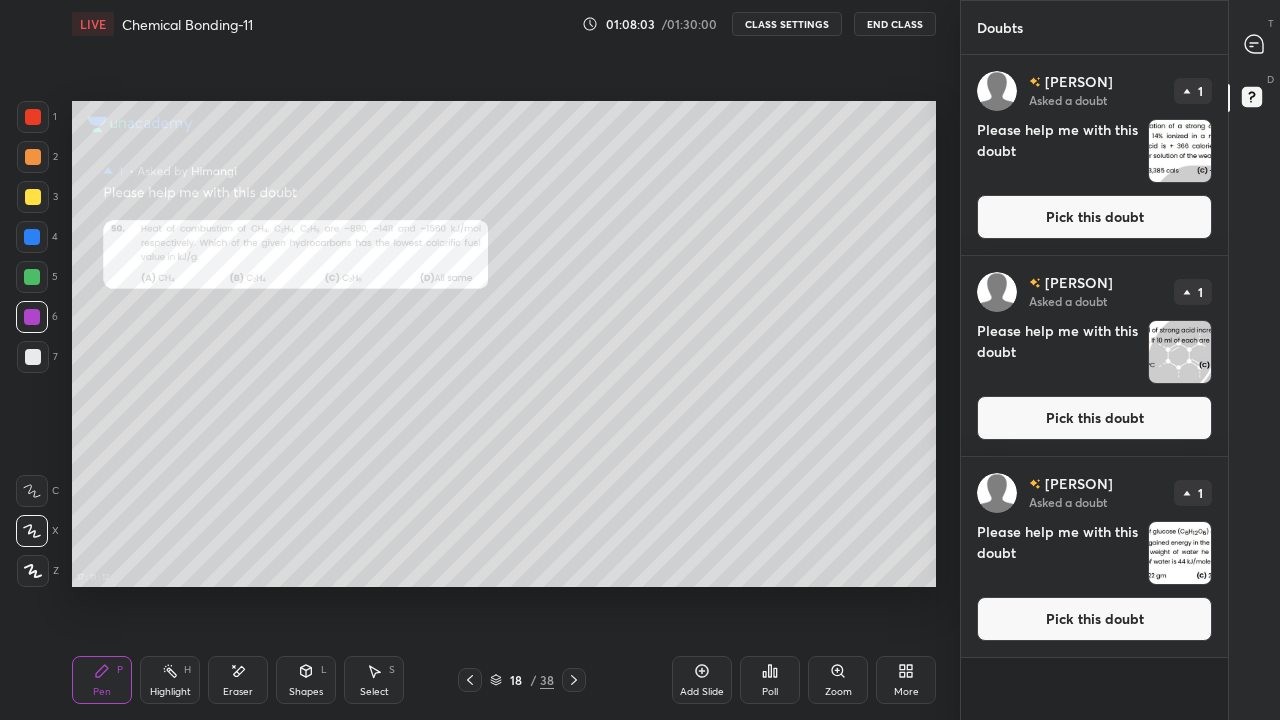 click at bounding box center [1180, 553] 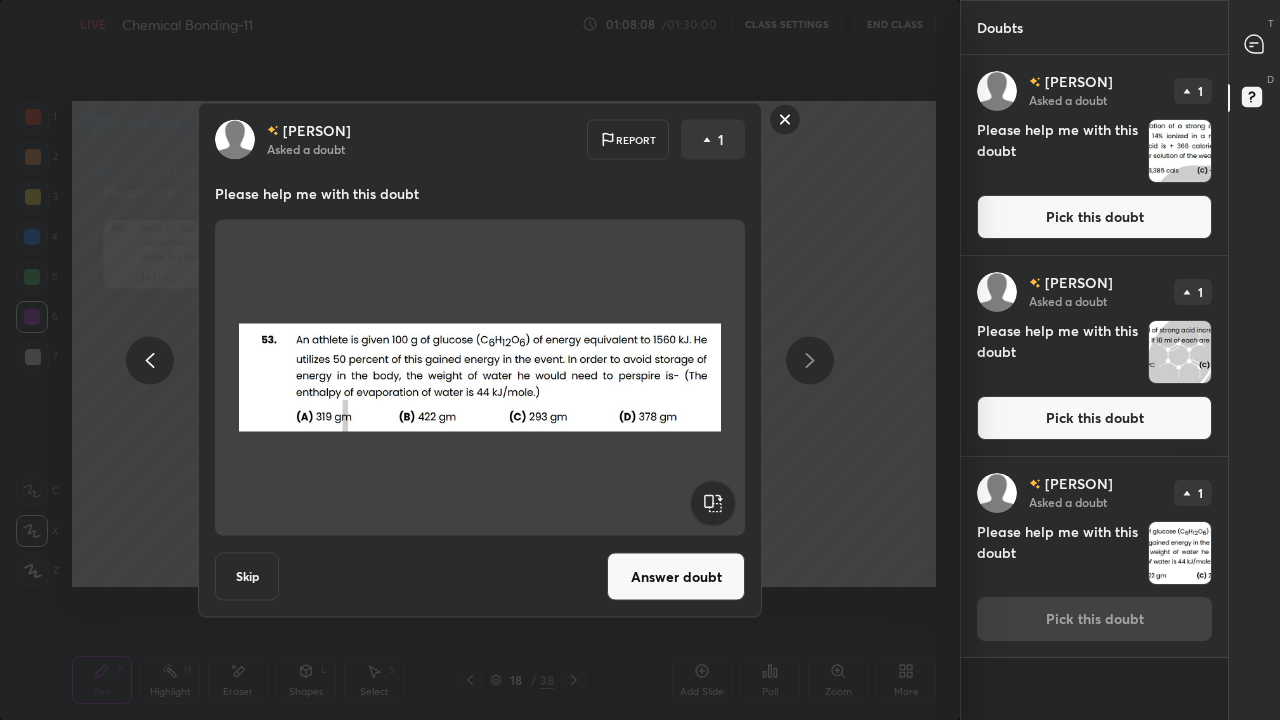 click on "Answer doubt" at bounding box center (676, 577) 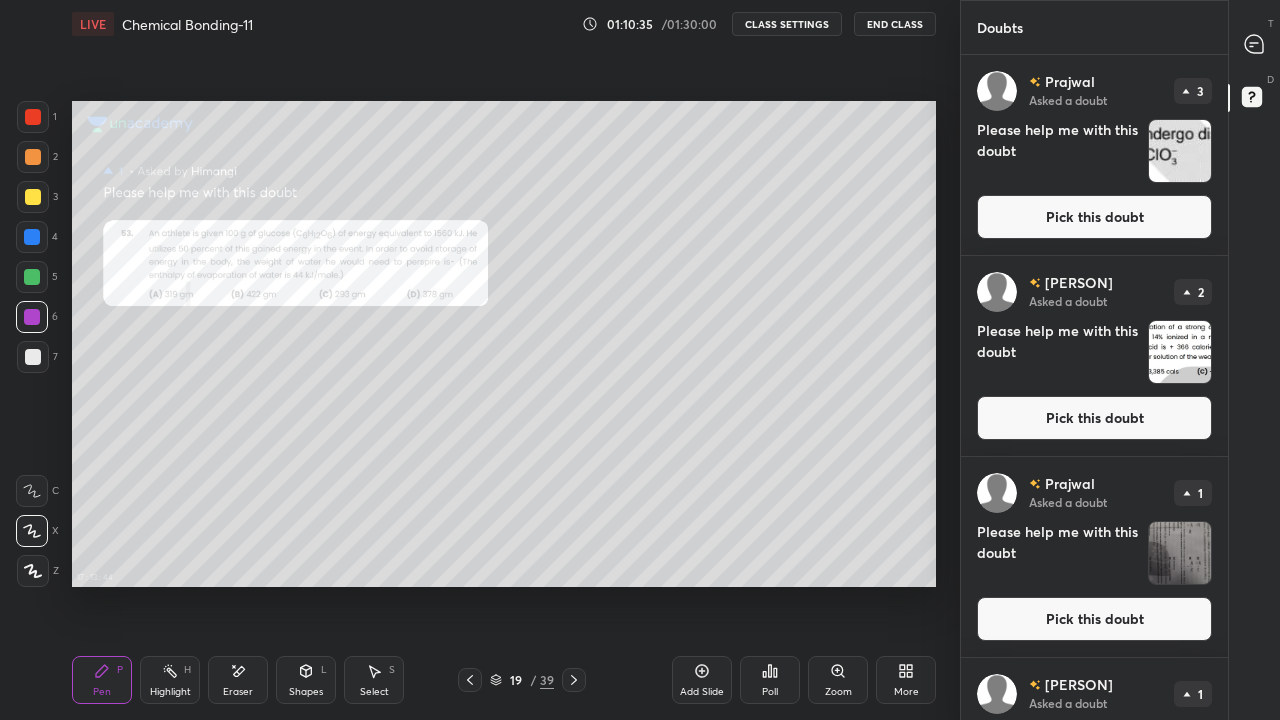 click on "End Class" at bounding box center (895, 24) 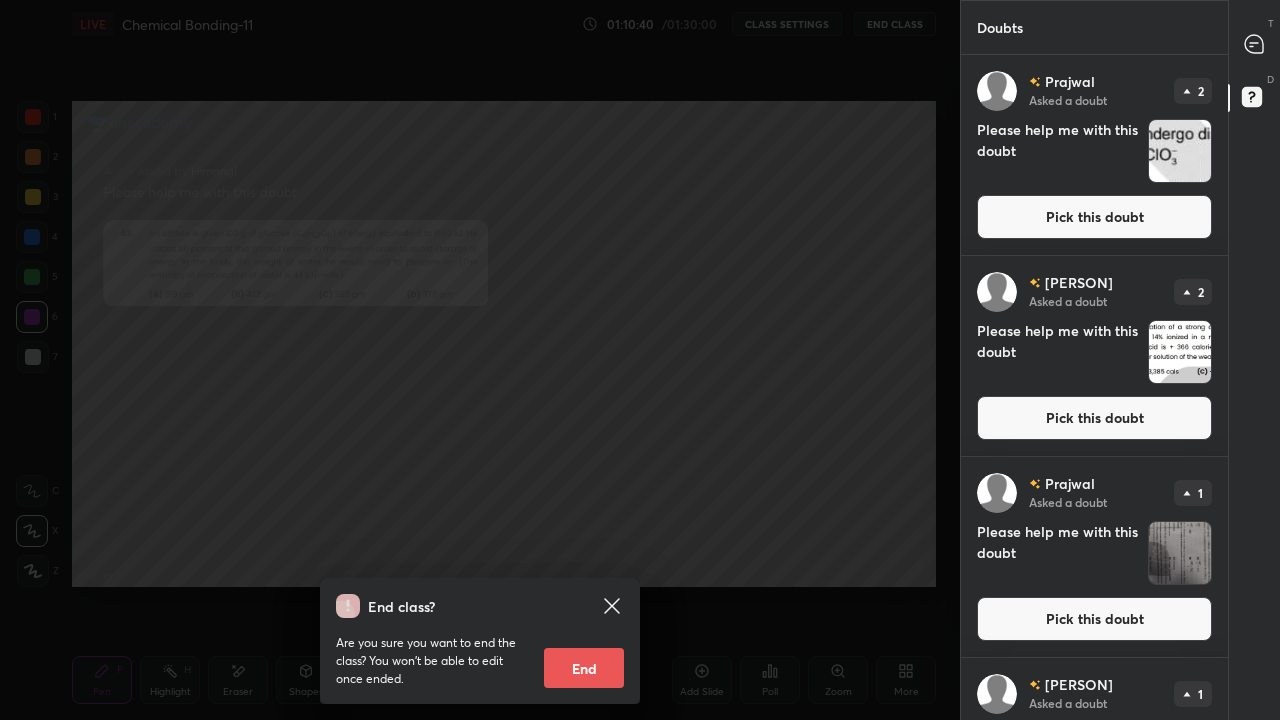 click on "End" at bounding box center (584, 668) 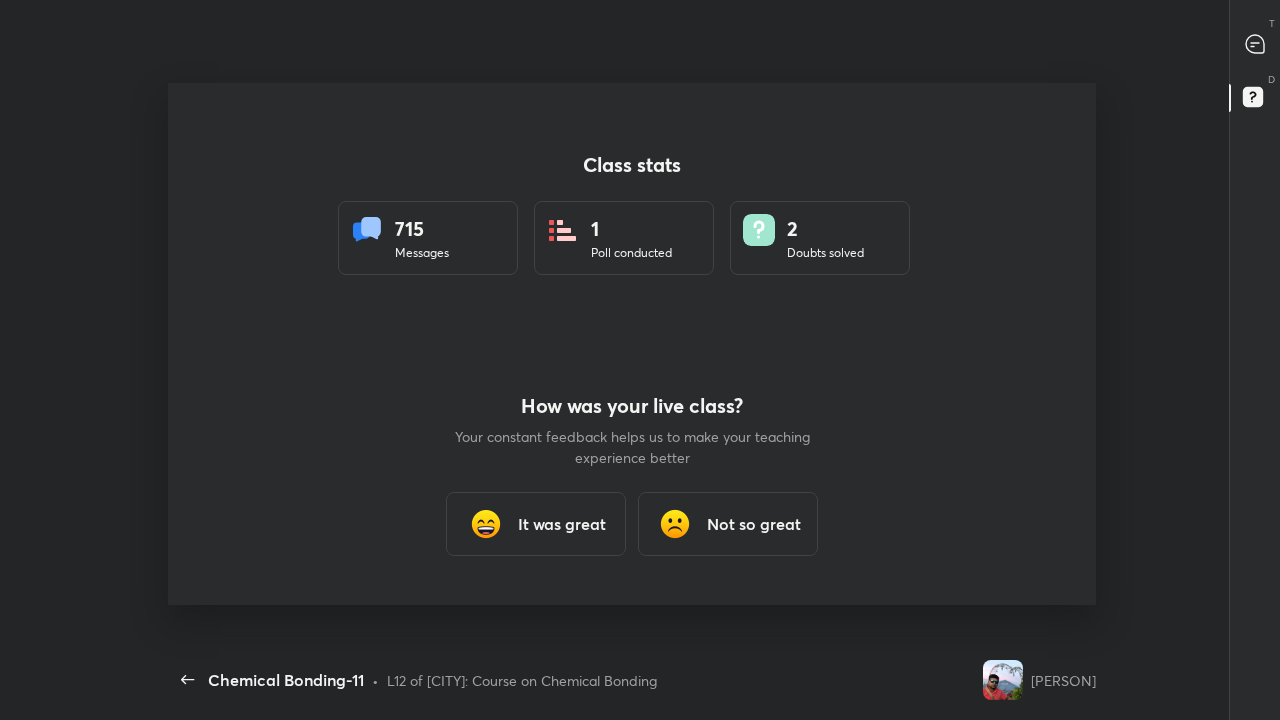 scroll, scrollTop: 99408, scrollLeft: 98738, axis: both 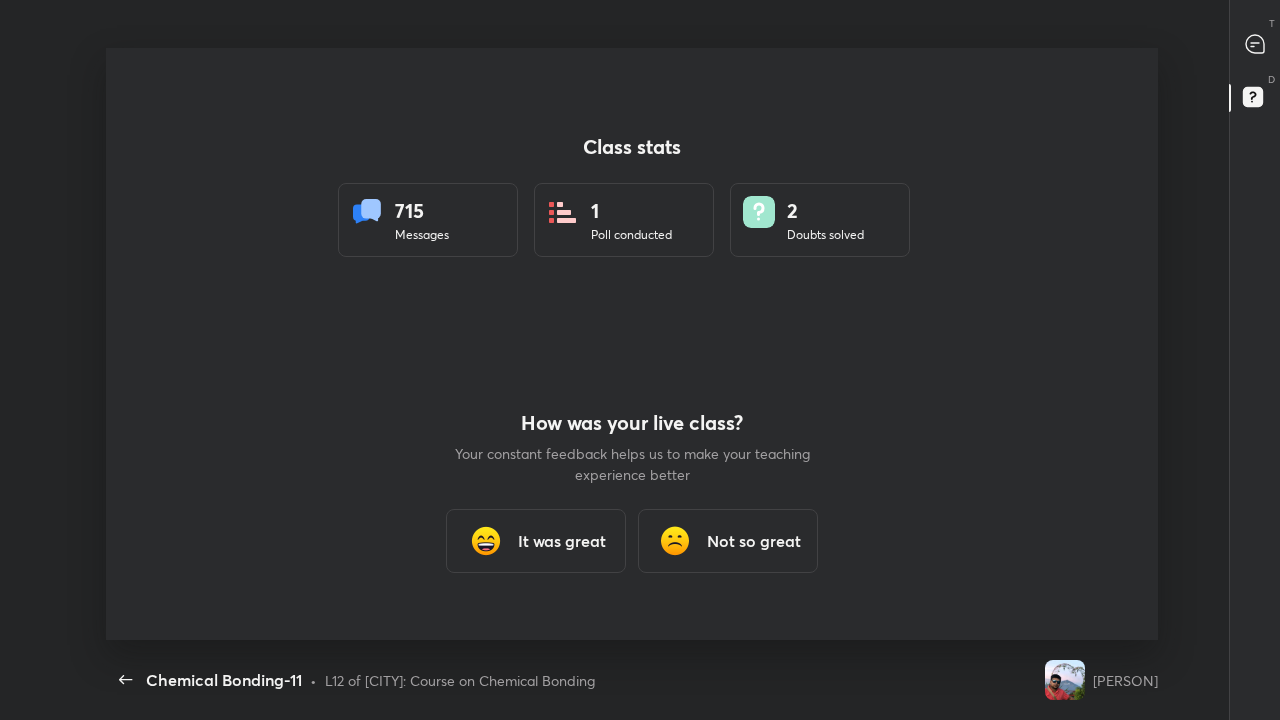 click on "It was great" at bounding box center [536, 541] 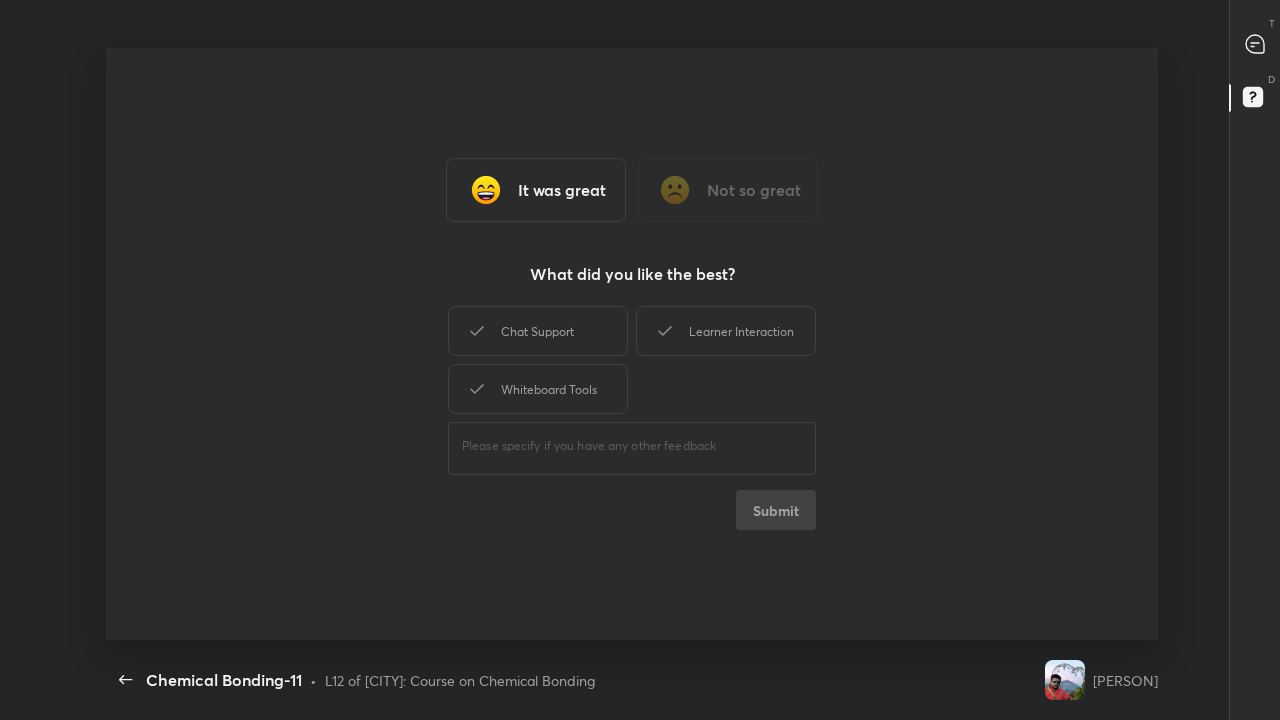 click on "Chat Support" at bounding box center [538, 331] 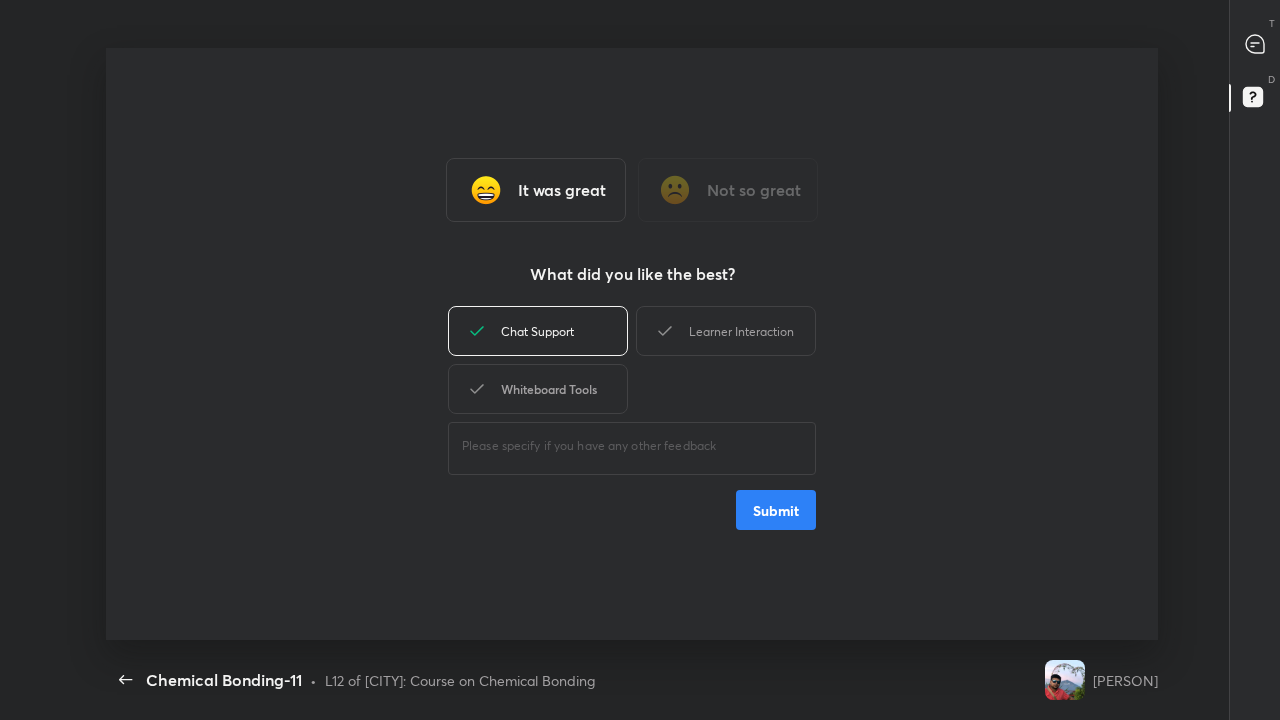 click on "Whiteboard Tools" at bounding box center (538, 389) 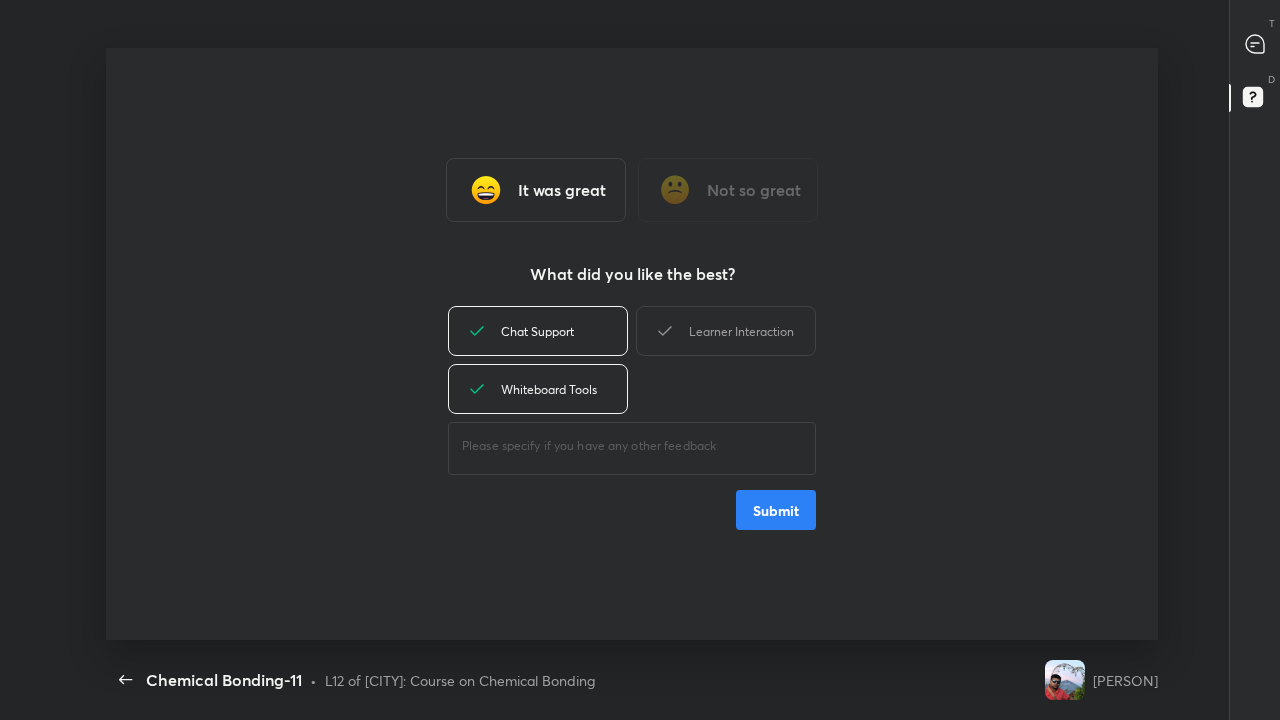 click on "Submit" at bounding box center [776, 510] 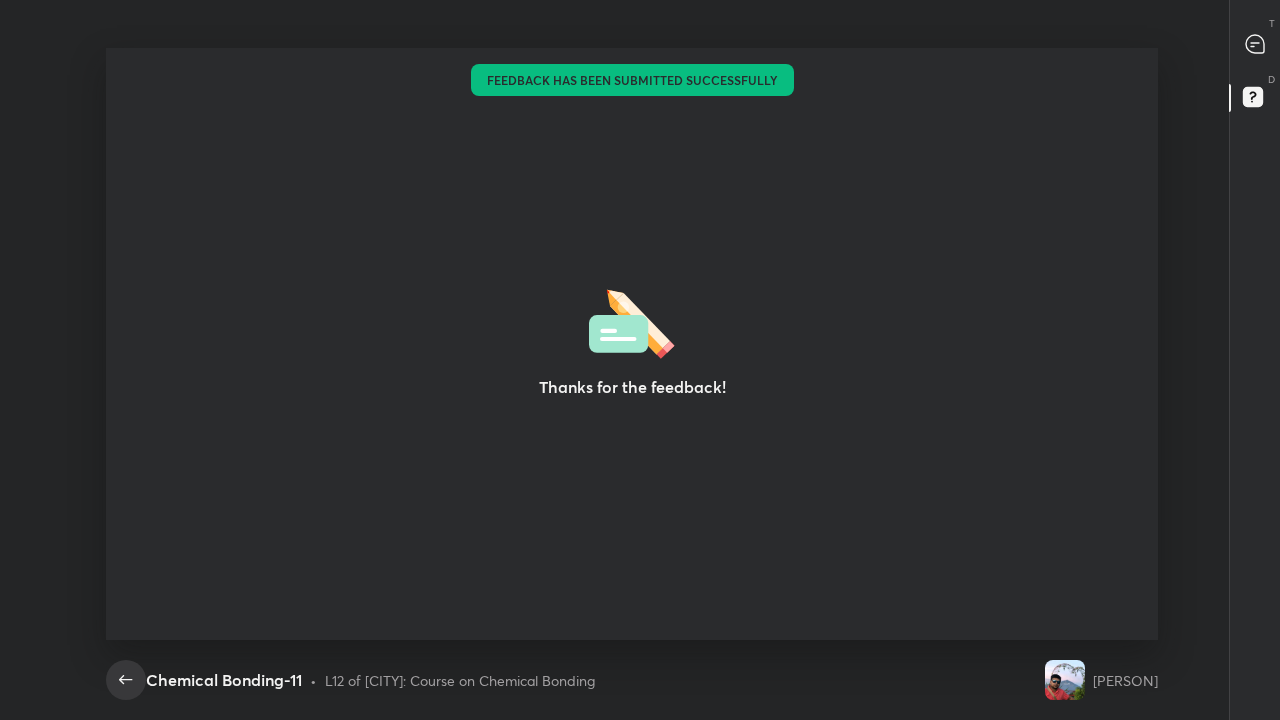 click 